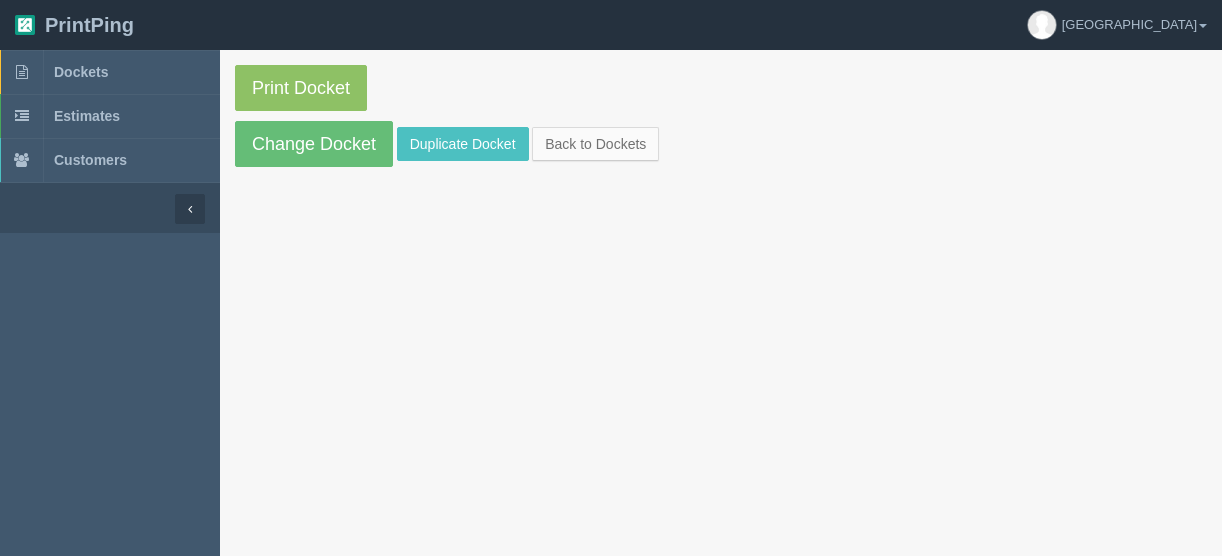 scroll, scrollTop: 0, scrollLeft: 0, axis: both 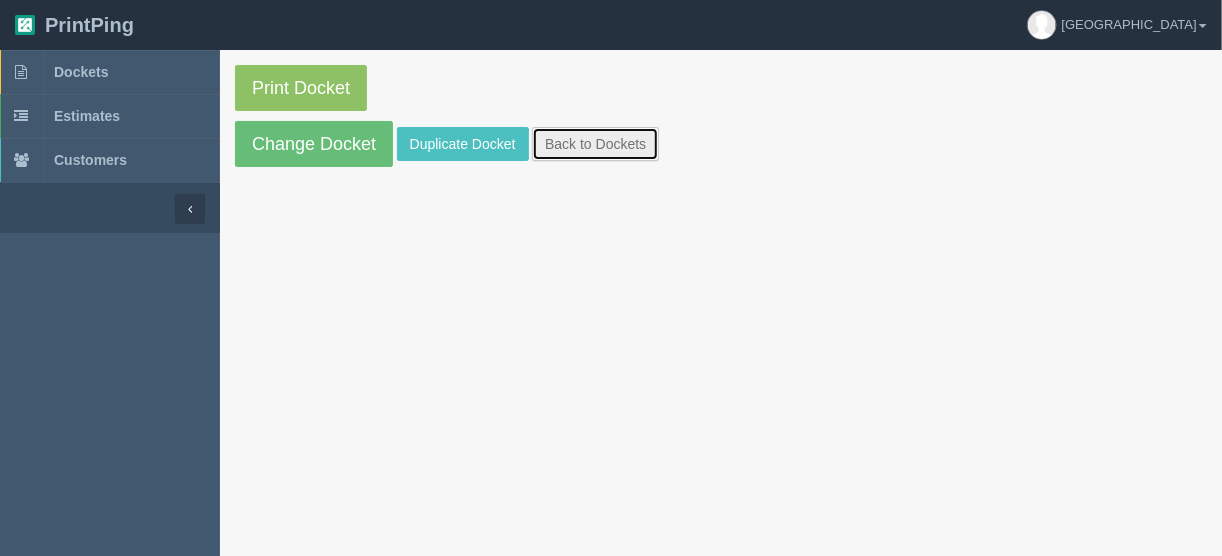 click on "Back to Dockets" at bounding box center [595, 144] 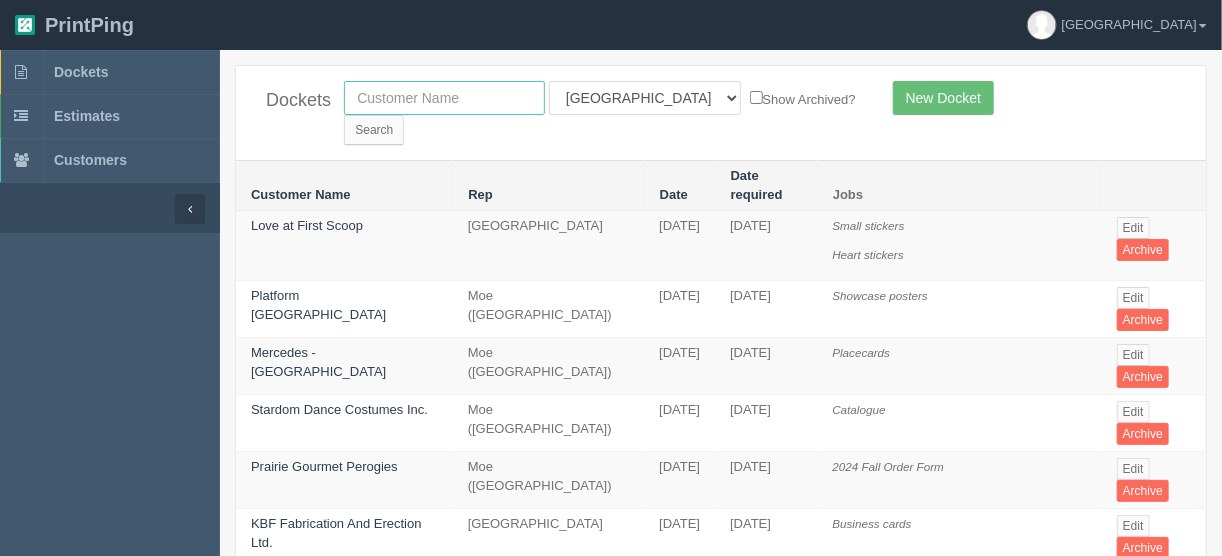click at bounding box center [444, 98] 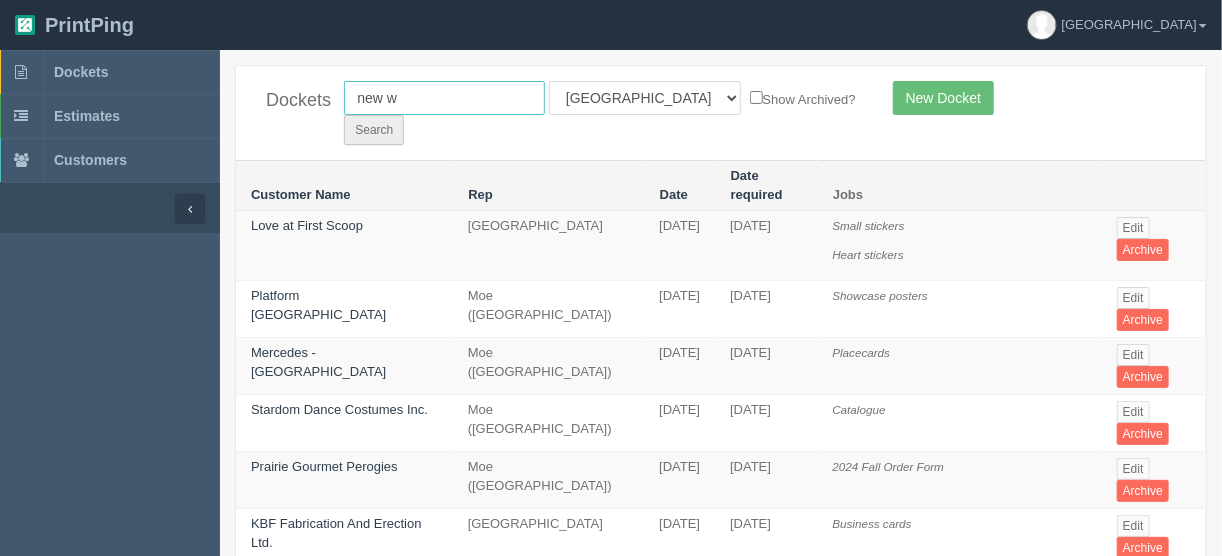 type on "new w" 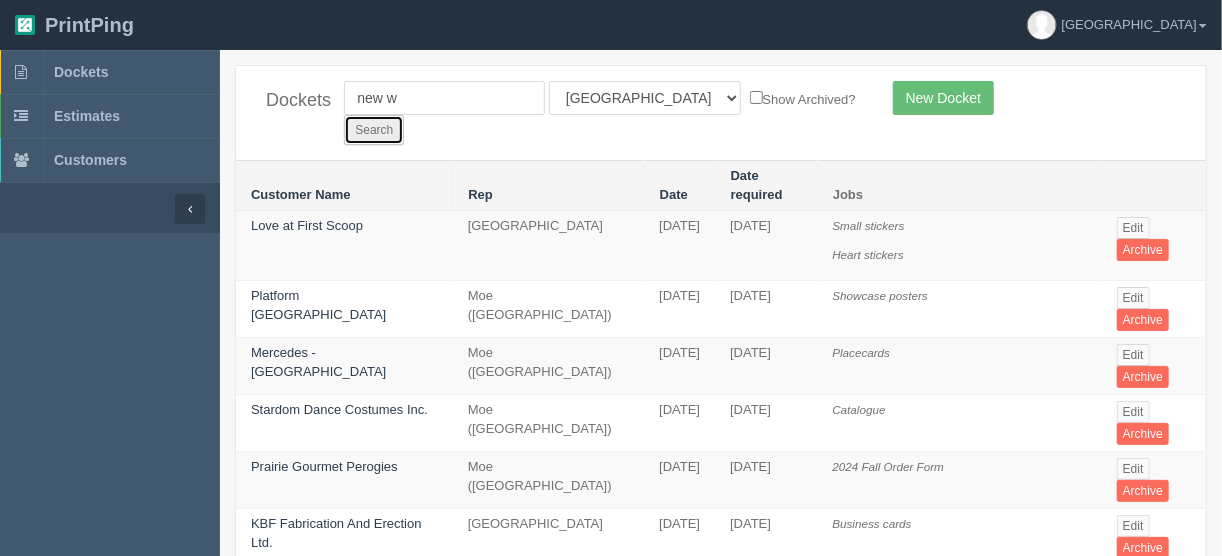 click on "Search" at bounding box center (374, 130) 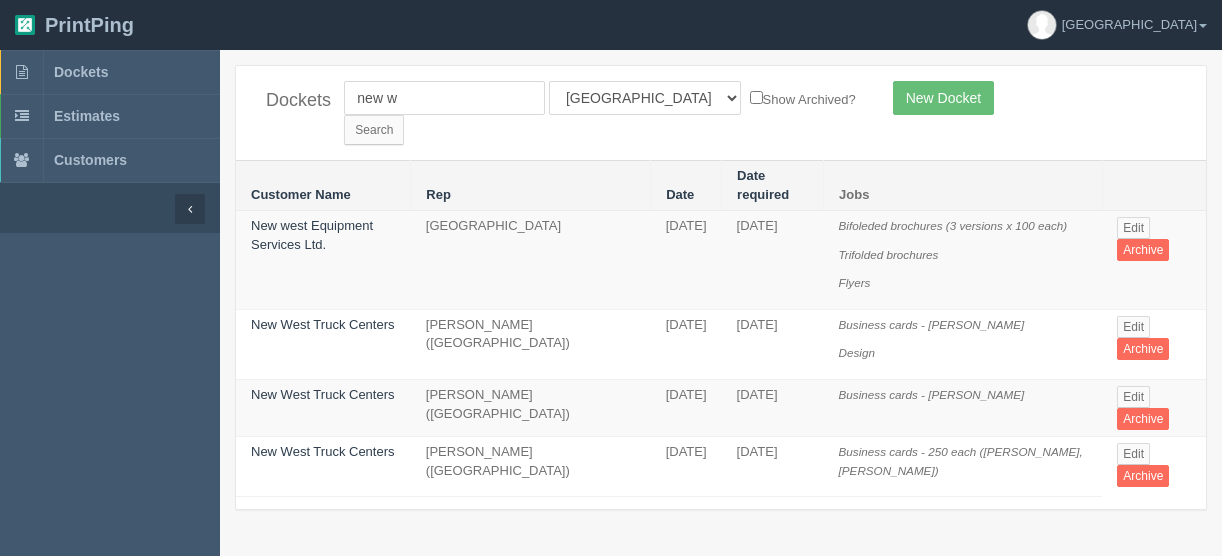 scroll, scrollTop: 0, scrollLeft: 0, axis: both 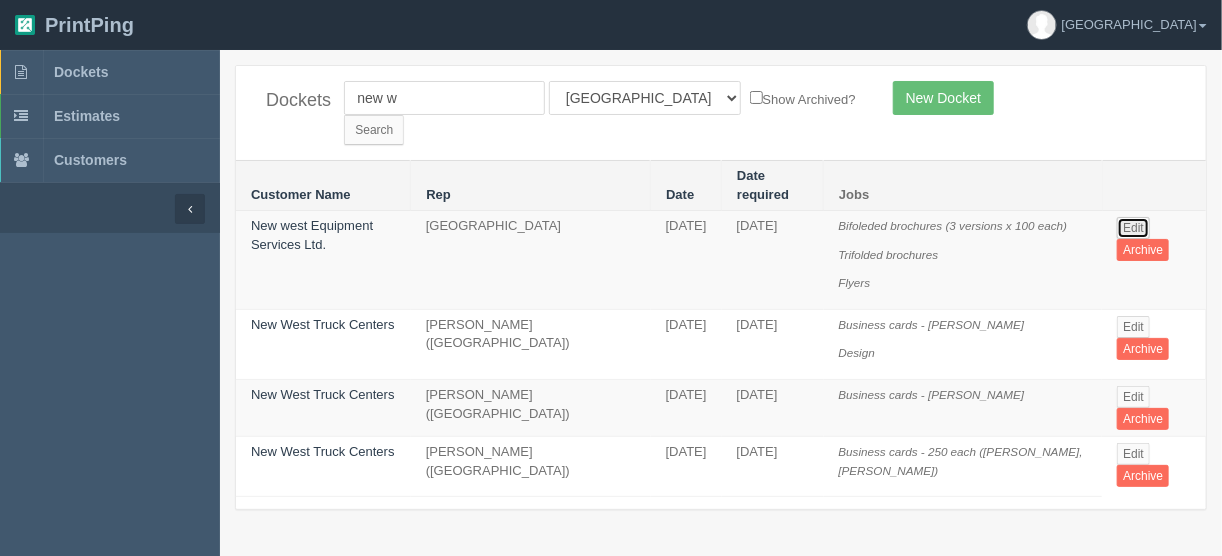 click on "Edit" at bounding box center [1133, 228] 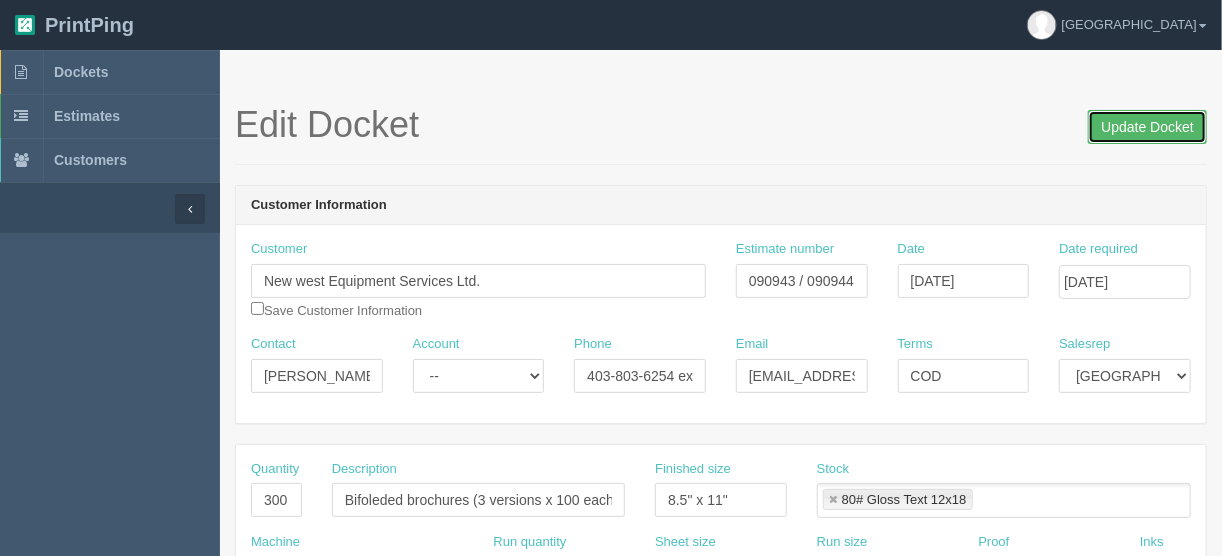 click on "Update Docket" at bounding box center [1147, 127] 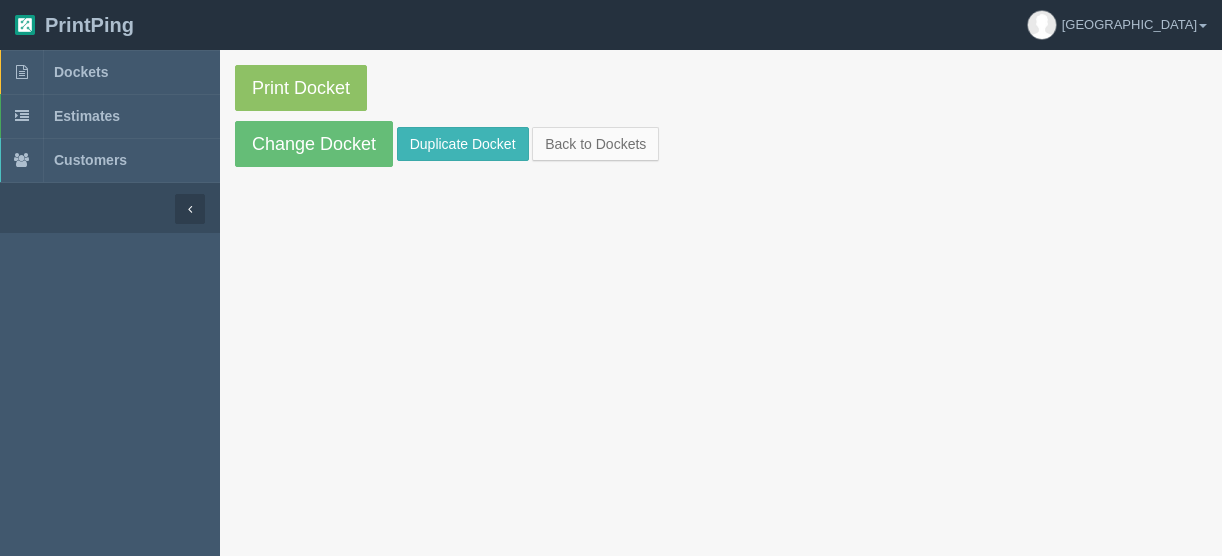 scroll, scrollTop: 0, scrollLeft: 0, axis: both 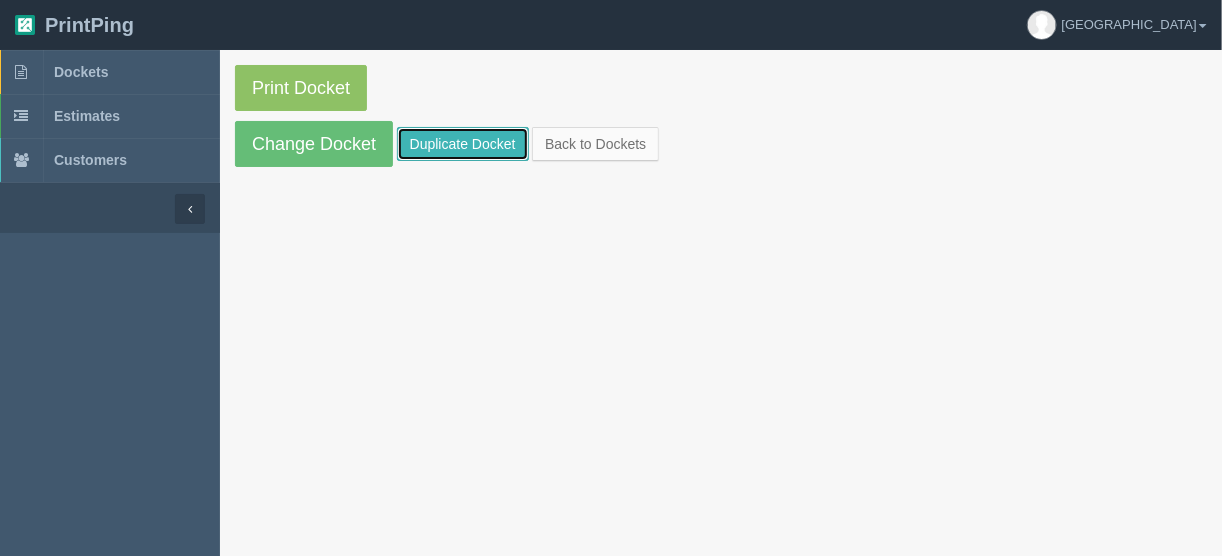 click on "Duplicate Docket" at bounding box center (463, 144) 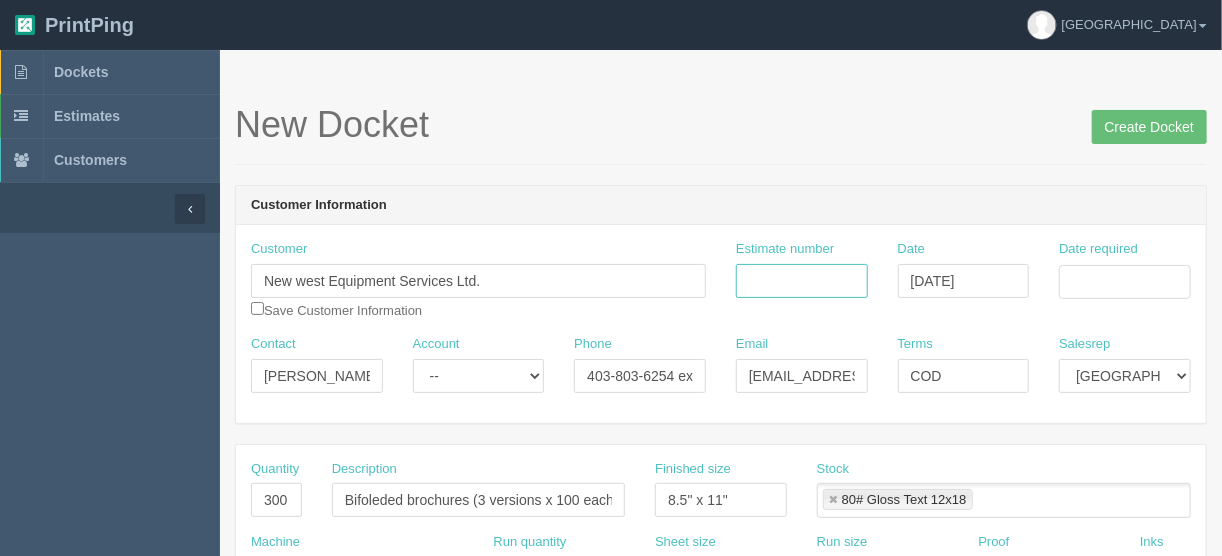 click on "Estimate number" at bounding box center [802, 281] 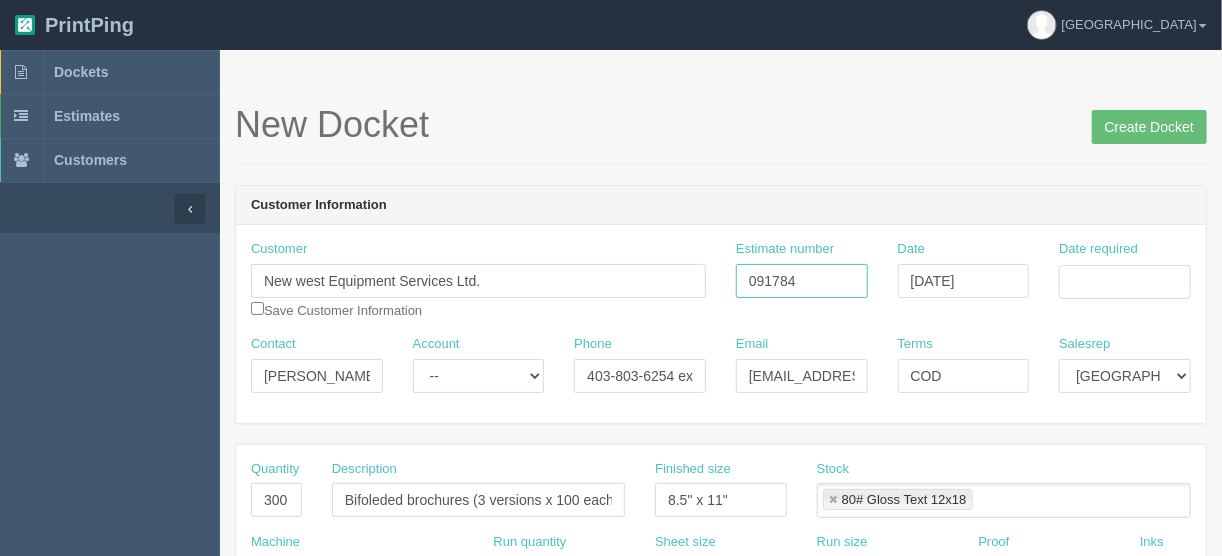 type on "091784" 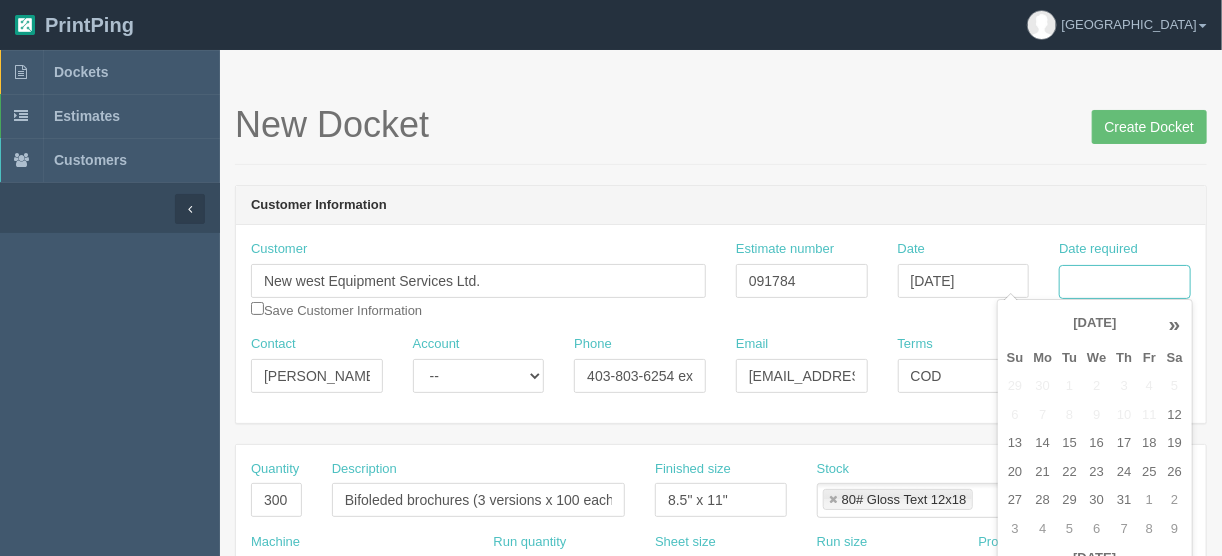 click on "Date required" at bounding box center [1125, 282] 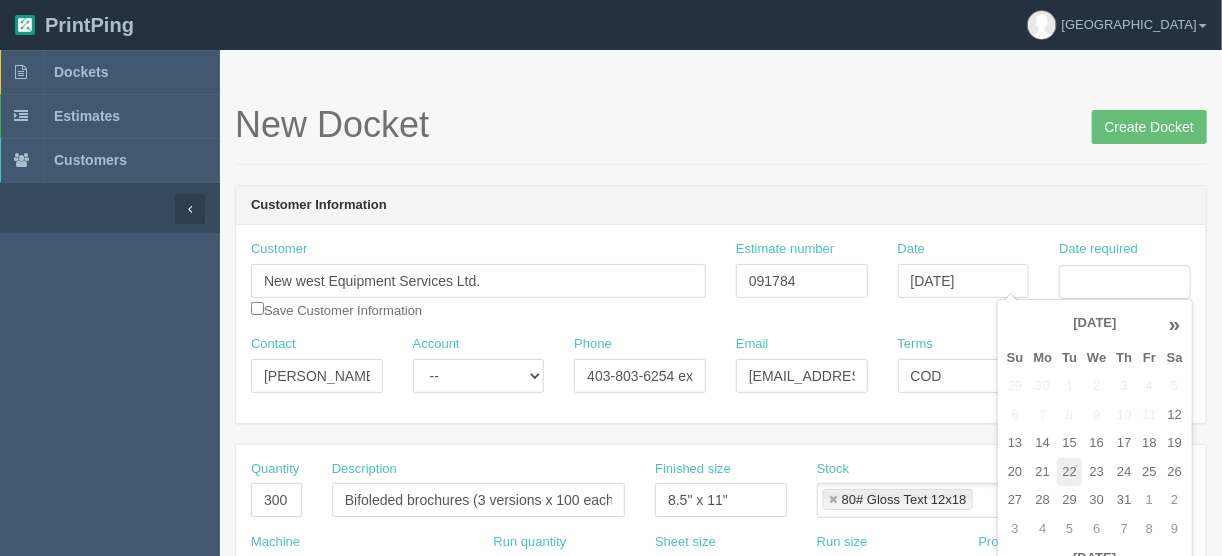 click on "22" at bounding box center (1069, 472) 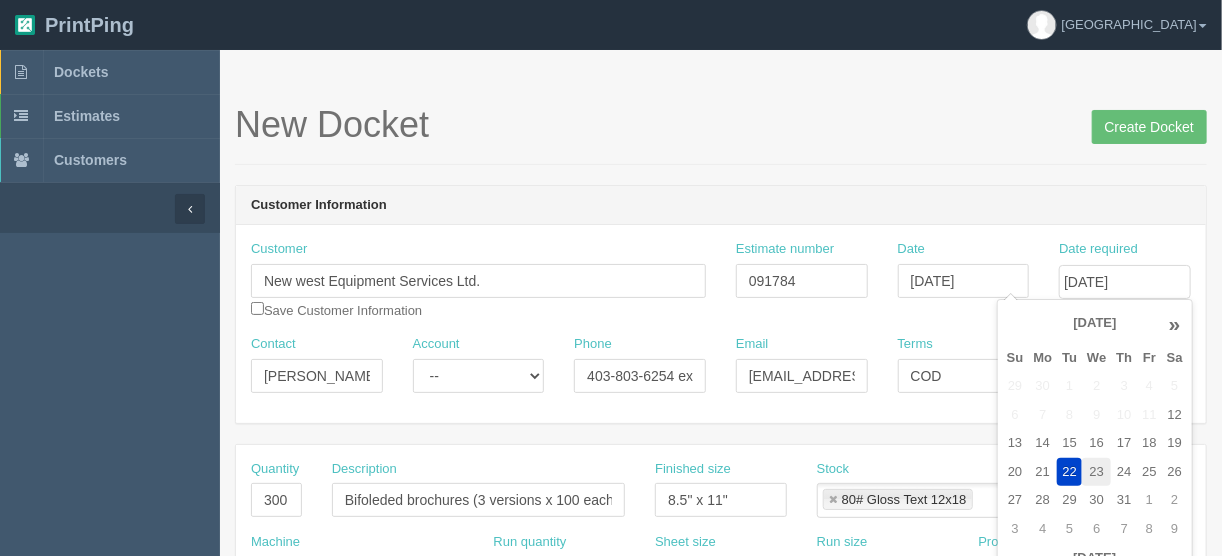 click on "23" at bounding box center (1096, 472) 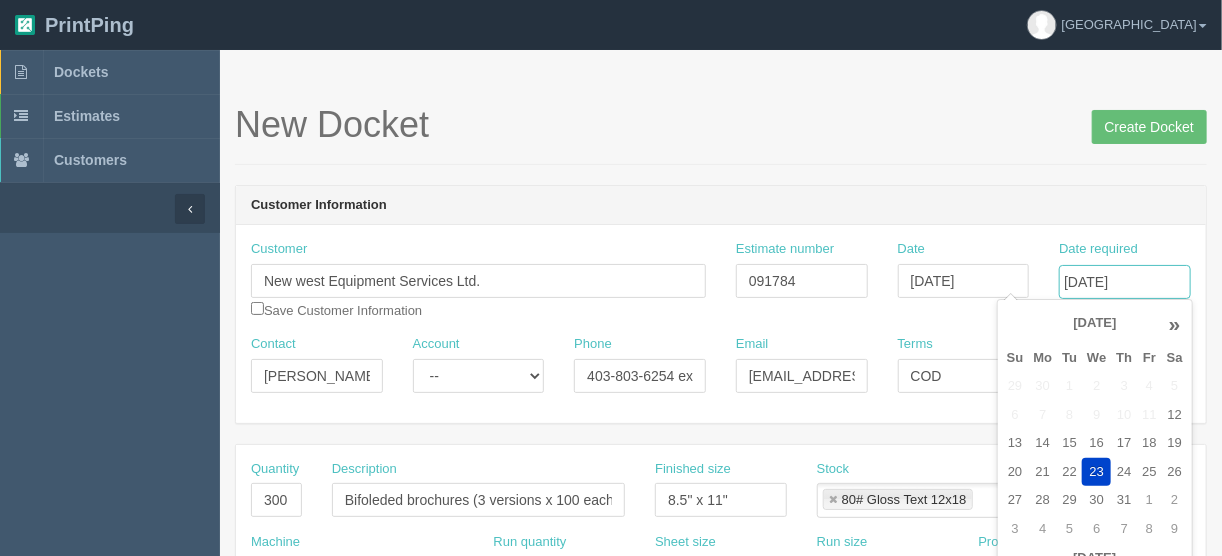 type on "July 23, 2025" 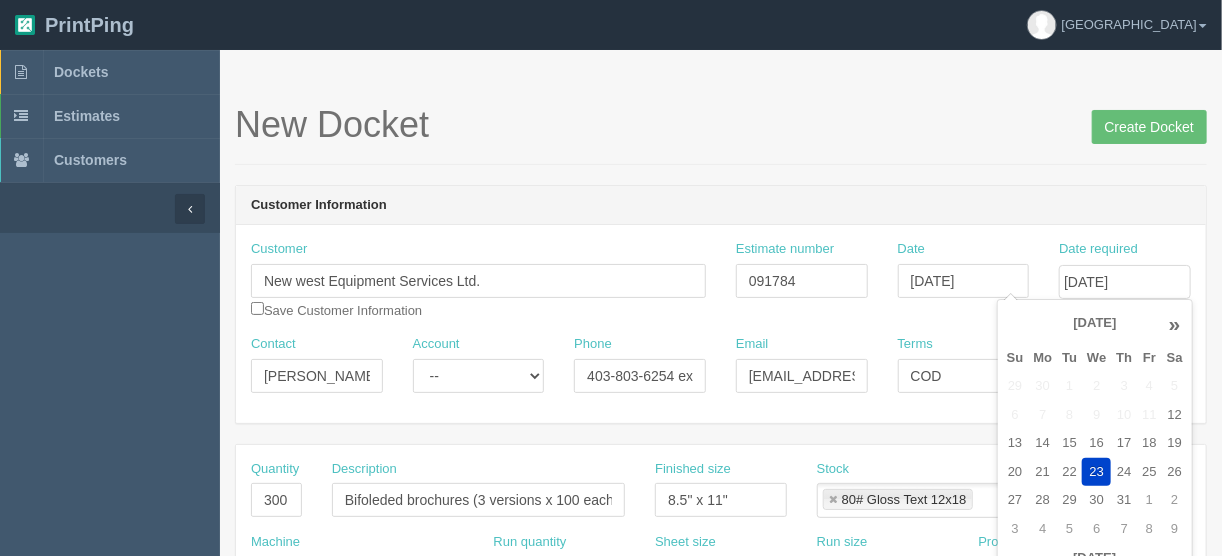 click on "New Docket
Create Docket" at bounding box center [721, 125] 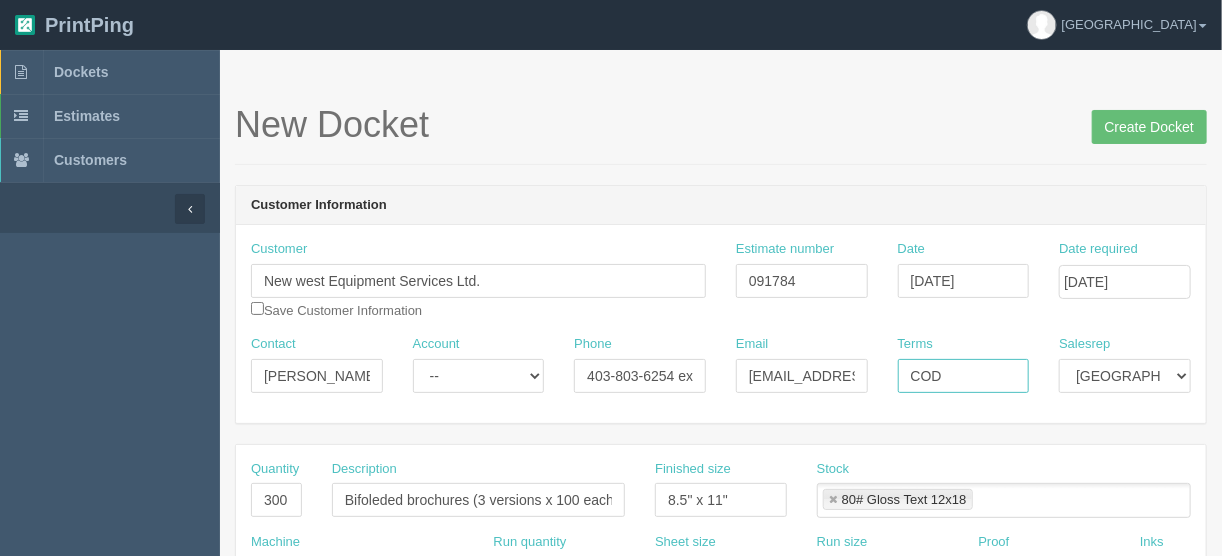 drag, startPoint x: 990, startPoint y: 375, endPoint x: 865, endPoint y: 379, distance: 125.06398 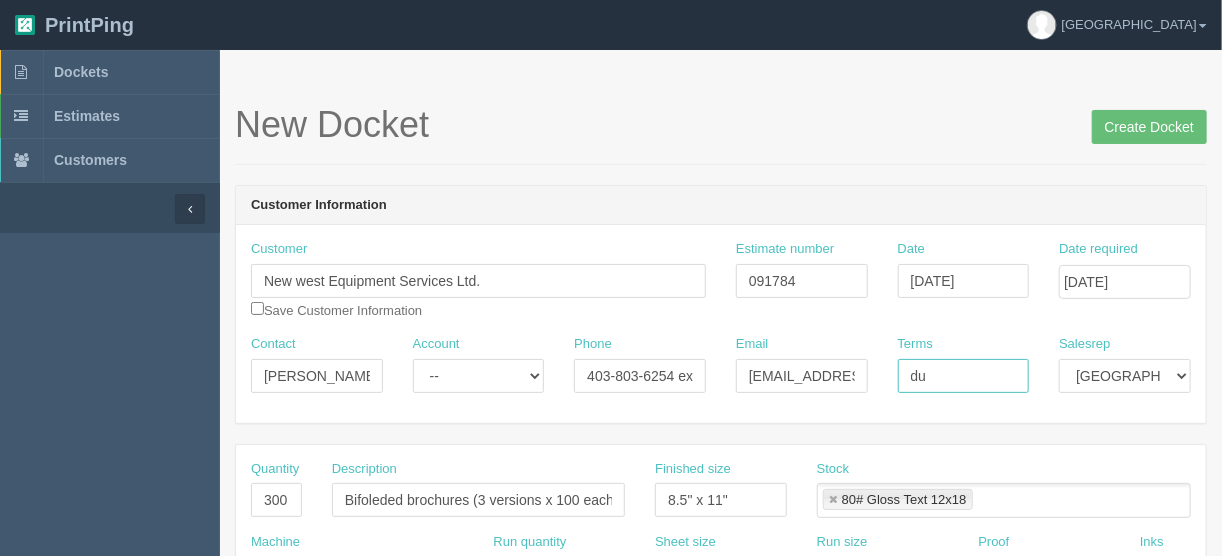 type on "Due on receipt" 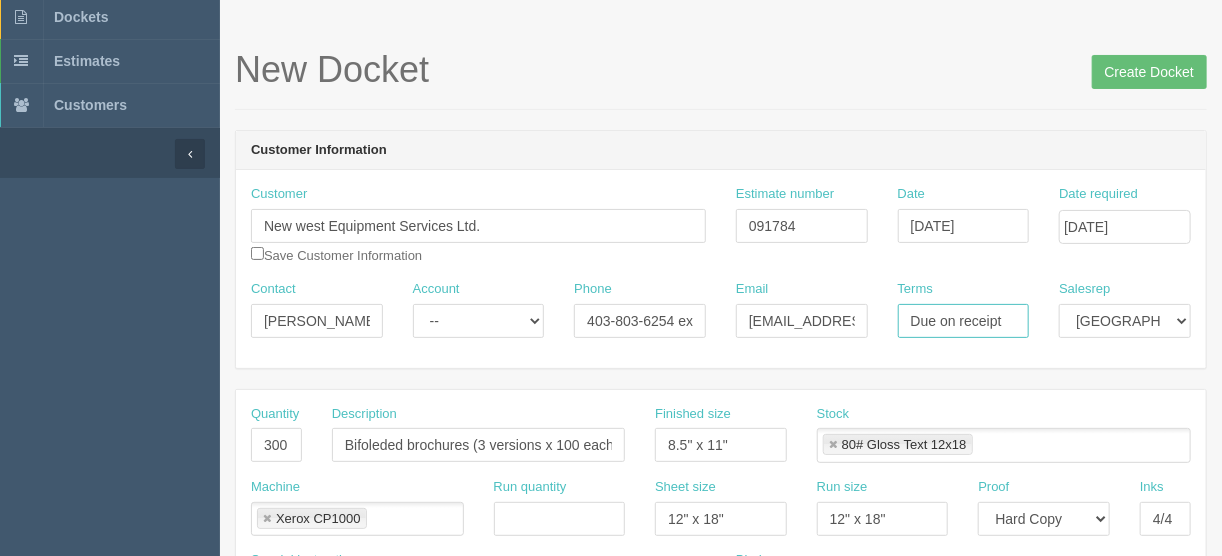 scroll, scrollTop: 80, scrollLeft: 0, axis: vertical 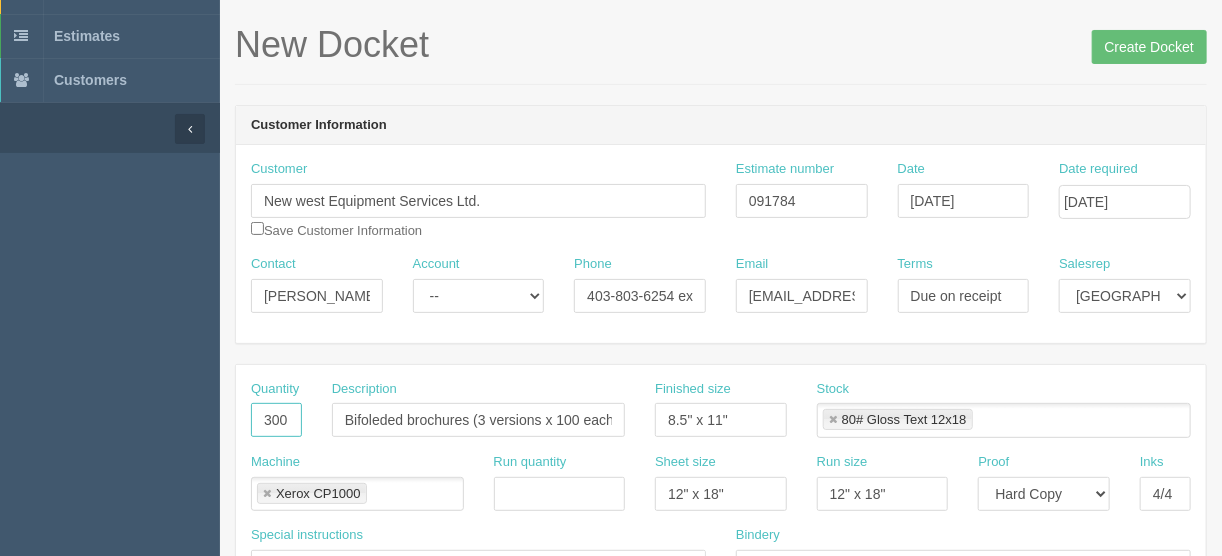 drag, startPoint x: 254, startPoint y: 418, endPoint x: 348, endPoint y: 403, distance: 95.189285 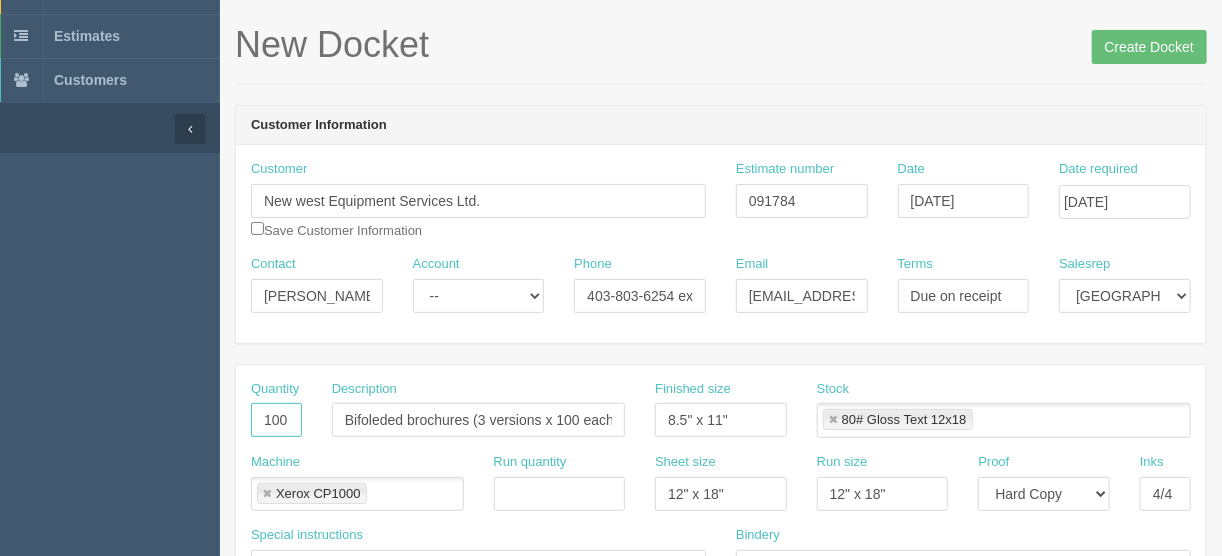 type on "100" 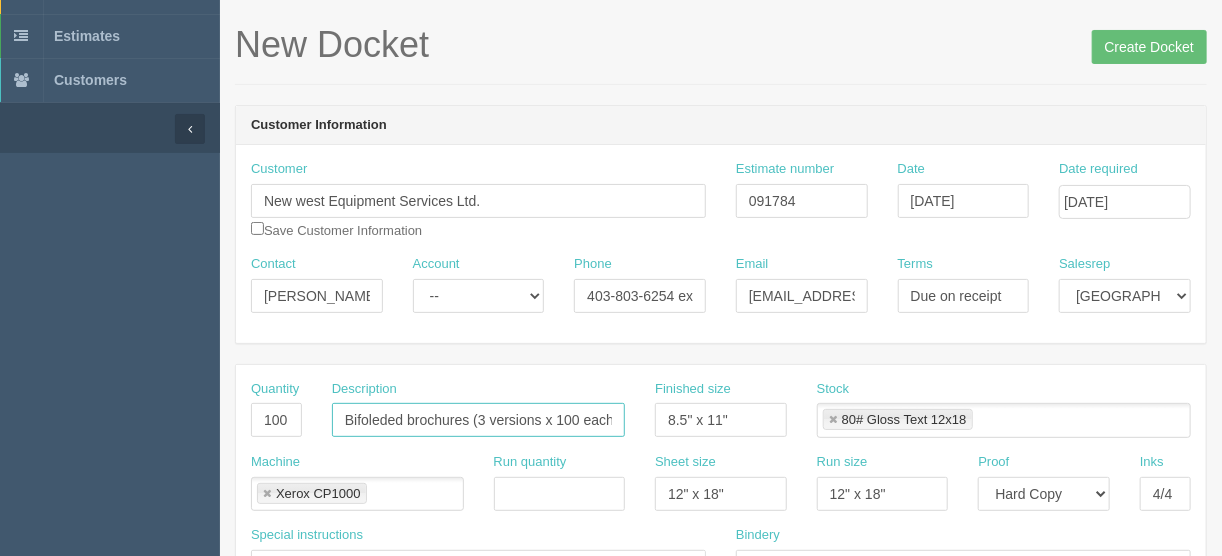 scroll, scrollTop: 0, scrollLeft: 5, axis: horizontal 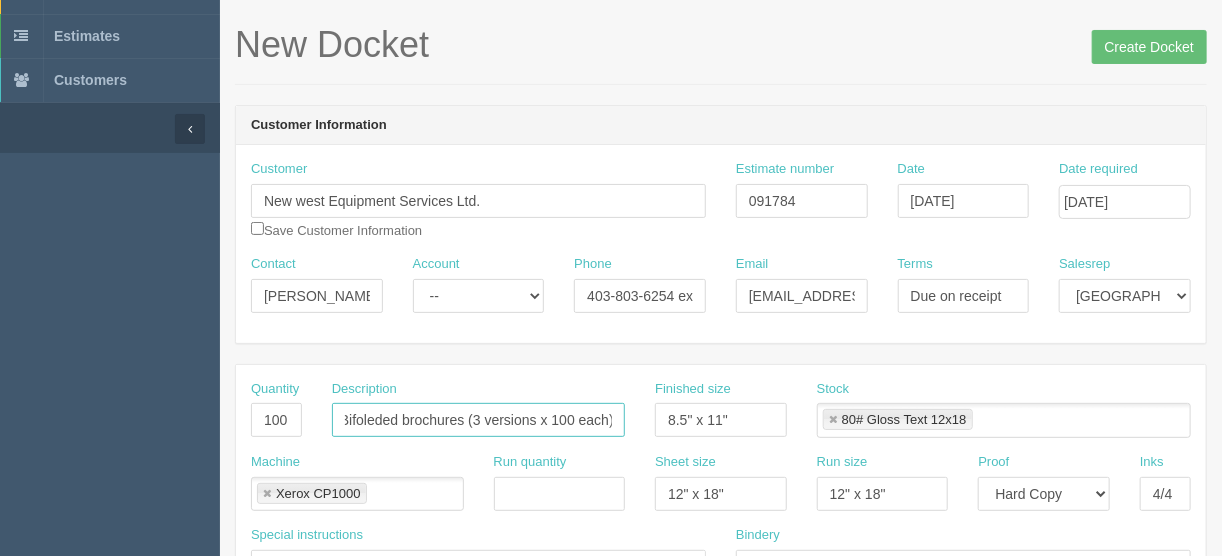 drag, startPoint x: 337, startPoint y: 417, endPoint x: 661, endPoint y: 410, distance: 324.07562 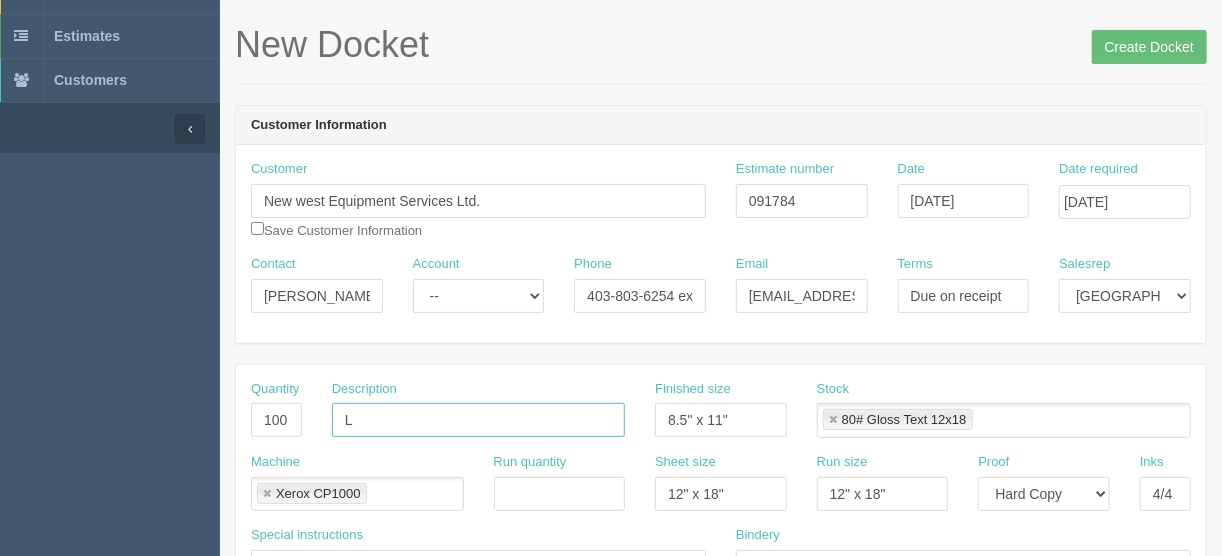 scroll, scrollTop: 0, scrollLeft: 0, axis: both 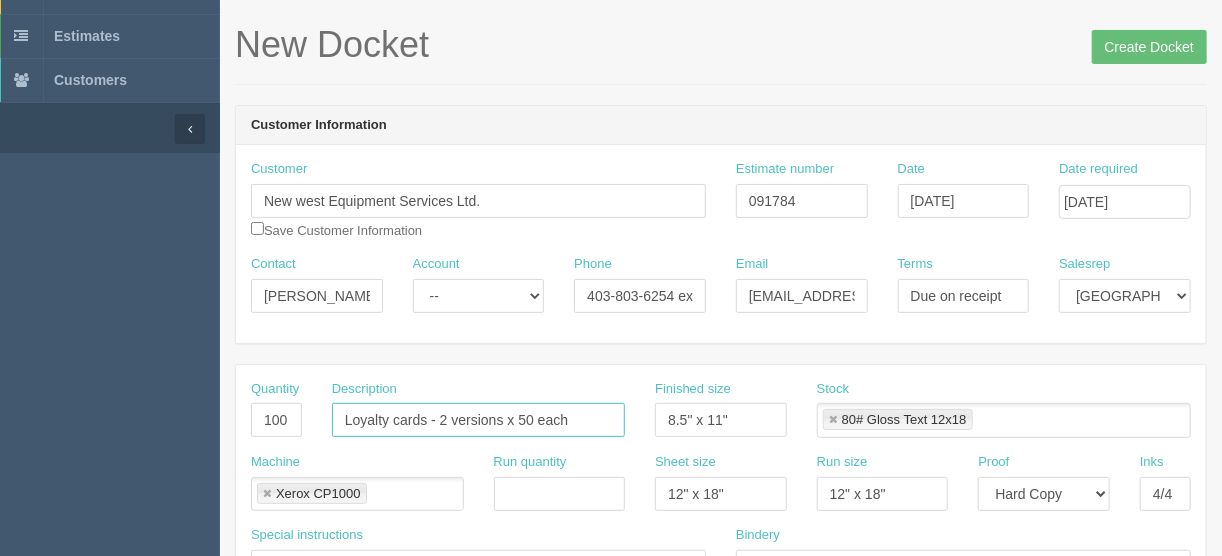 type on "Loyalty cards - 2 versions x 50 each" 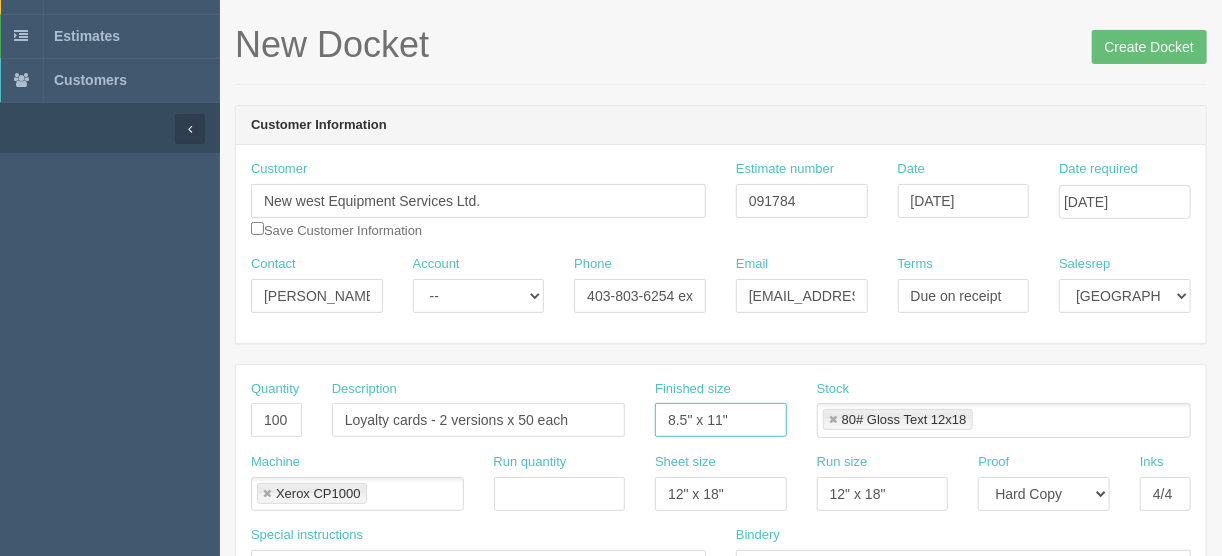 drag, startPoint x: 741, startPoint y: 412, endPoint x: 621, endPoint y: 424, distance: 120.59851 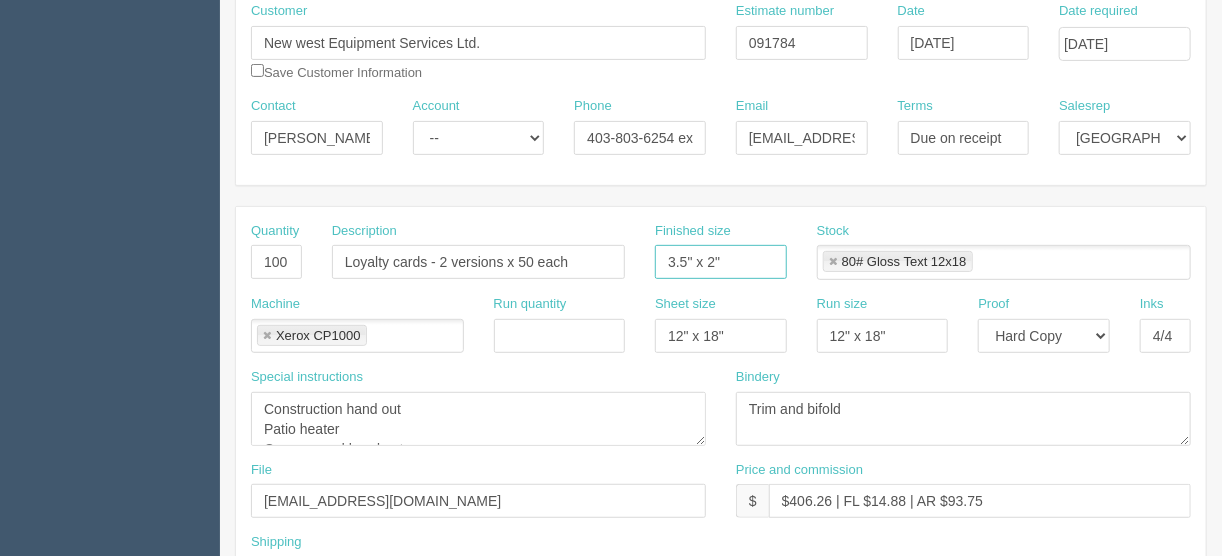 scroll, scrollTop: 240, scrollLeft: 0, axis: vertical 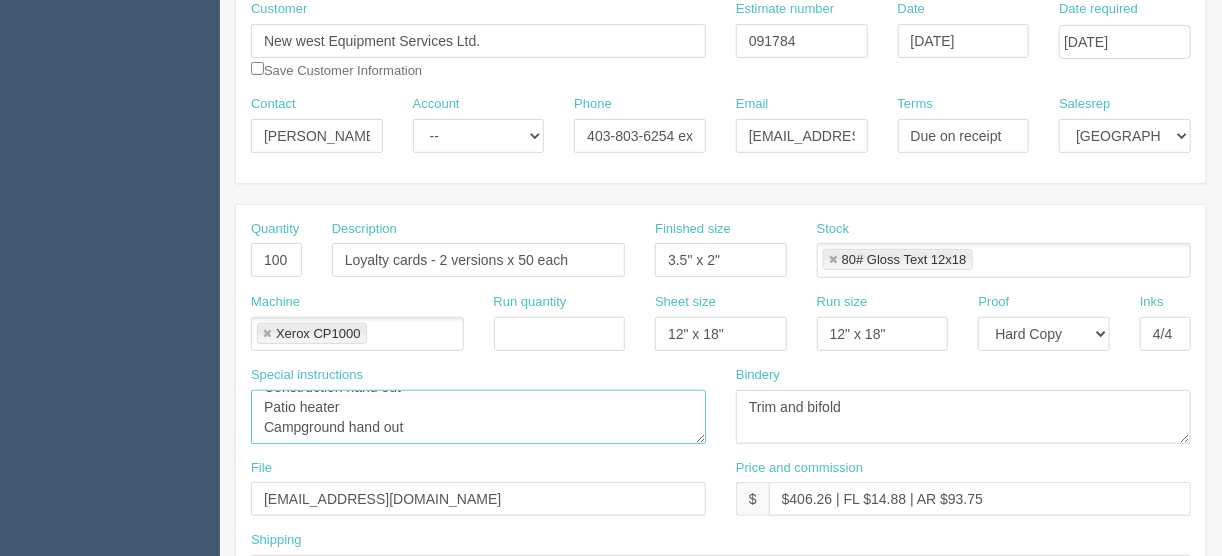 drag, startPoint x: 260, startPoint y: 403, endPoint x: 469, endPoint y: 453, distance: 214.89764 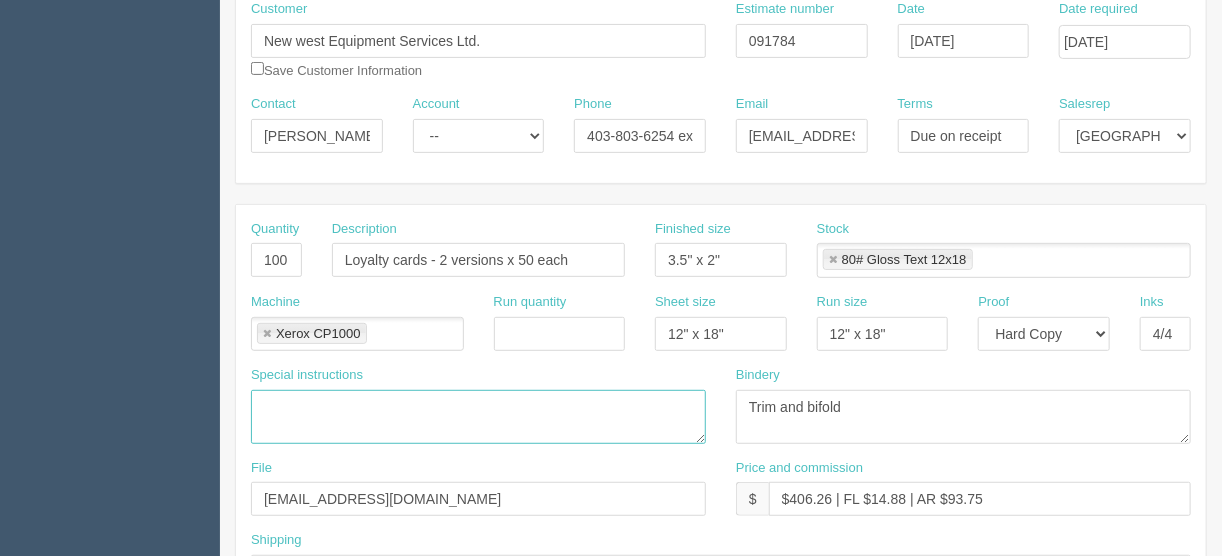 scroll, scrollTop: 0, scrollLeft: 0, axis: both 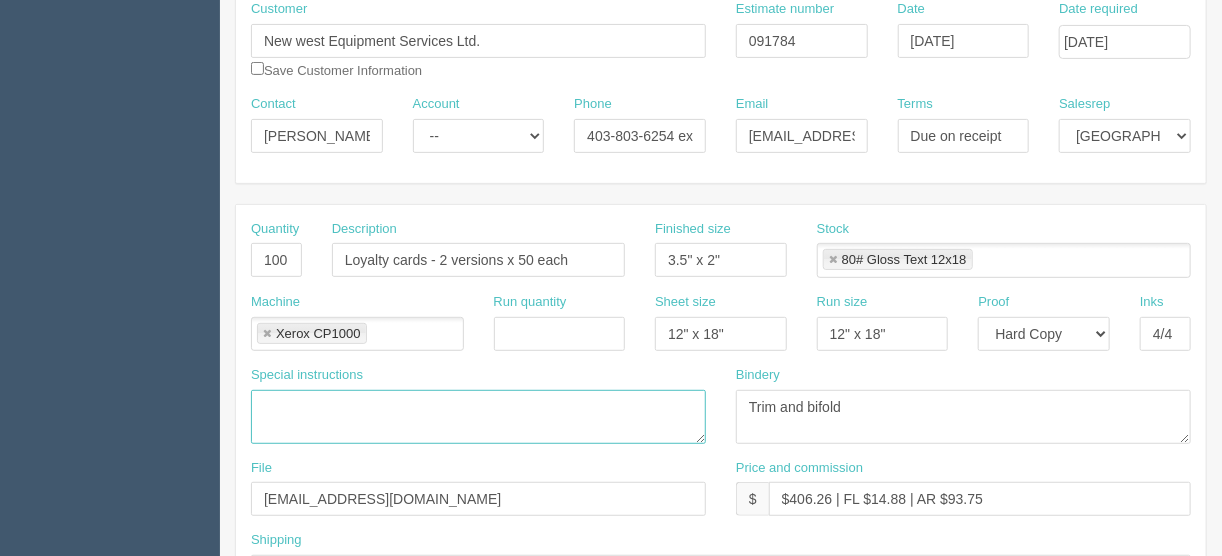 type 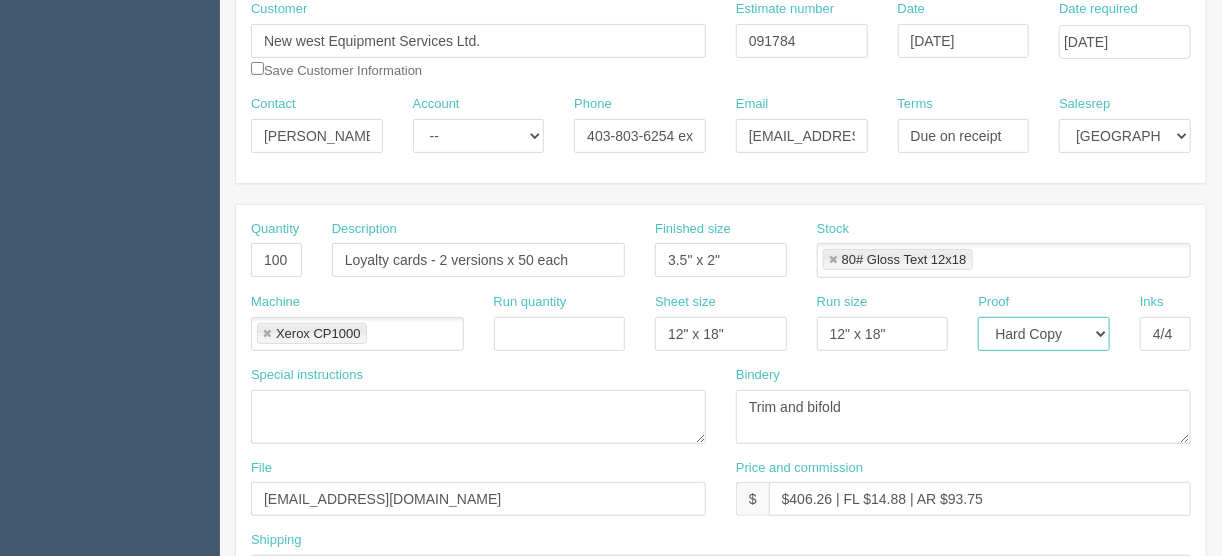 click on "--
Email
Hard Copy" at bounding box center (1044, 334) 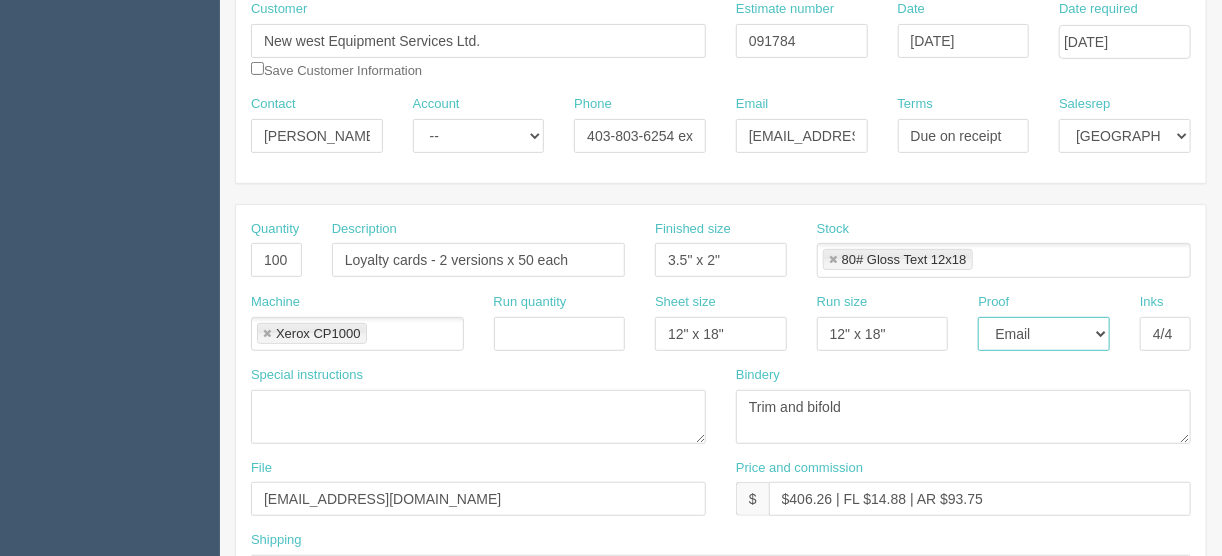 click on "--
Email
Hard Copy" at bounding box center (1044, 334) 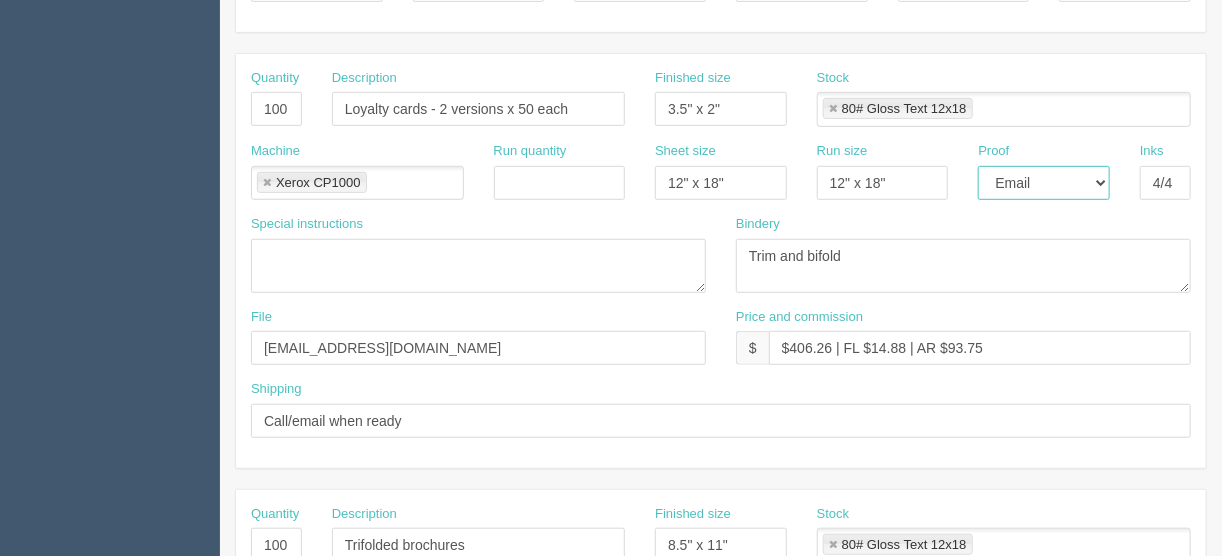 scroll, scrollTop: 480, scrollLeft: 0, axis: vertical 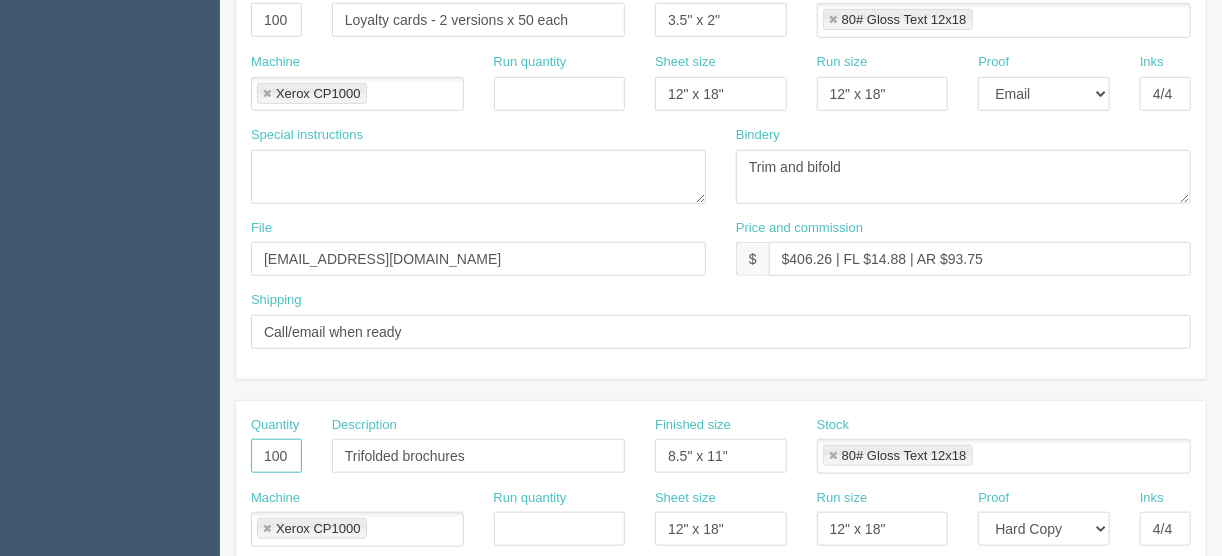 drag, startPoint x: 259, startPoint y: 451, endPoint x: 360, endPoint y: 469, distance: 102.59142 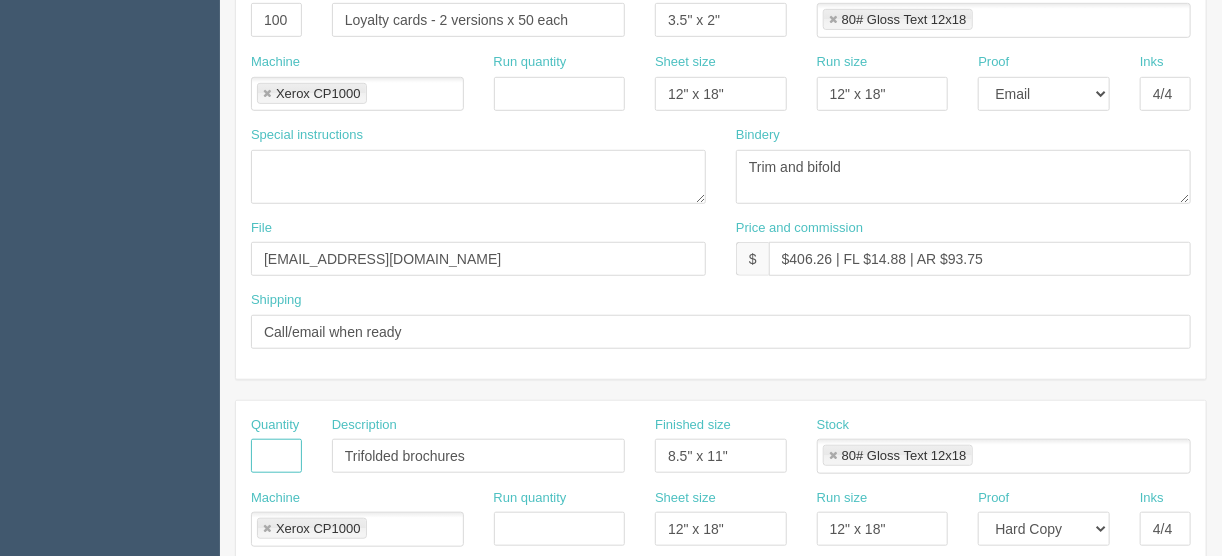 type 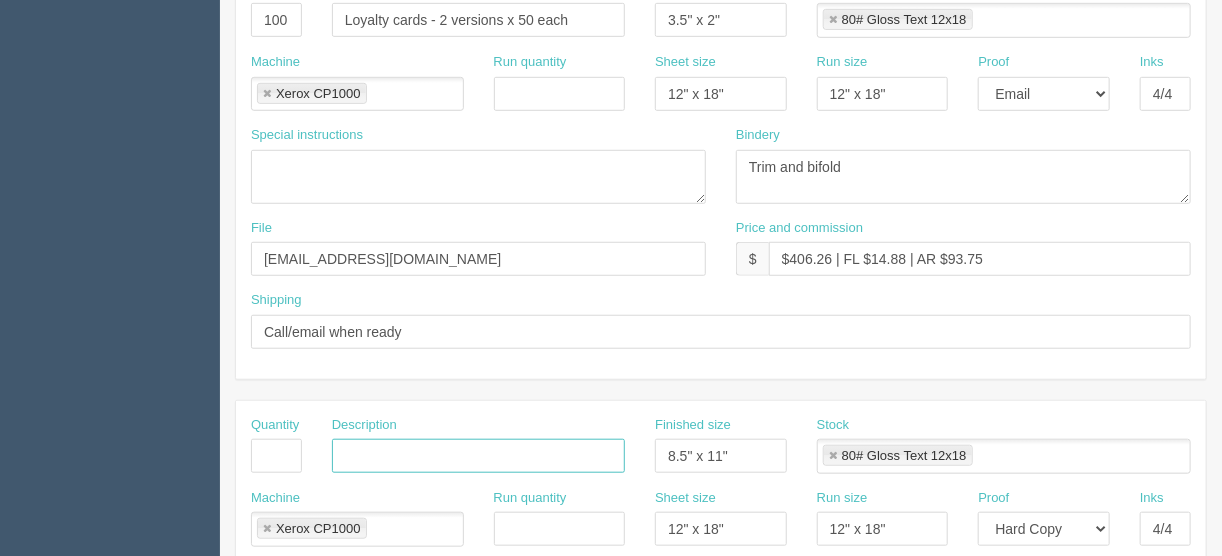 type 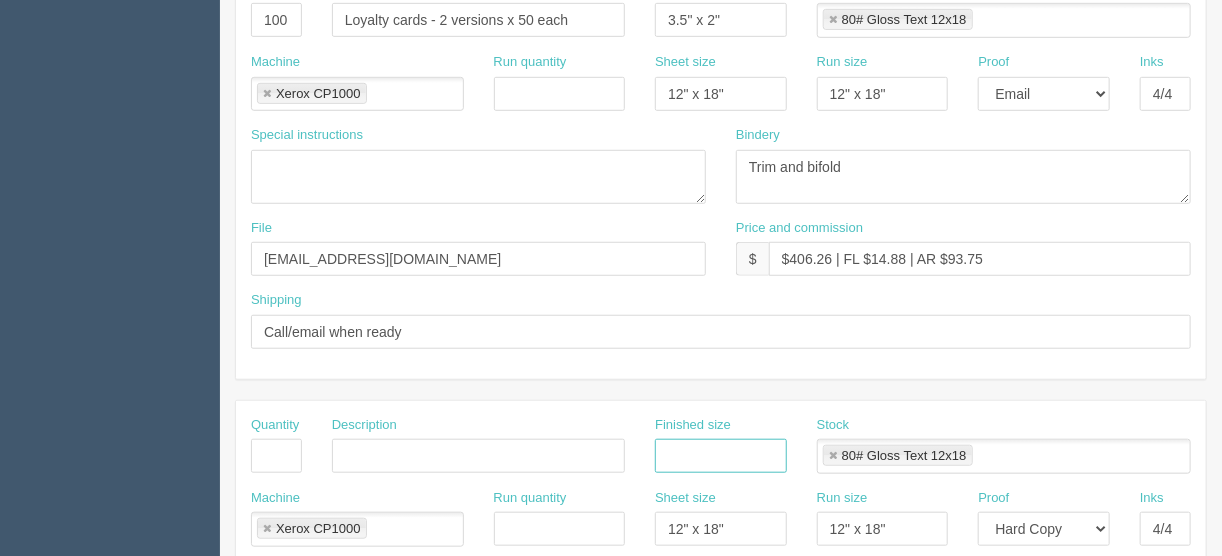 type 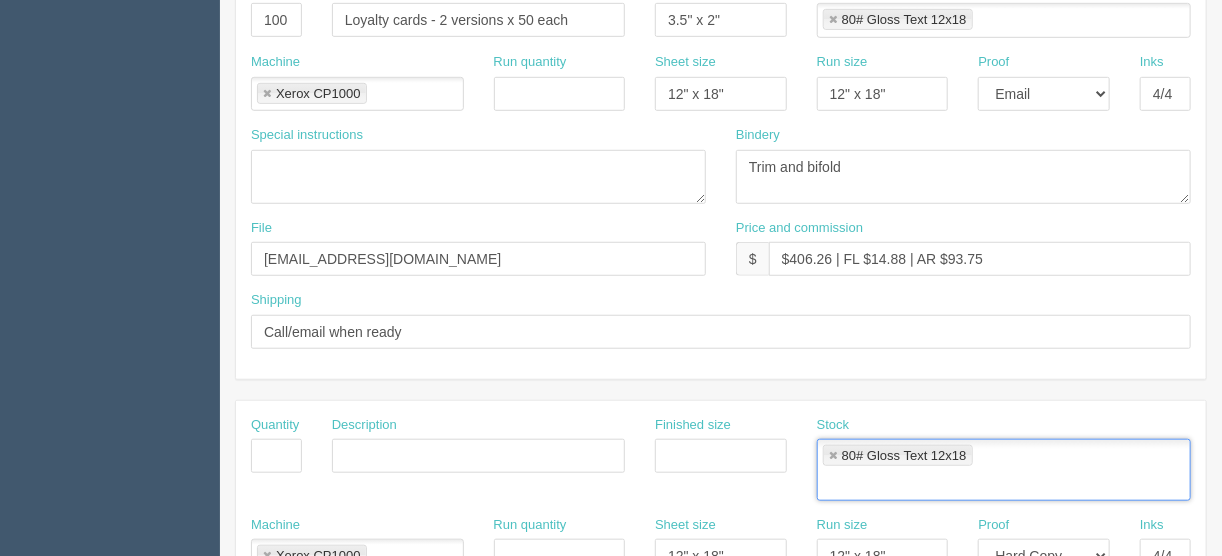 drag, startPoint x: 830, startPoint y: 450, endPoint x: 806, endPoint y: 451, distance: 24.020824 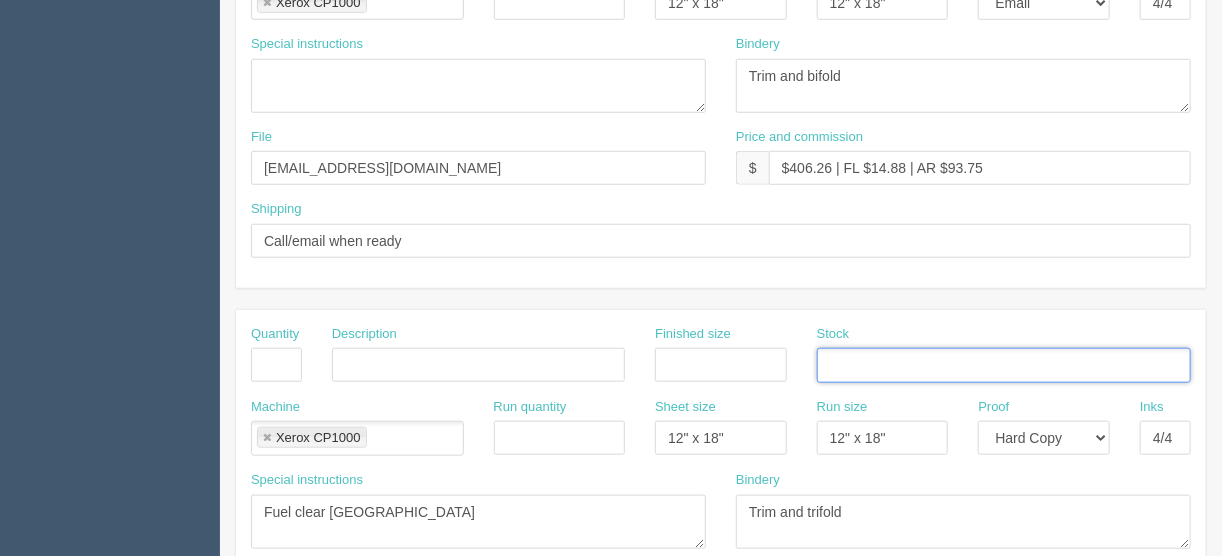 scroll, scrollTop: 640, scrollLeft: 0, axis: vertical 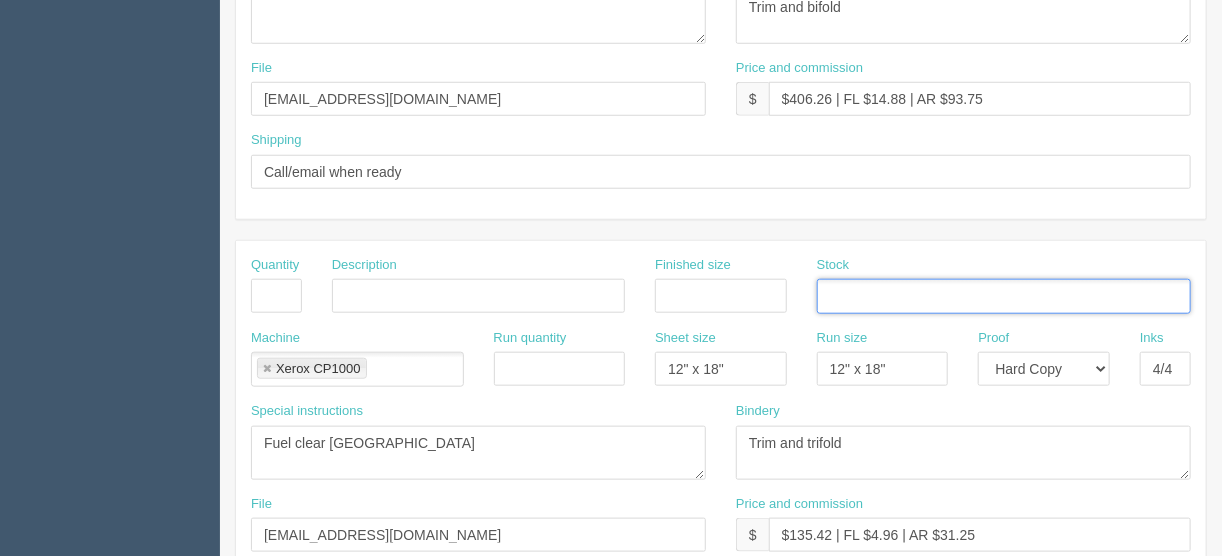 click at bounding box center (267, 369) 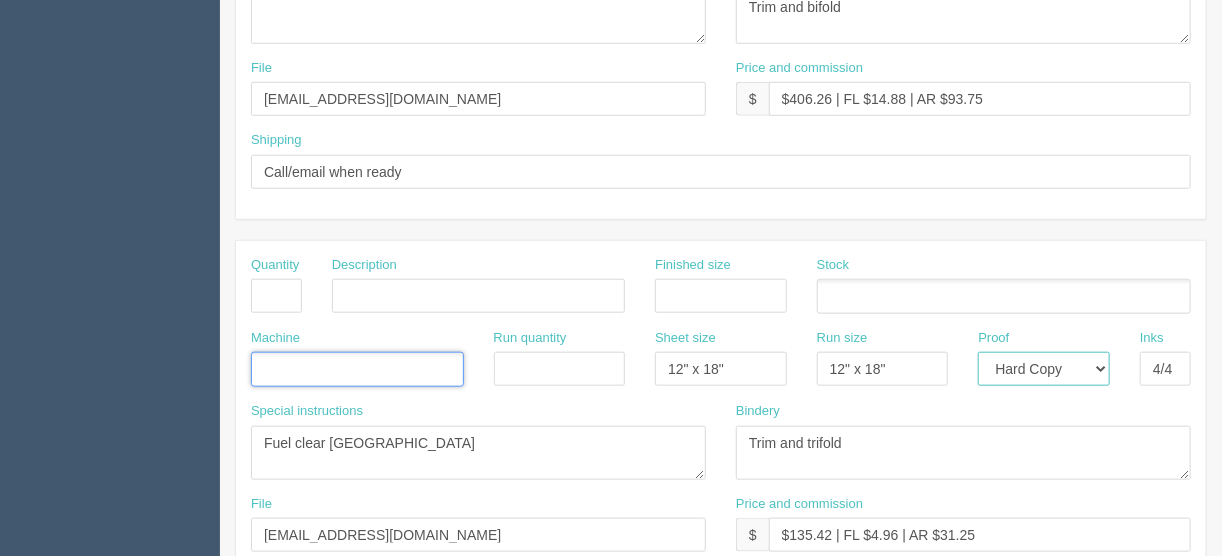 click on "--
Email
Hard Copy" at bounding box center (1044, 369) 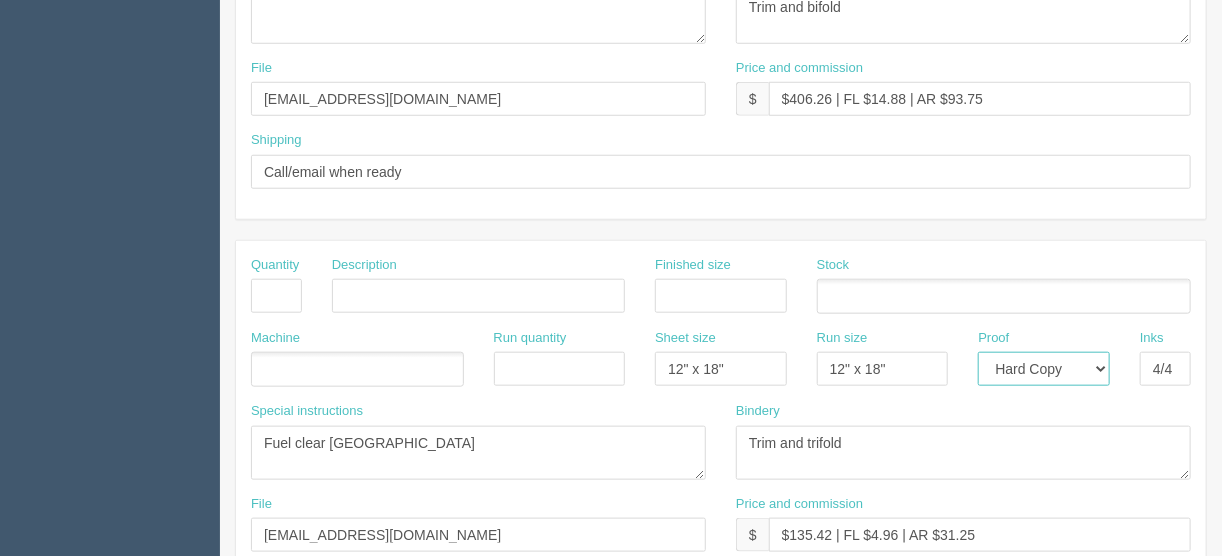 select 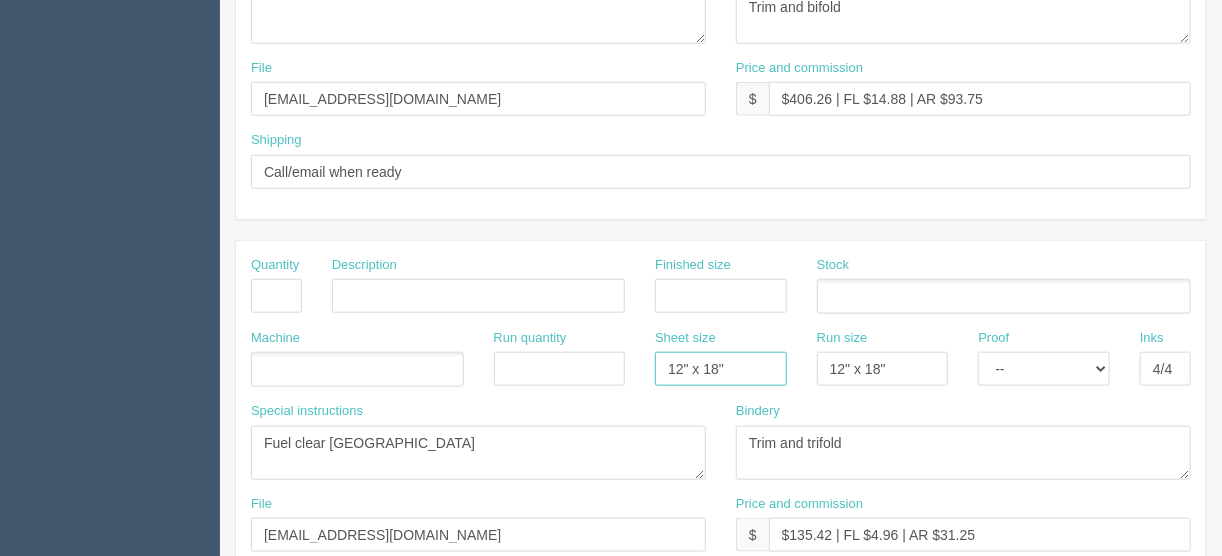 click on "12" x 18"" at bounding box center (721, 369) 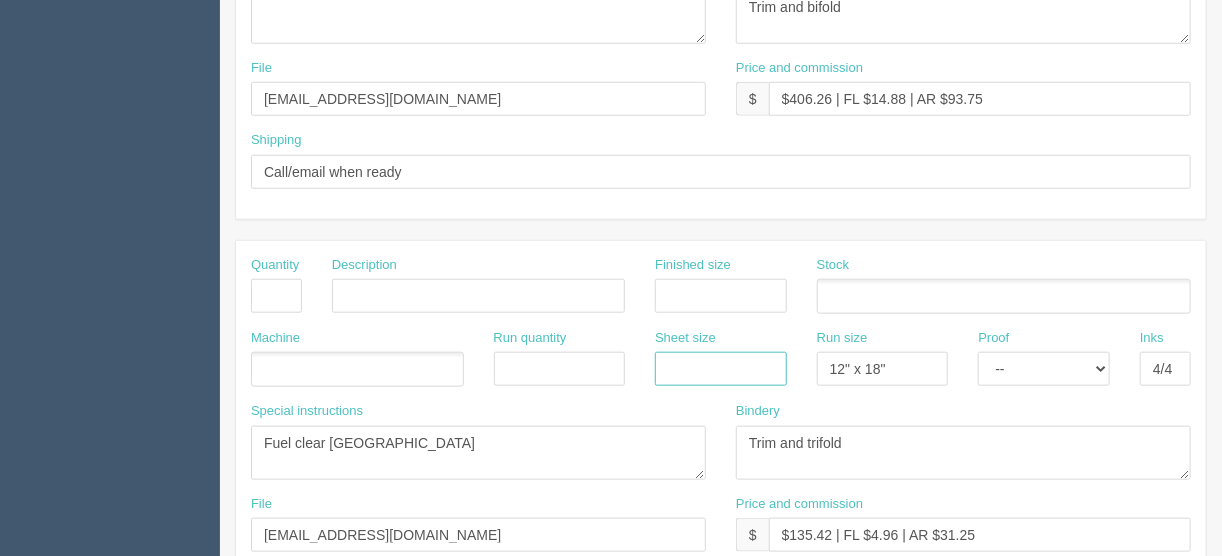 type 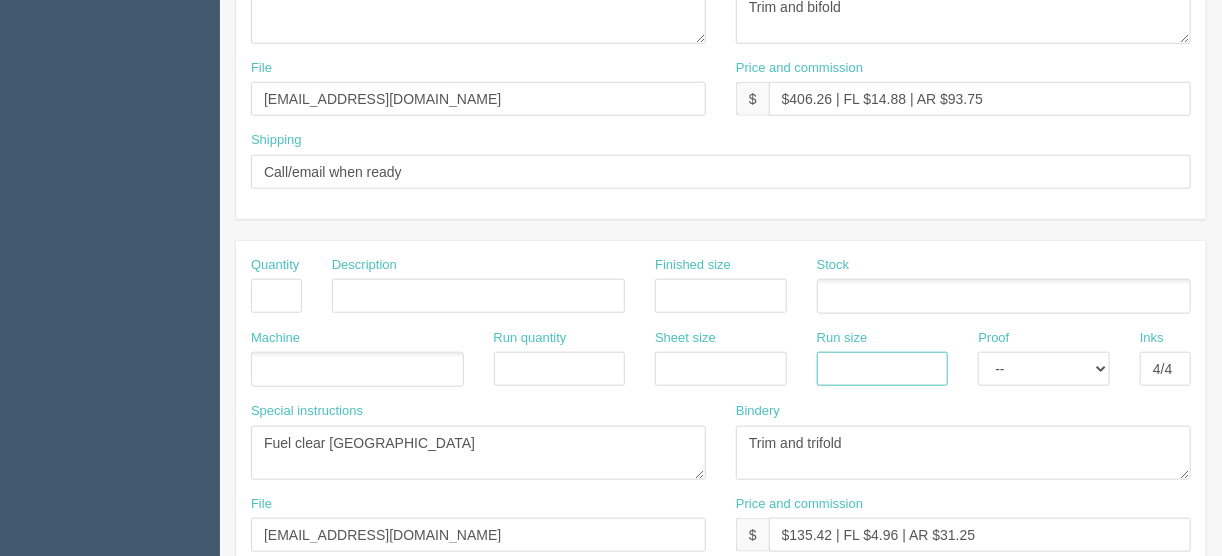 type 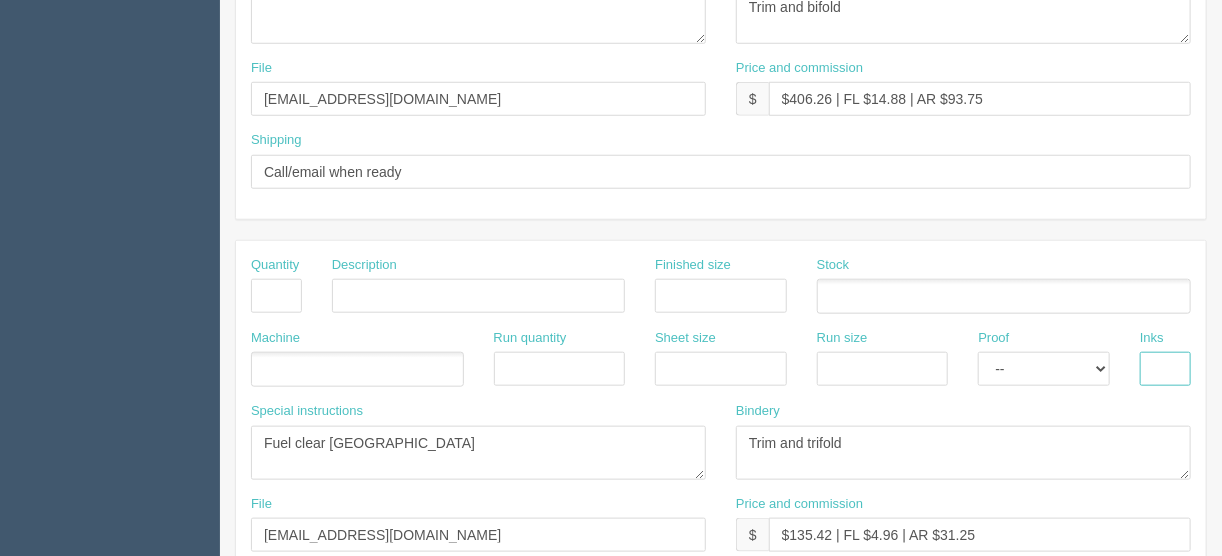 type 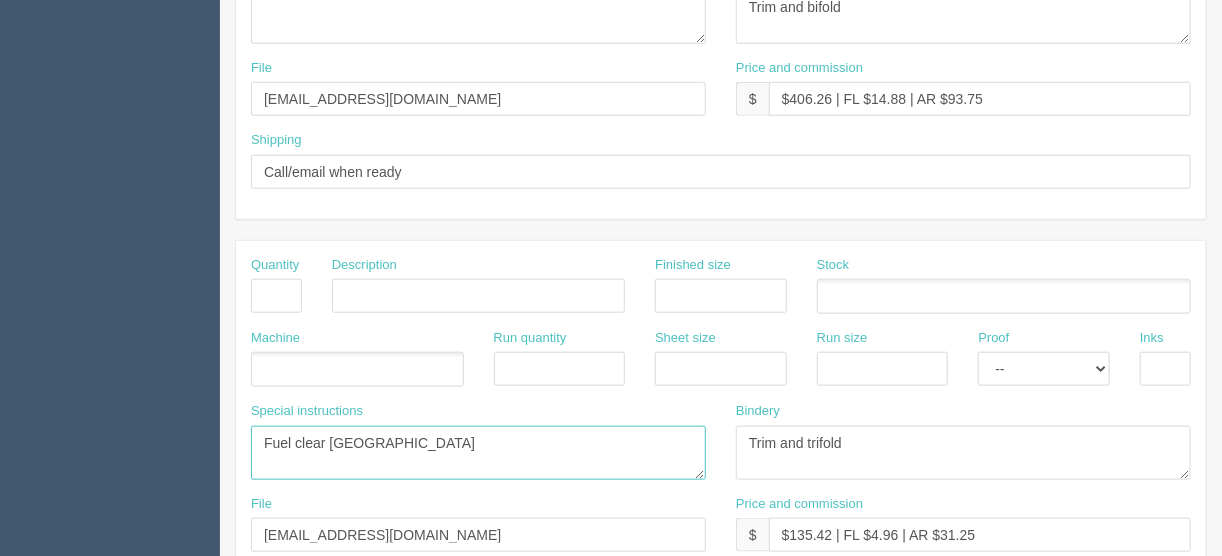 drag, startPoint x: 395, startPoint y: 435, endPoint x: 401, endPoint y: 477, distance: 42.426407 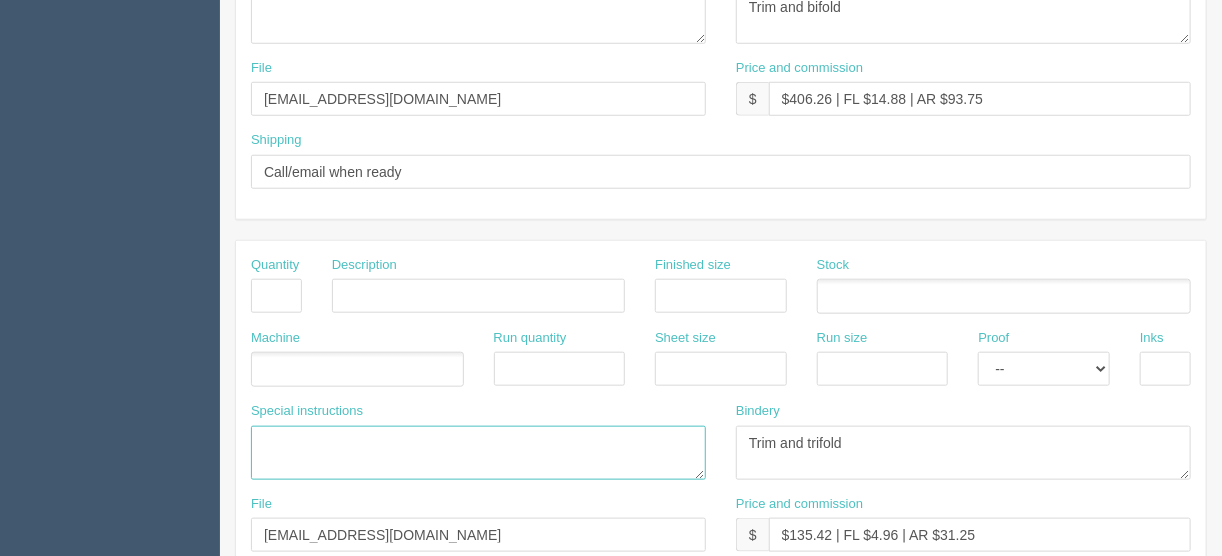 type 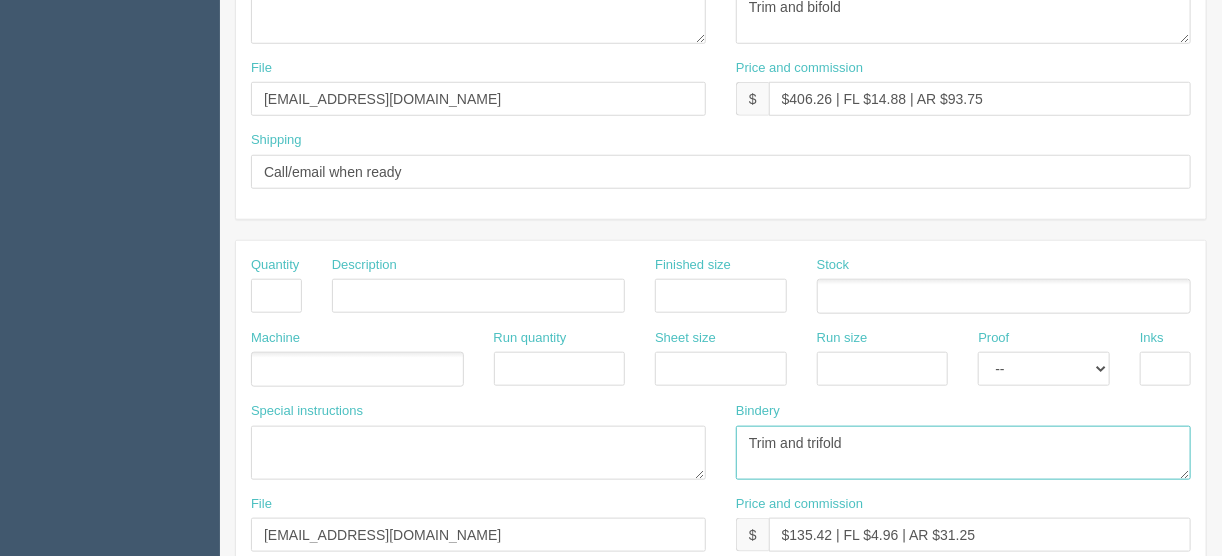 drag, startPoint x: 876, startPoint y: 436, endPoint x: 764, endPoint y: 436, distance: 112 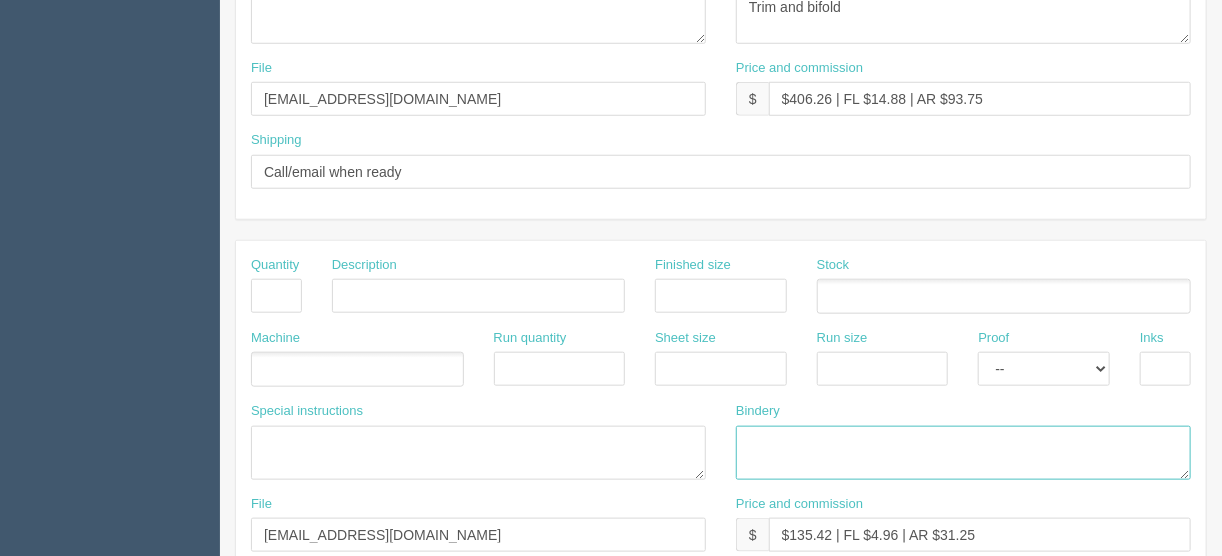 type 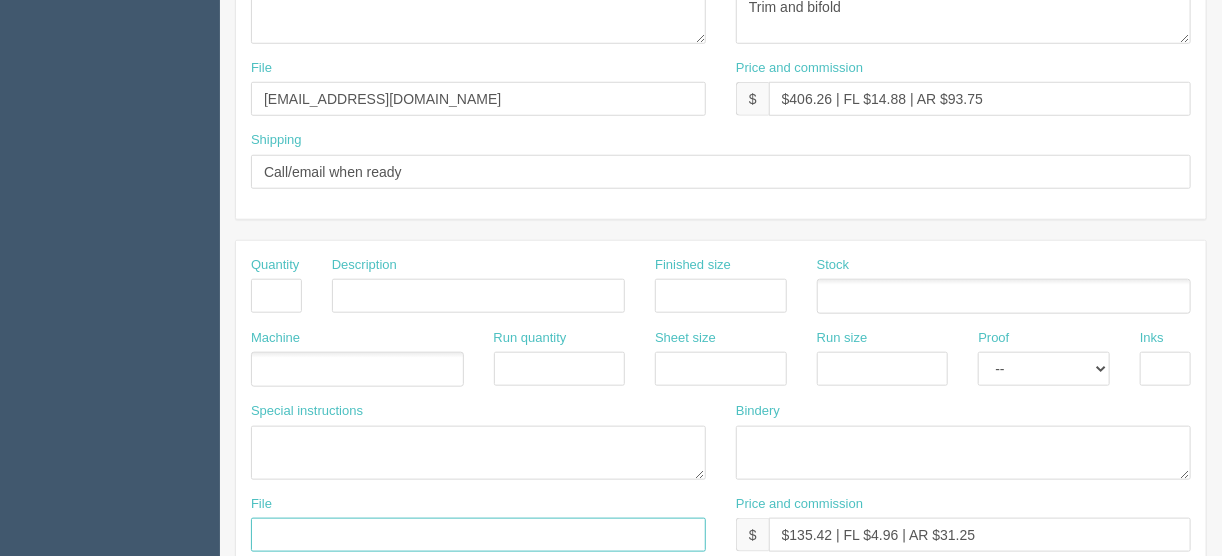 type 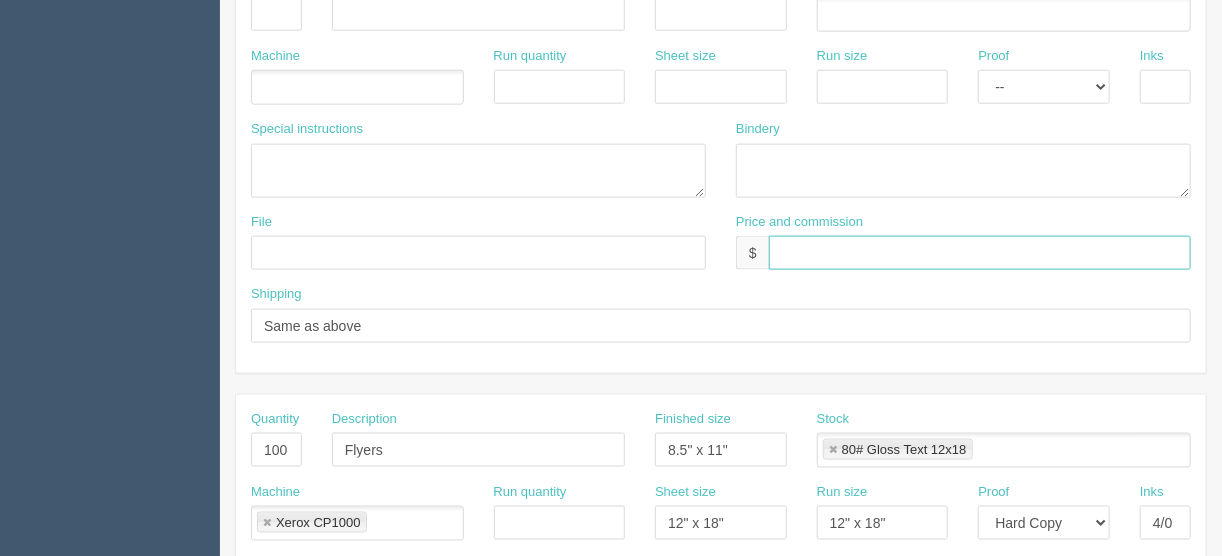 scroll, scrollTop: 1040, scrollLeft: 0, axis: vertical 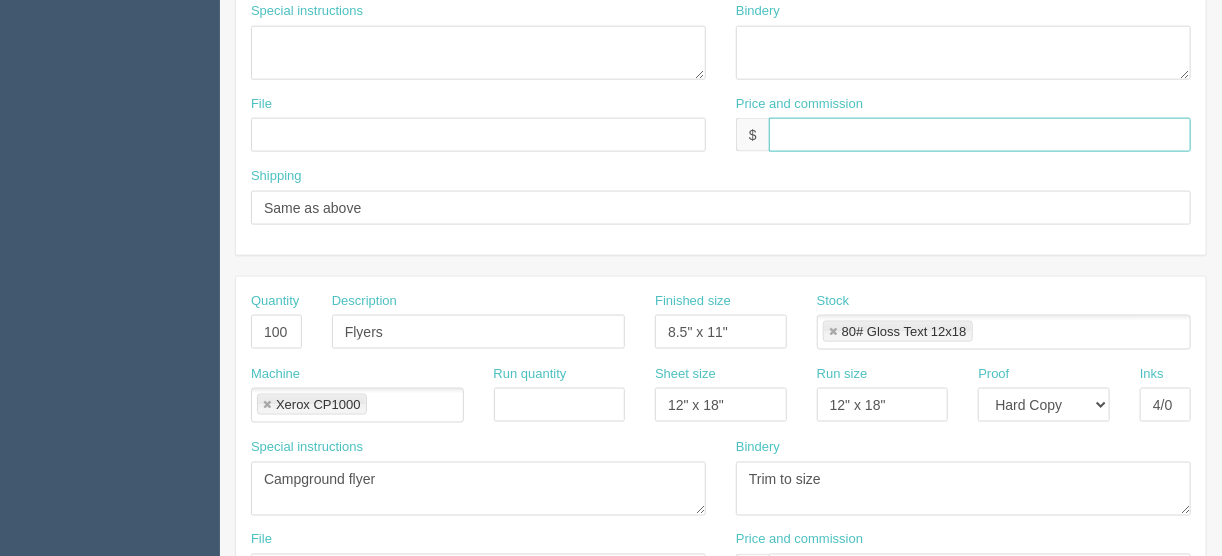 type 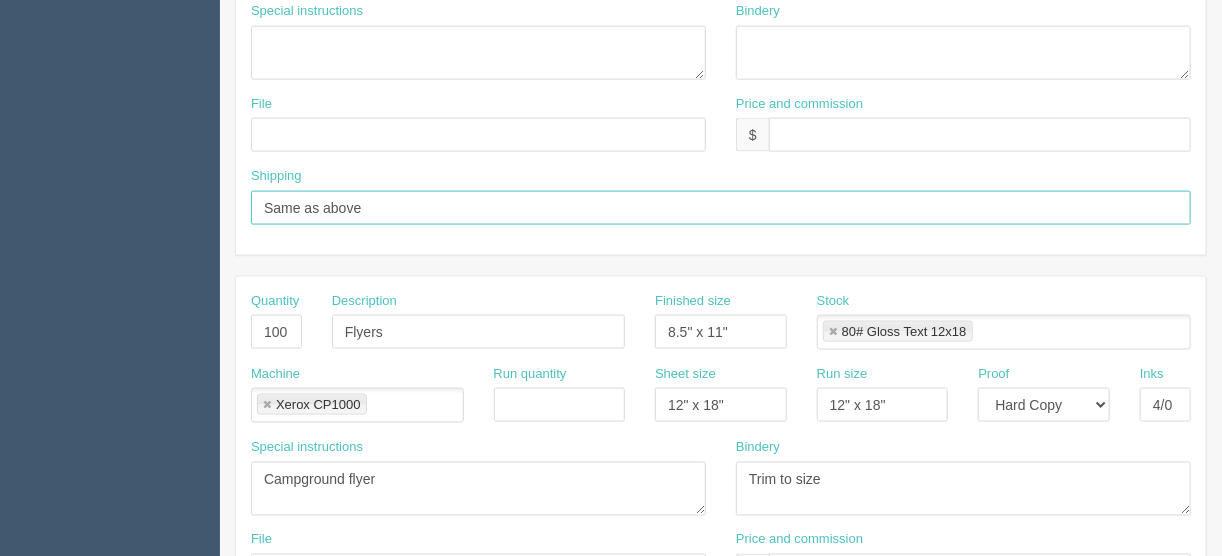 drag, startPoint x: 407, startPoint y: 201, endPoint x: 206, endPoint y: 208, distance: 201.12186 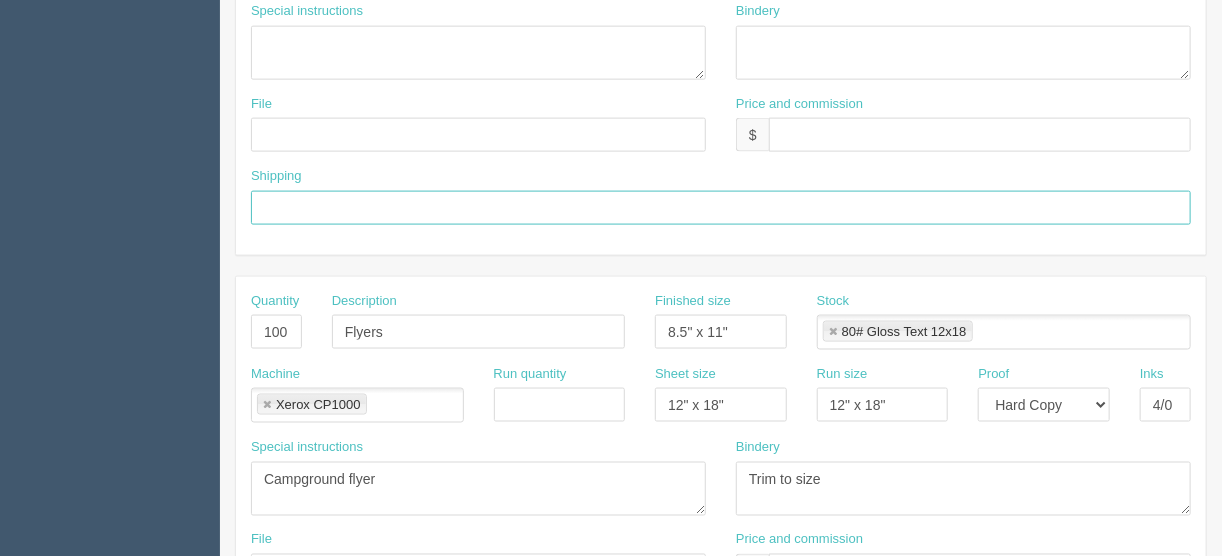 type 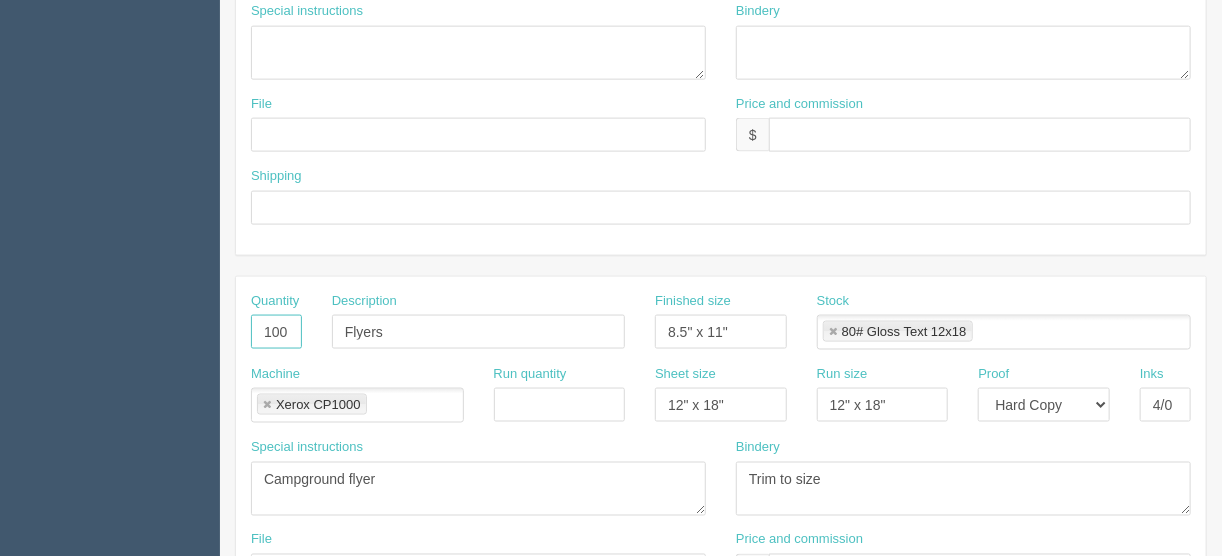 drag, startPoint x: 294, startPoint y: 319, endPoint x: 228, endPoint y: 328, distance: 66.61081 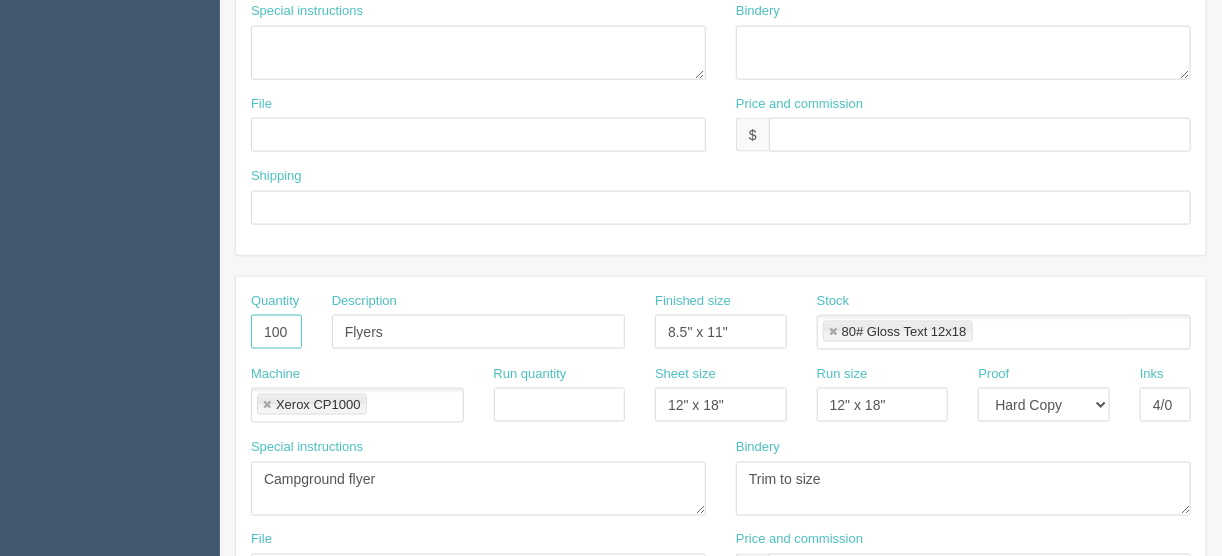 click on "New Docket
Create Docket
Customer Information
Customer
New west Equipment Services Ltd.
Save Customer Information
Estimate number
091784
Date
July 17, 2025
Date required
July 23, 2025
Contact
Olivia McDermott
Account
--
Existing Client
Allrush Client
Rep Client
Phone
403-803-6254 ext. 233
Email
omcdermott@newwestequipment.com
Terms
Due on receipt" at bounding box center (721, -107) 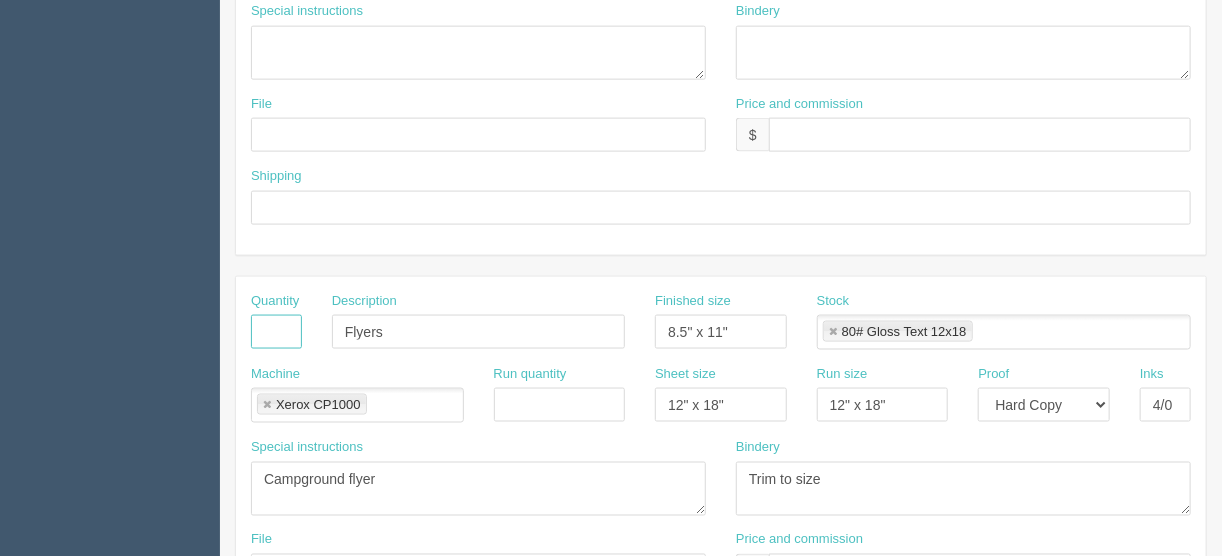 type 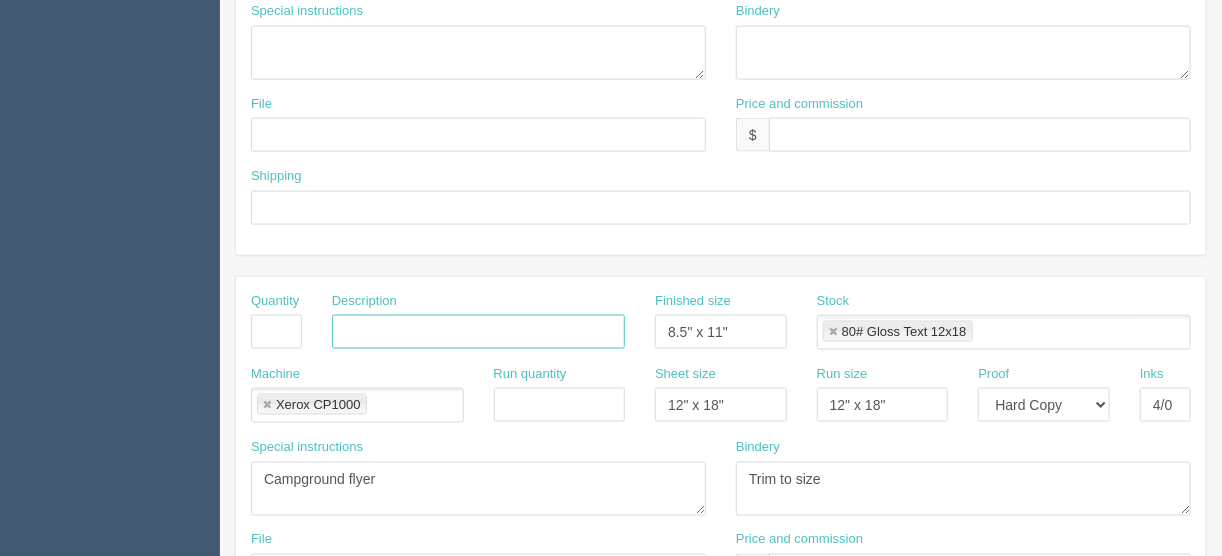 type 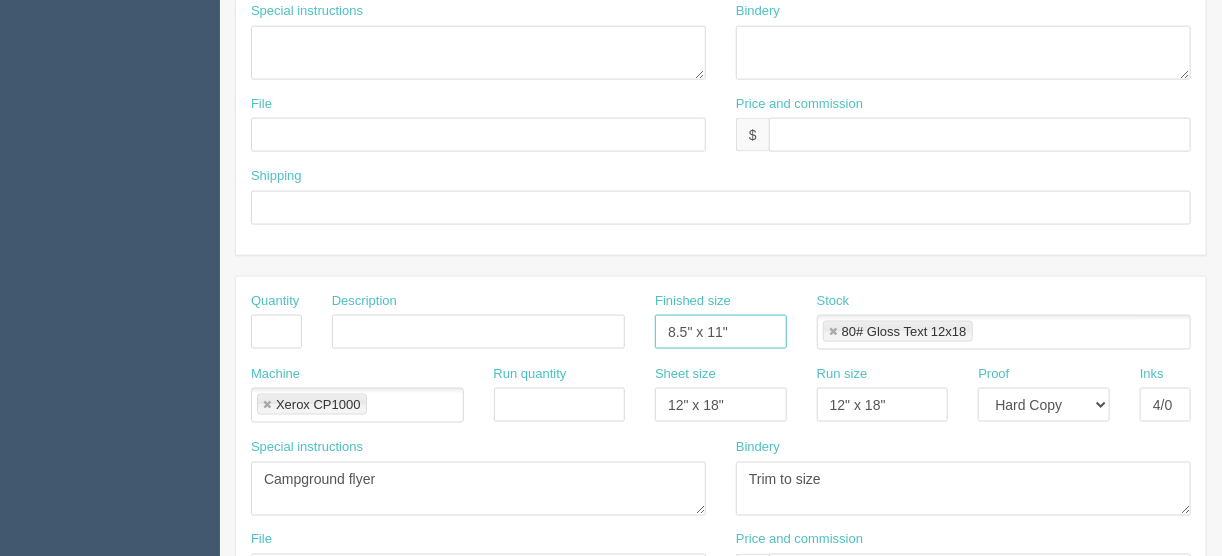 type 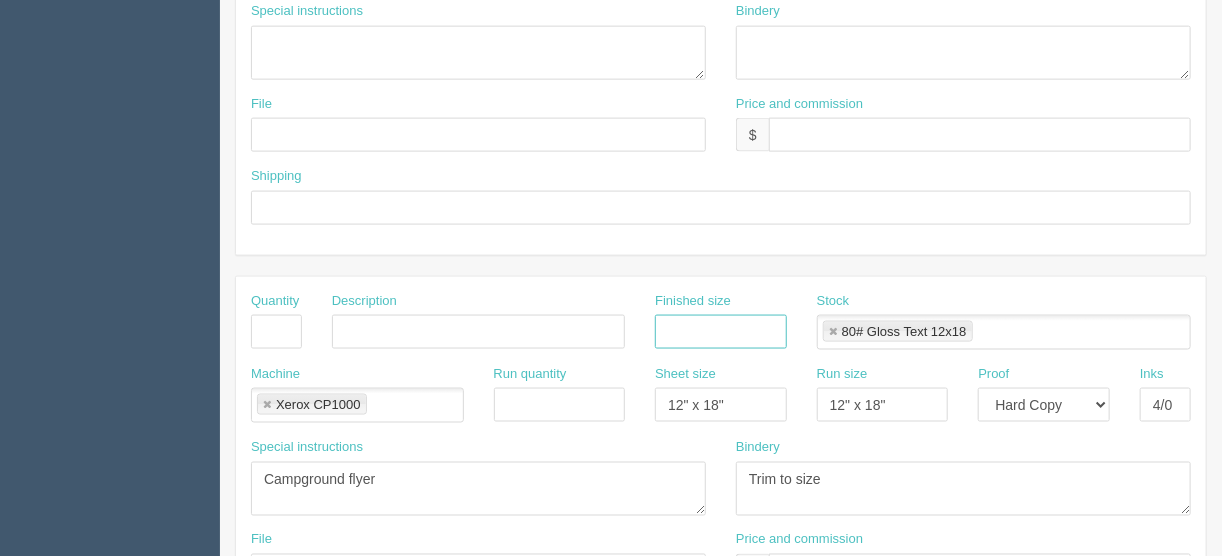 click at bounding box center (833, 332) 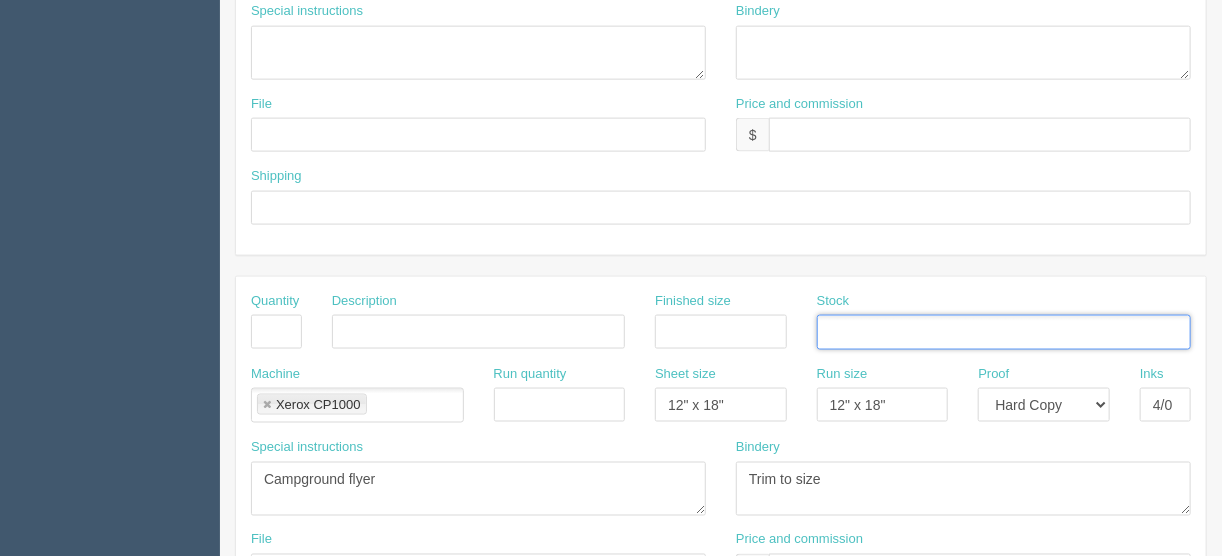 drag, startPoint x: 264, startPoint y: 398, endPoint x: 284, endPoint y: 398, distance: 20 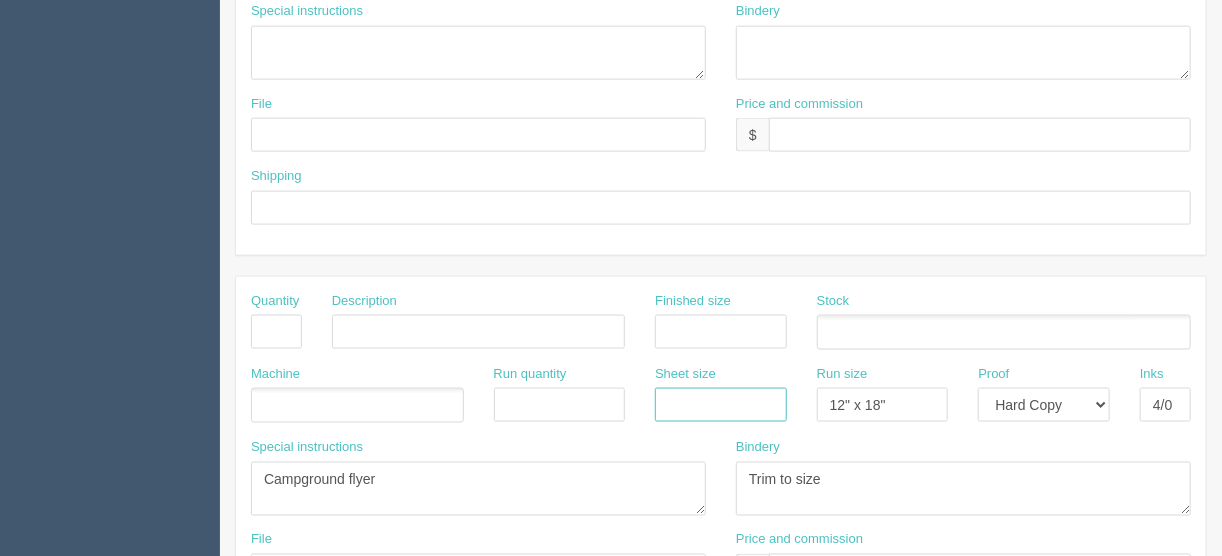type 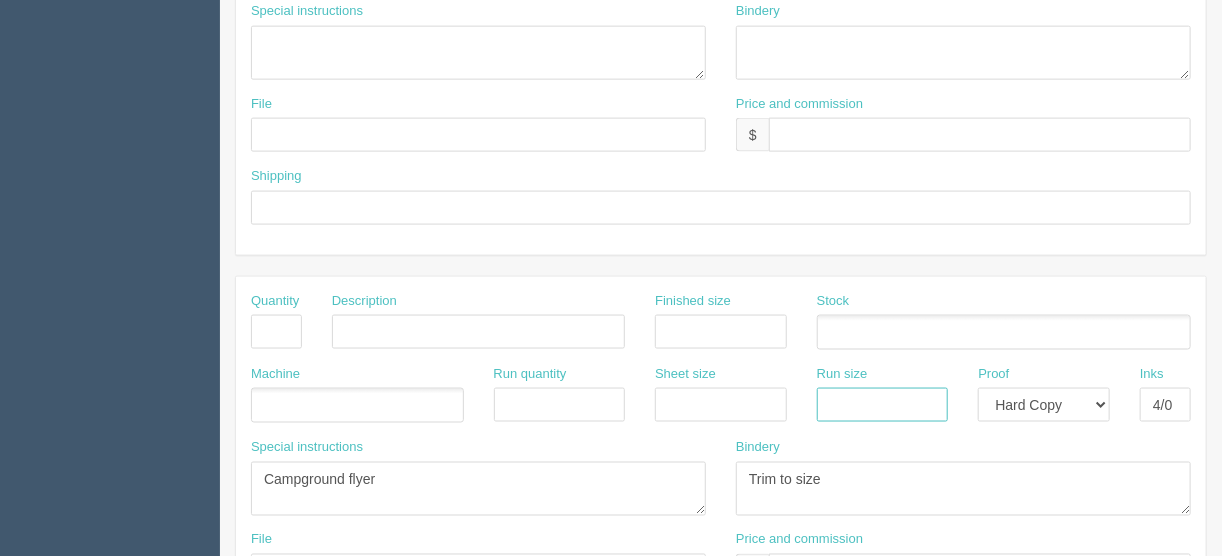 type 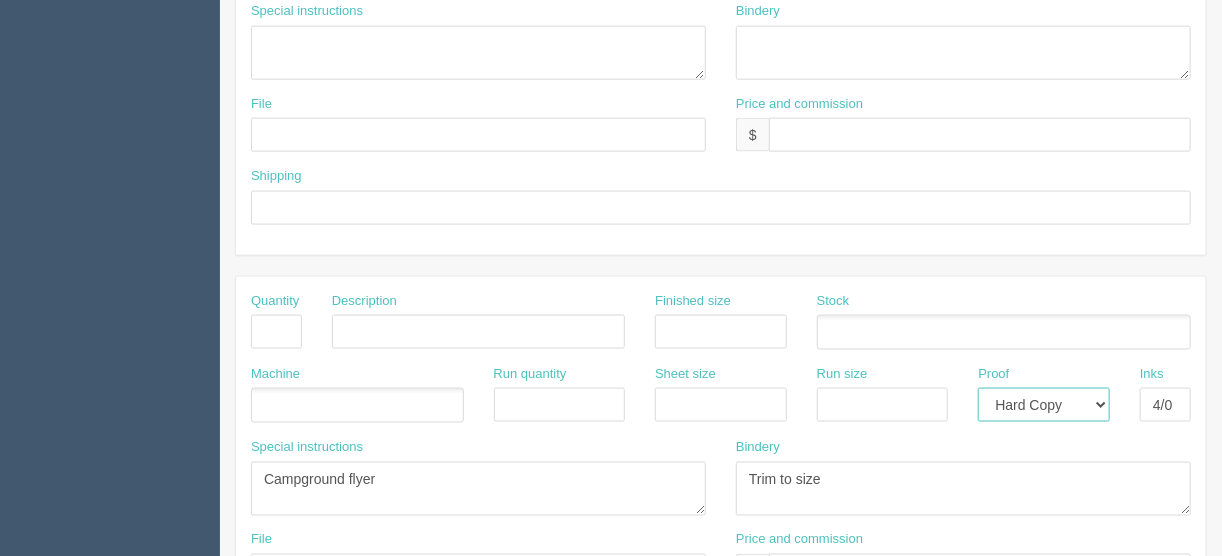 click on "--
Email
Hard Copy" at bounding box center (1044, 405) 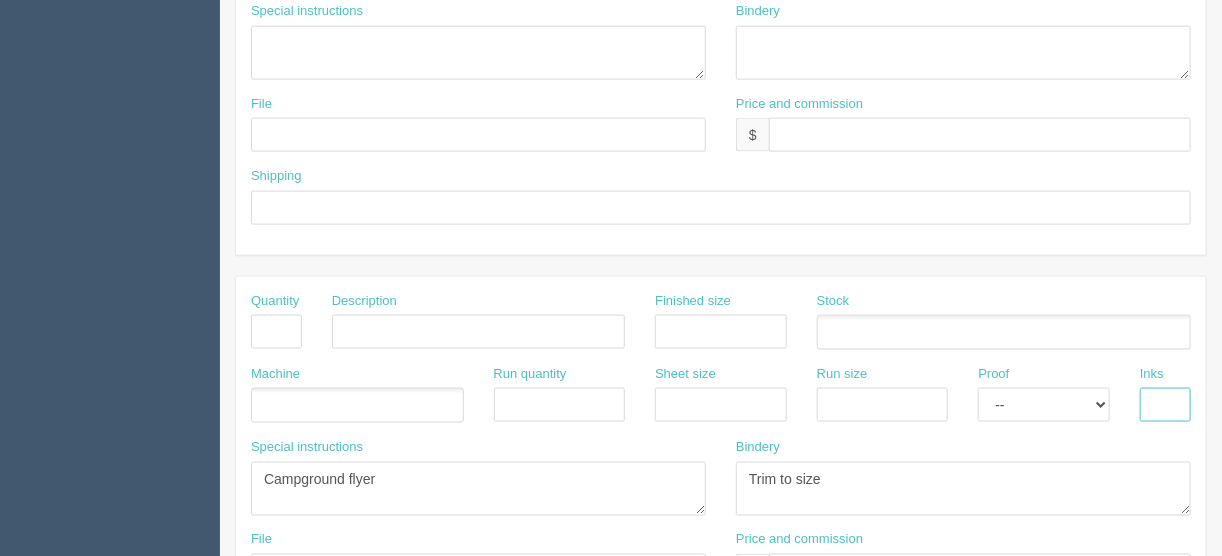 type 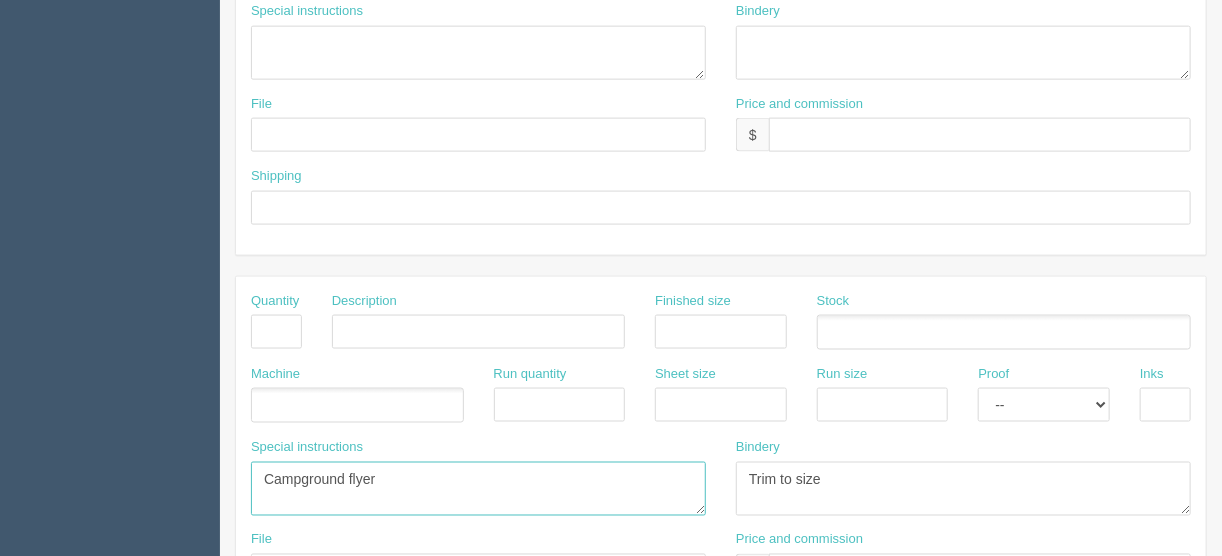 drag, startPoint x: 396, startPoint y: 474, endPoint x: 196, endPoint y: 467, distance: 200.12247 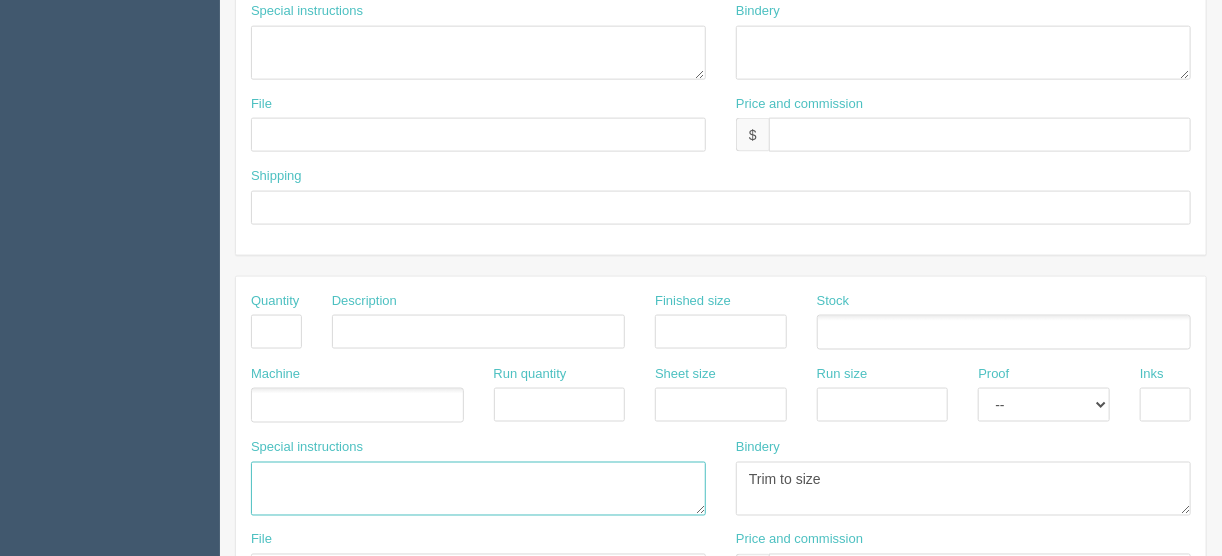 type 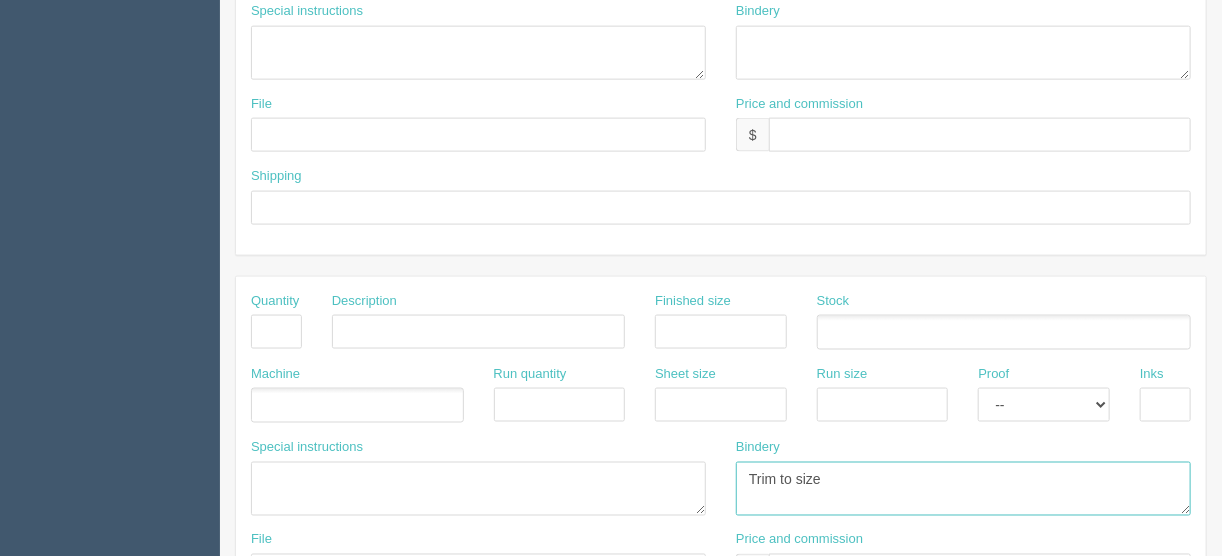 drag, startPoint x: 782, startPoint y: 484, endPoint x: 660, endPoint y: 506, distance: 123.967735 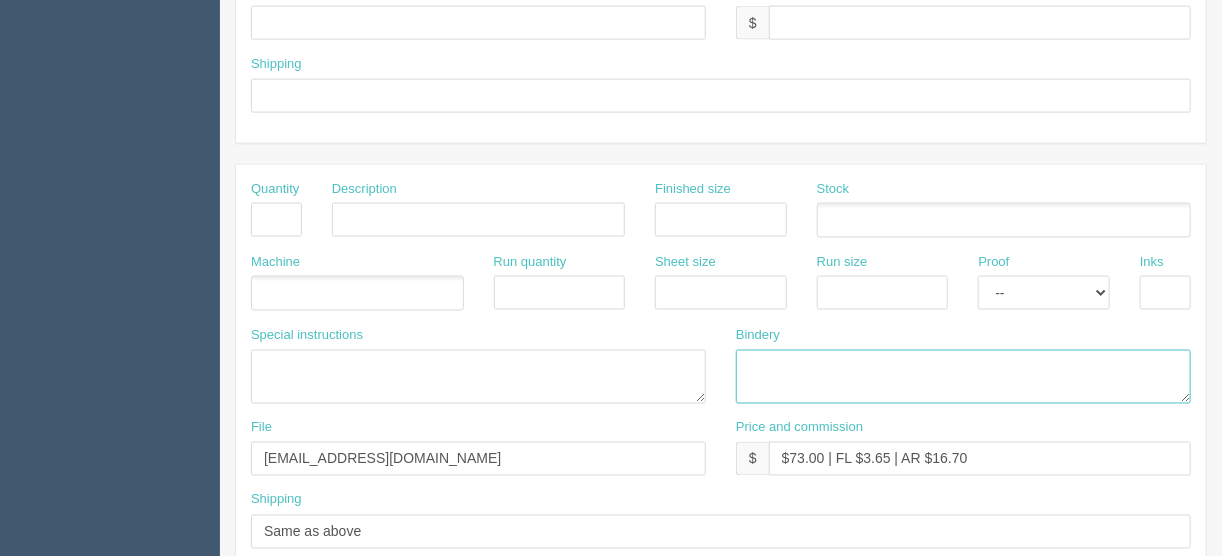 scroll, scrollTop: 1249, scrollLeft: 0, axis: vertical 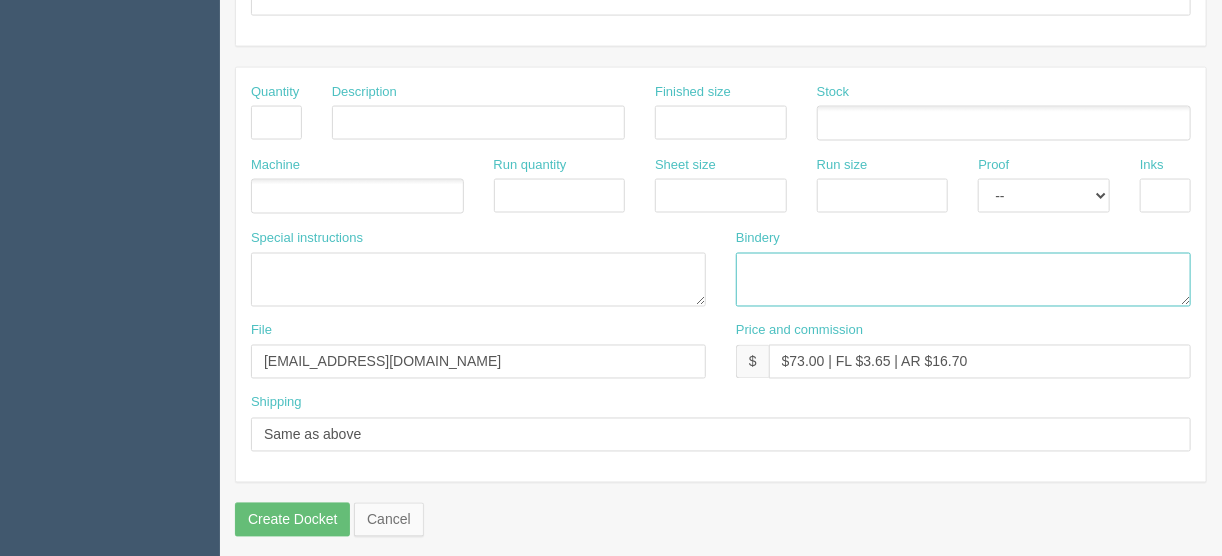 type 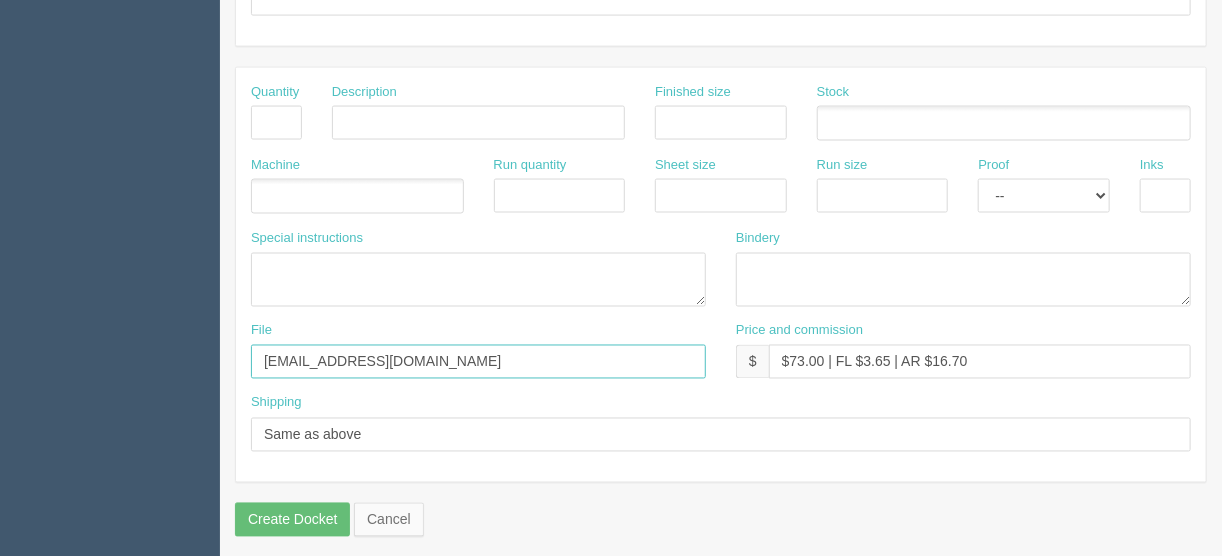 drag, startPoint x: 380, startPoint y: 353, endPoint x: 173, endPoint y: 351, distance: 207.00966 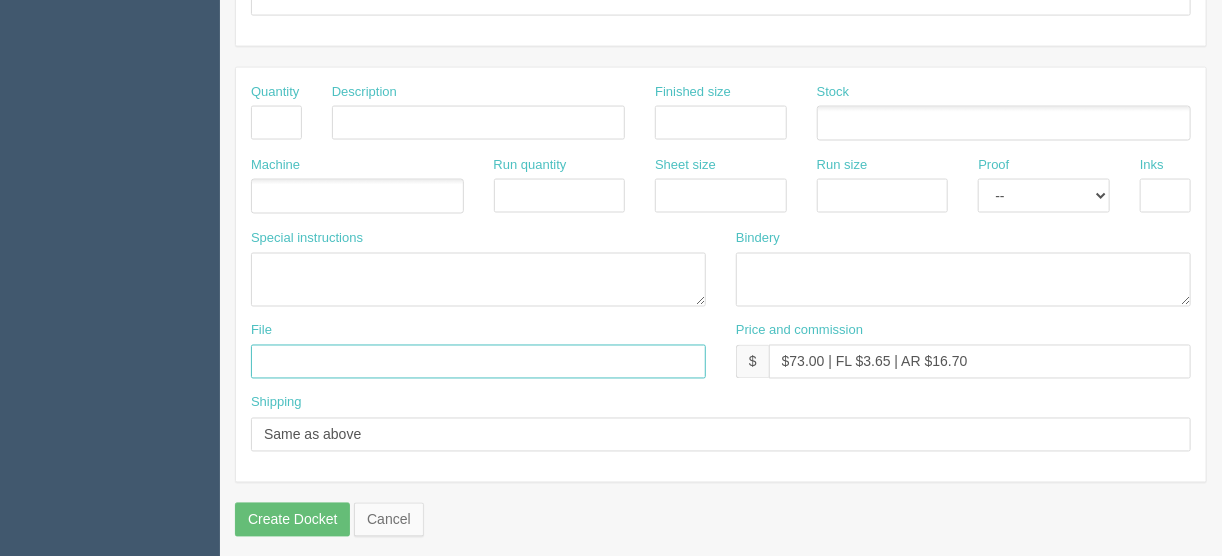 type 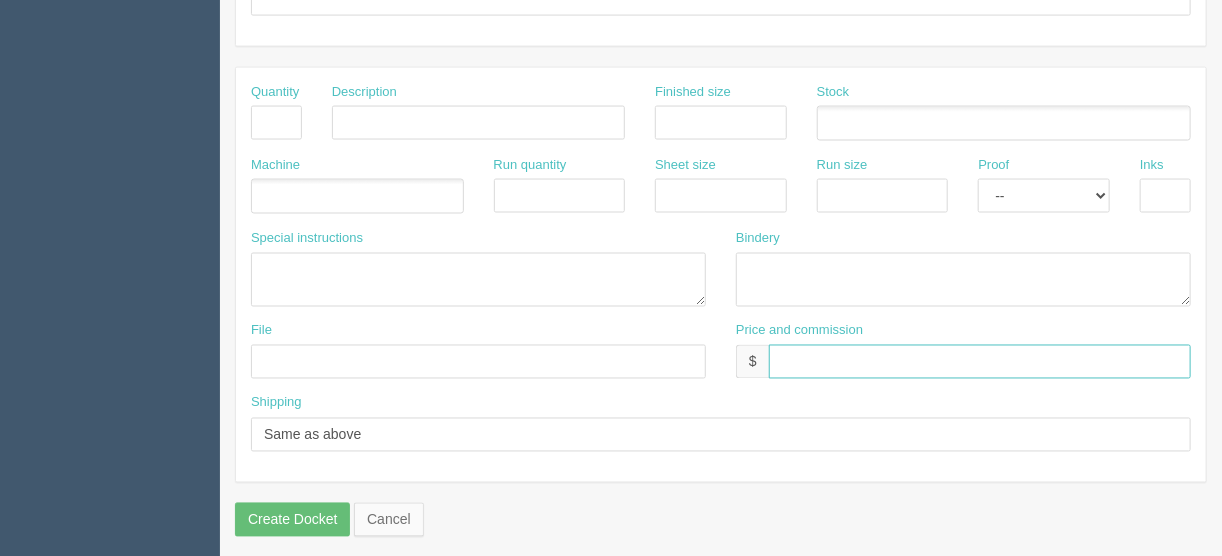 type 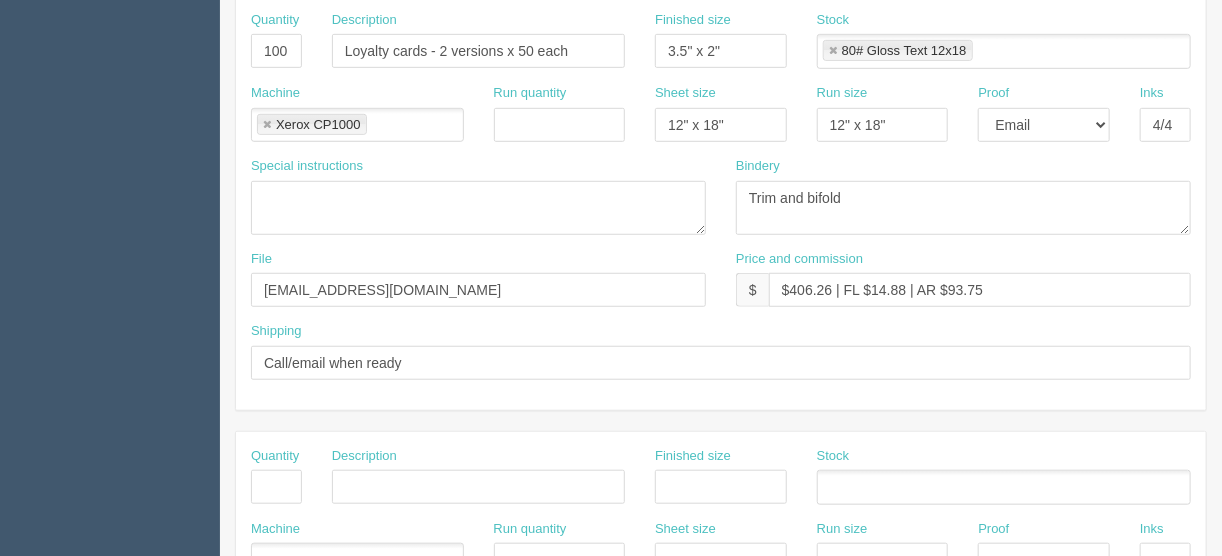 scroll, scrollTop: 289, scrollLeft: 0, axis: vertical 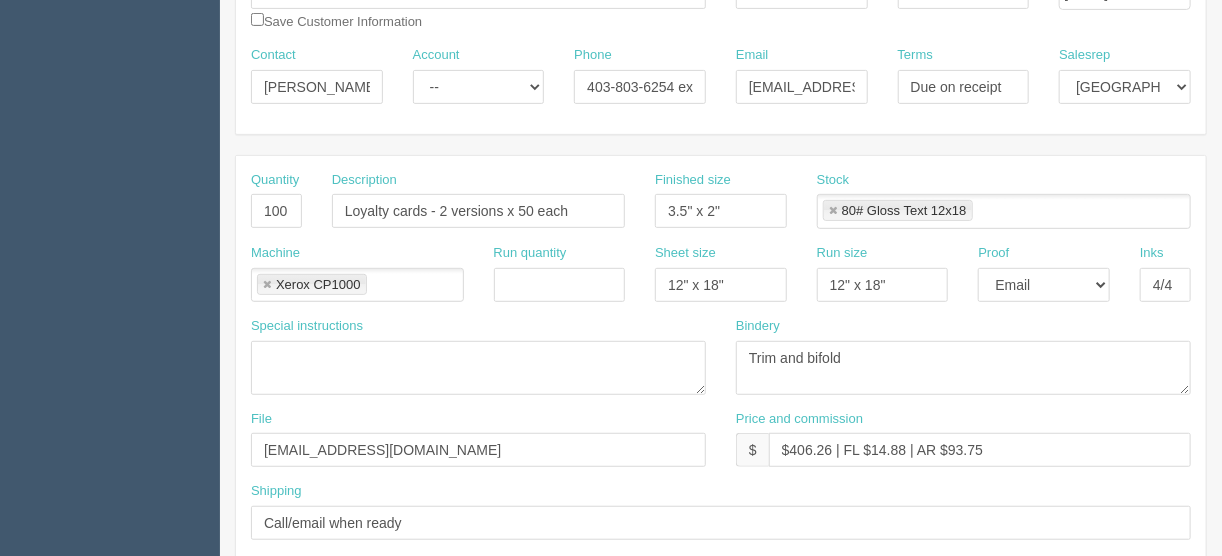 type 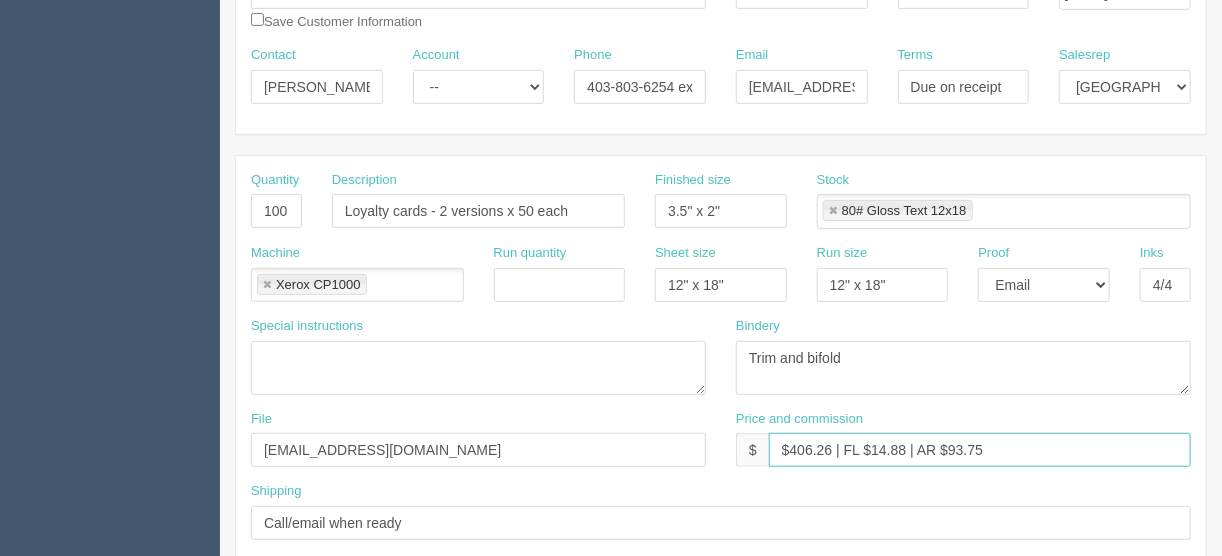 drag, startPoint x: 830, startPoint y: 447, endPoint x: 790, endPoint y: 451, distance: 40.1995 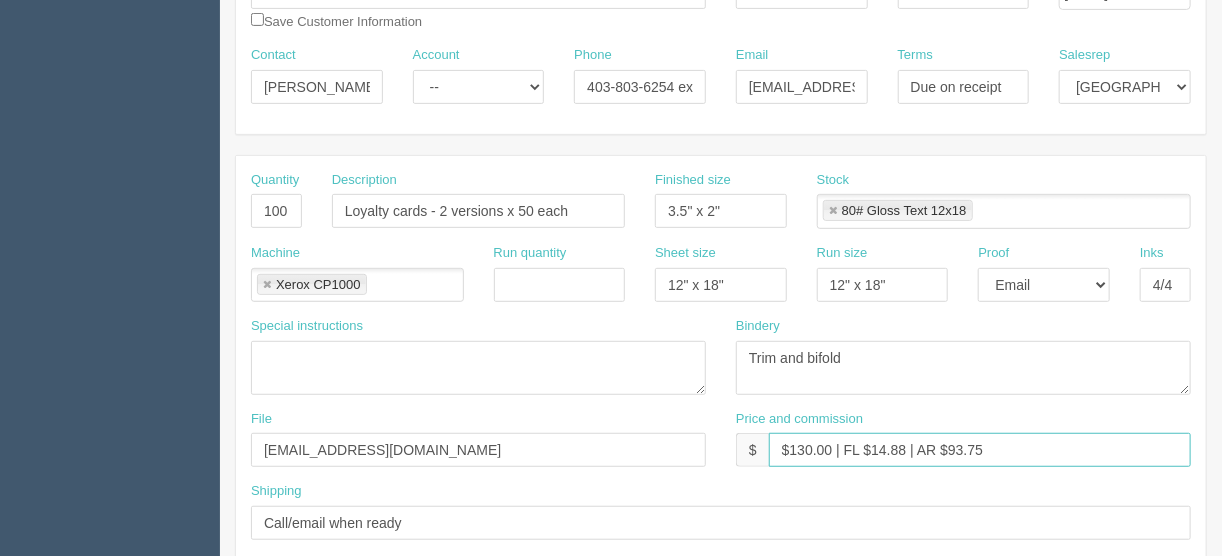 drag, startPoint x: 903, startPoint y: 444, endPoint x: 872, endPoint y: 442, distance: 31.06445 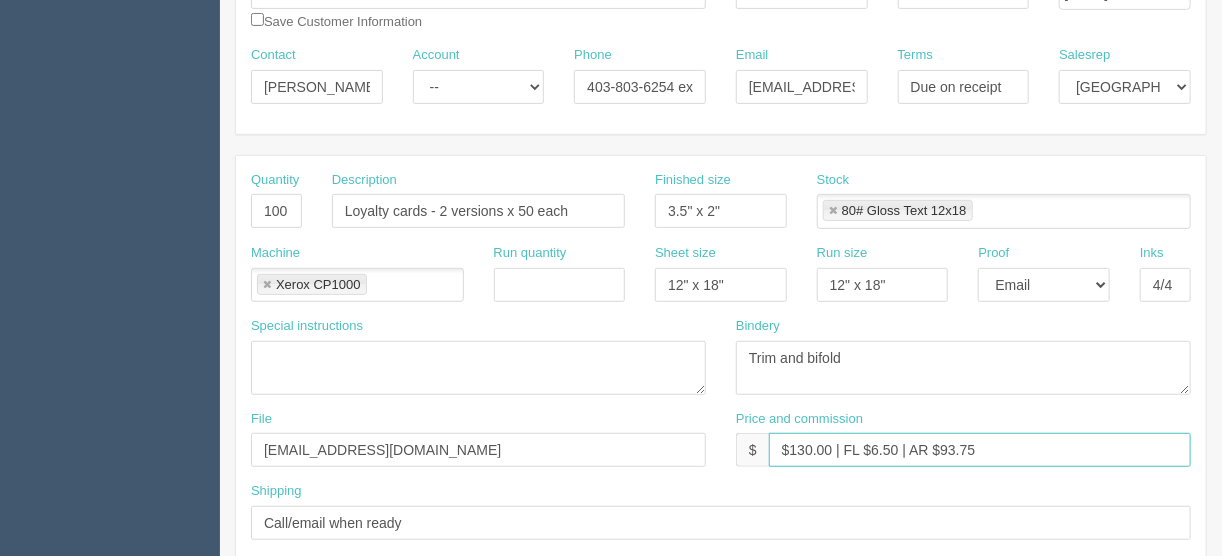 type on "$130.00 | FL $6.50 | AR $93.75" 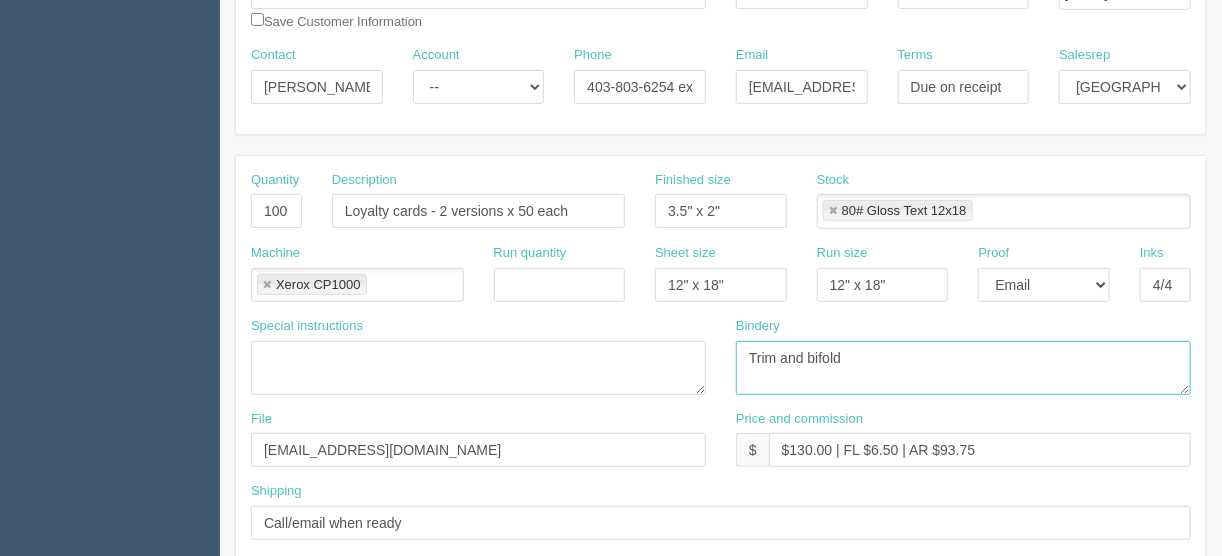 drag, startPoint x: 872, startPoint y: 358, endPoint x: 801, endPoint y: 370, distance: 72.00694 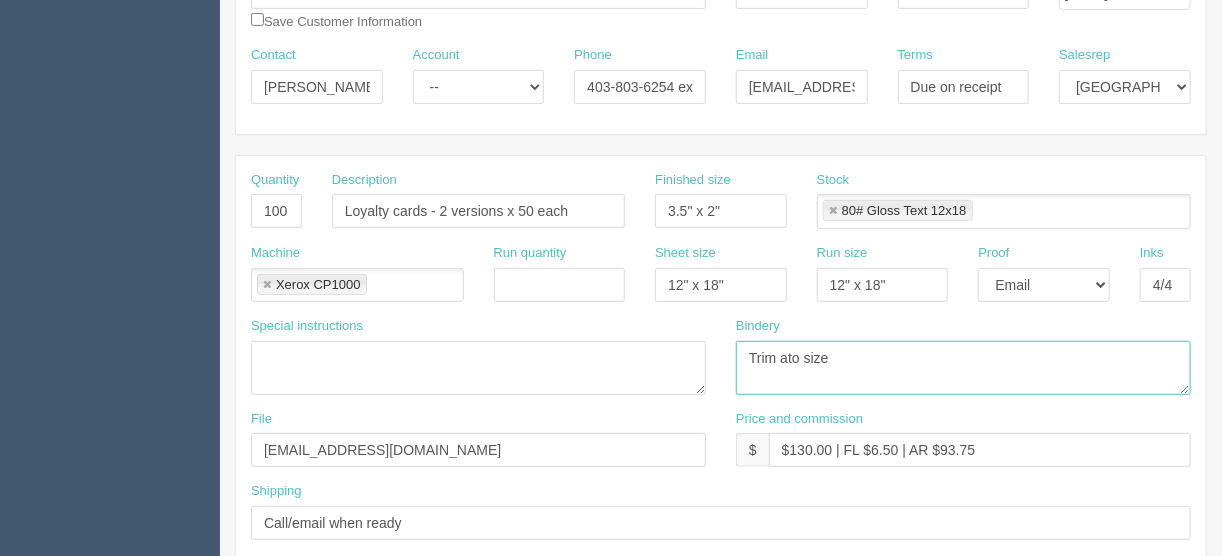 type on "Trim ato size" 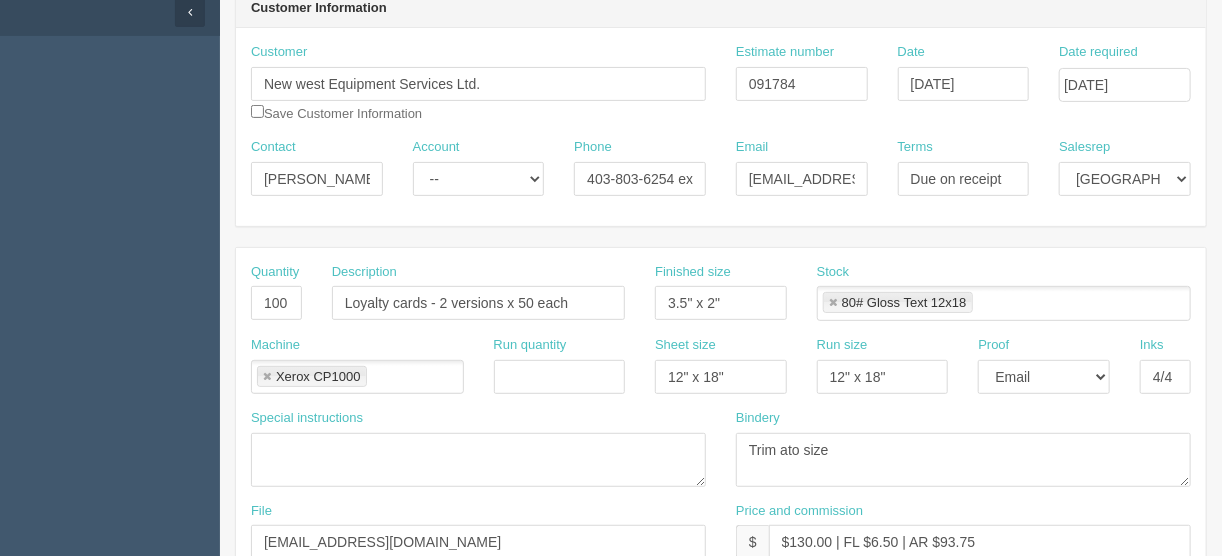 scroll, scrollTop: 129, scrollLeft: 0, axis: vertical 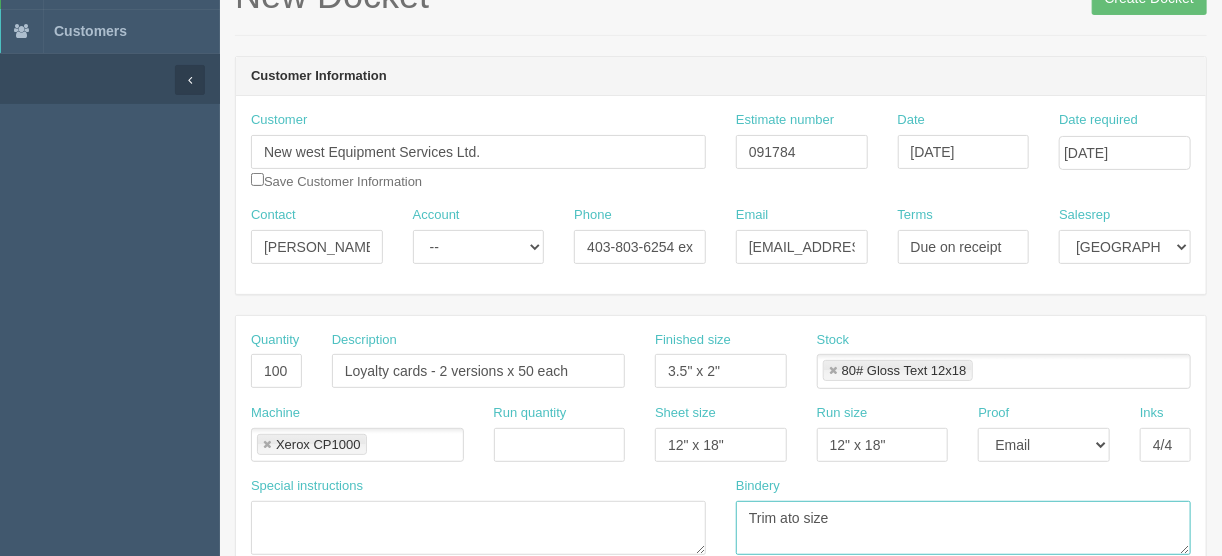 drag, startPoint x: 832, startPoint y: 369, endPoint x: 842, endPoint y: 375, distance: 11.661903 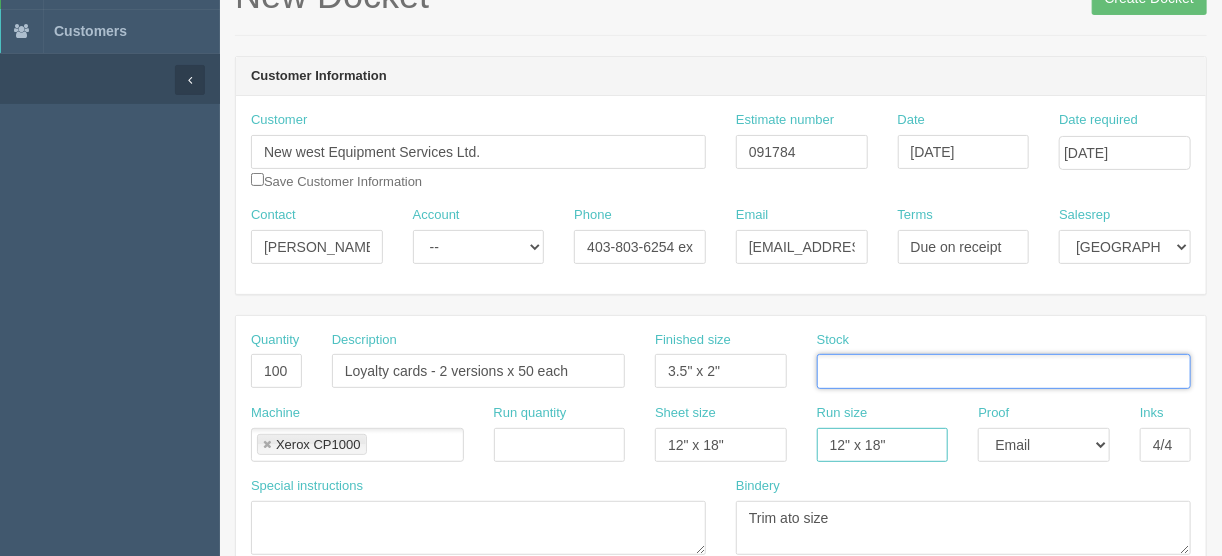 click on "12" x 18"" at bounding box center (883, 445) 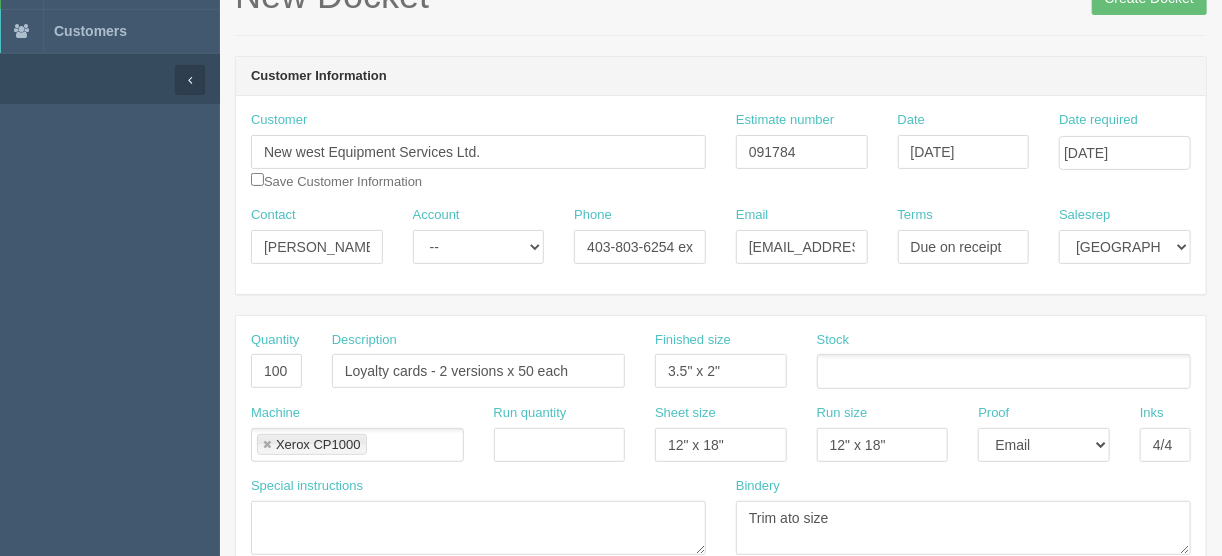 click at bounding box center [1004, 371] 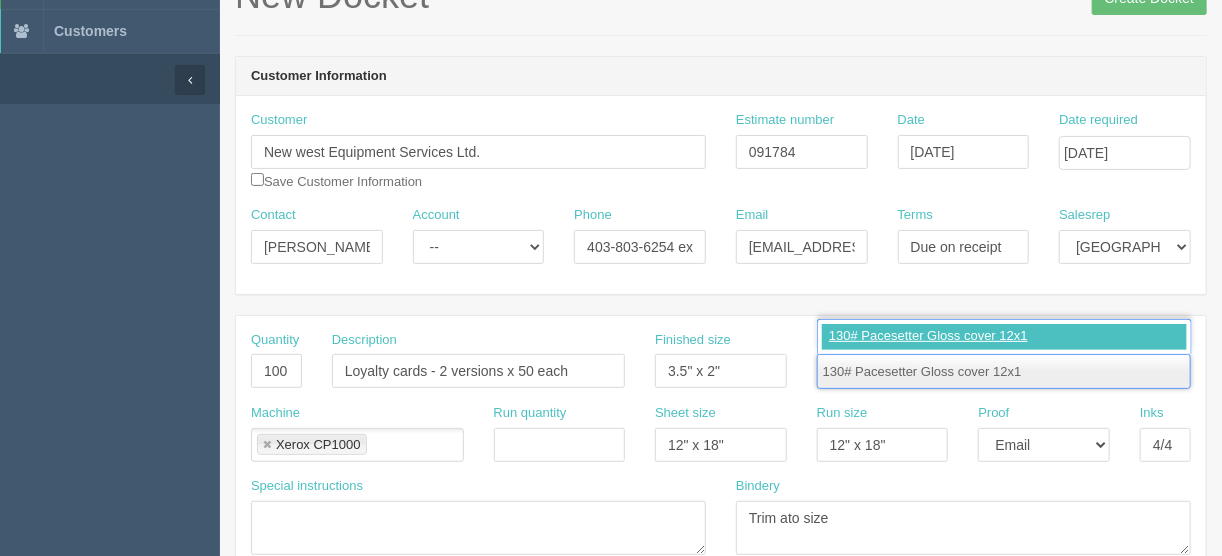 type on "130# Pacesetter Gloss cover 12x18" 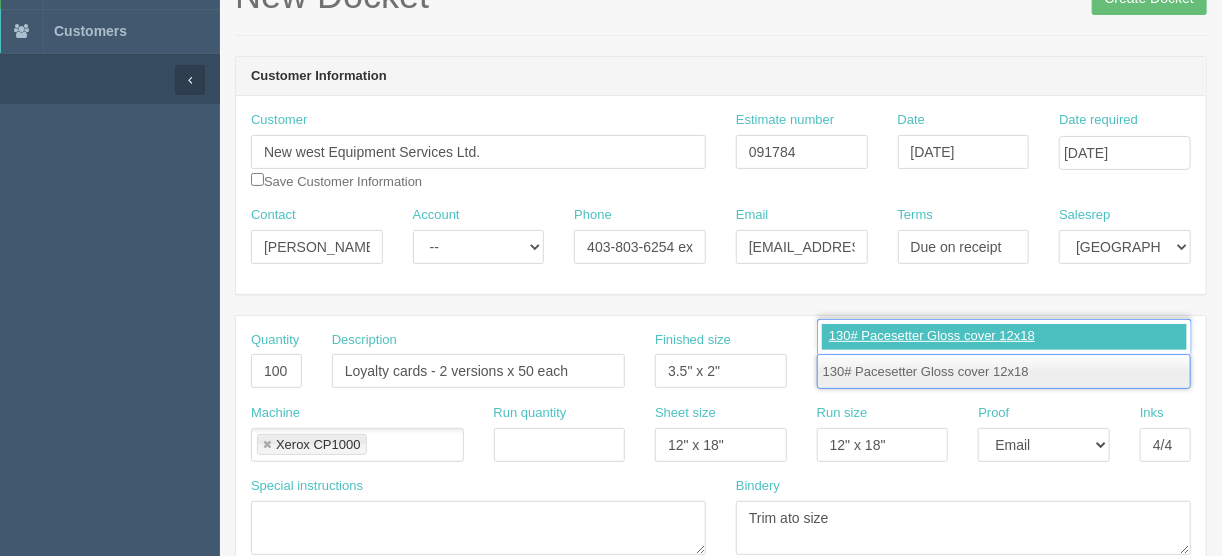 type 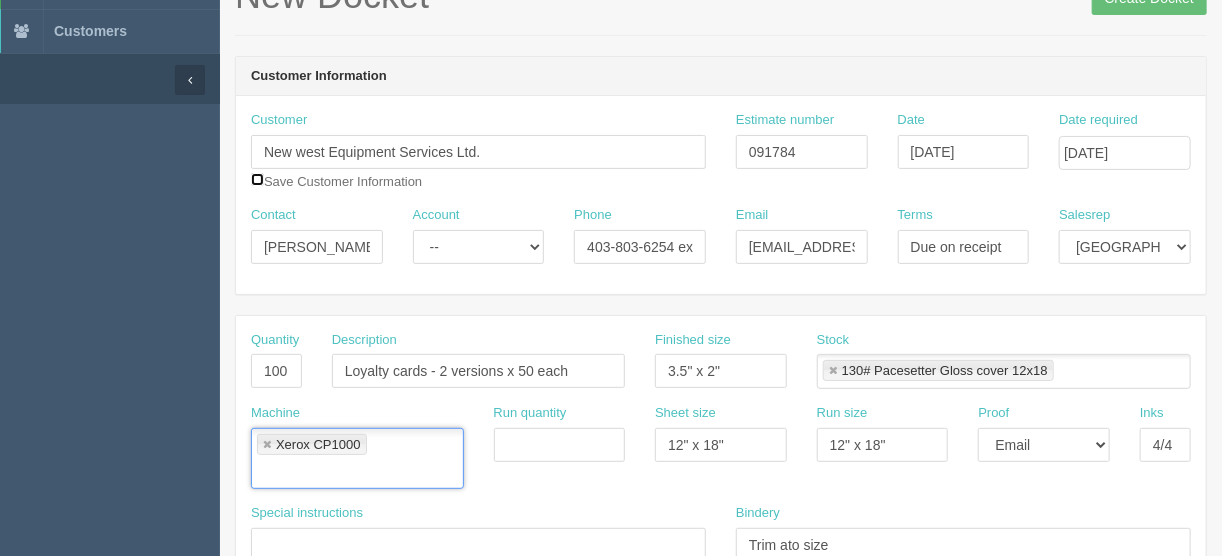 click at bounding box center (257, 179) 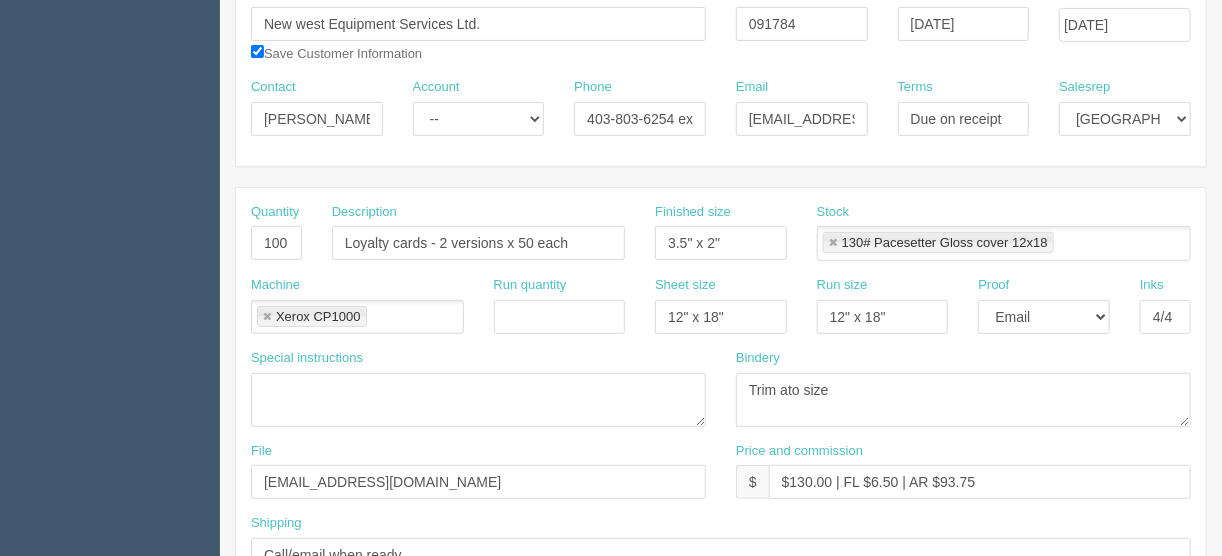 scroll, scrollTop: 449, scrollLeft: 0, axis: vertical 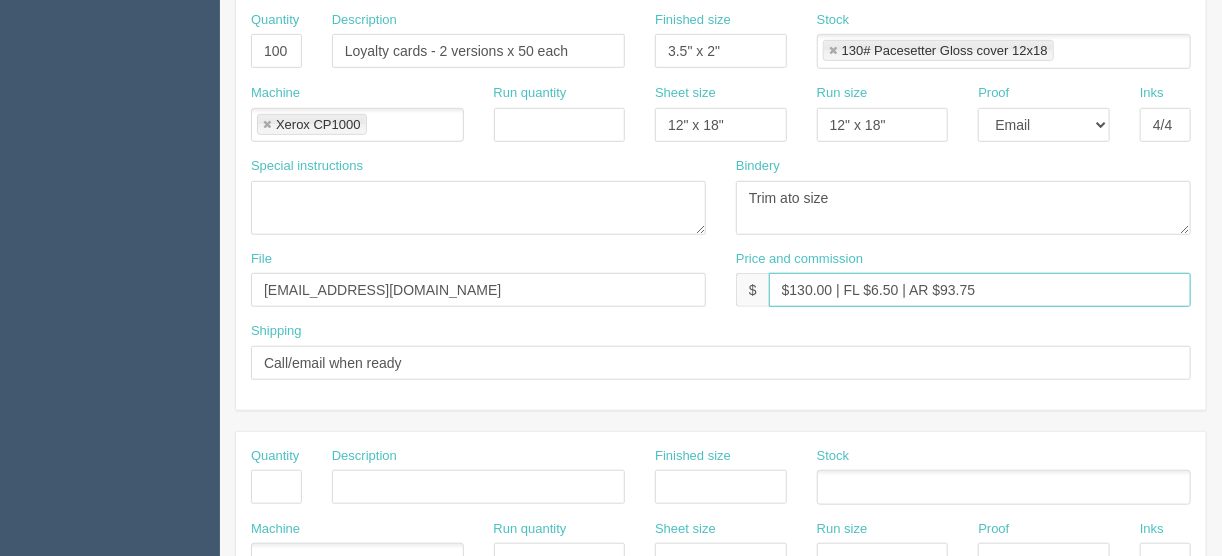 drag, startPoint x: 979, startPoint y: 286, endPoint x: 941, endPoint y: 284, distance: 38.052597 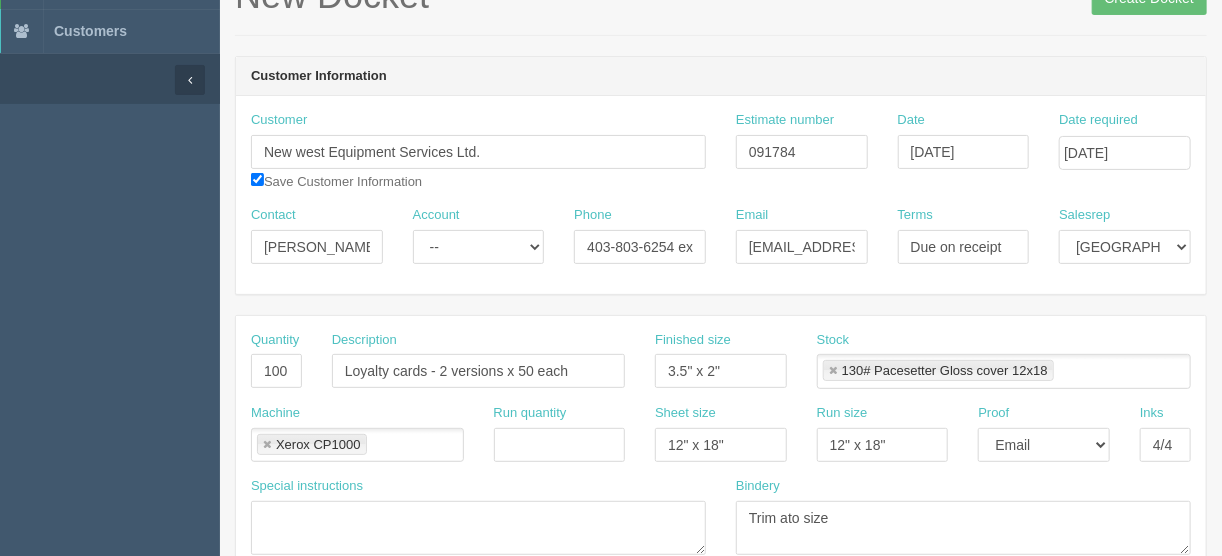 scroll, scrollTop: 49, scrollLeft: 0, axis: vertical 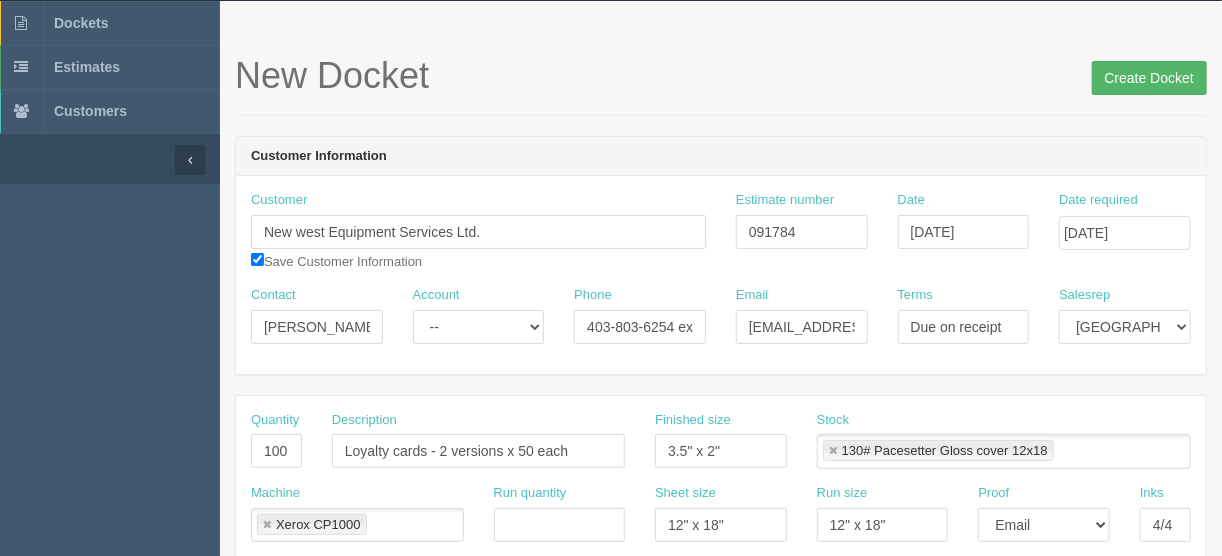 type on "$130.00 | FL $6.50 | AR $34.02" 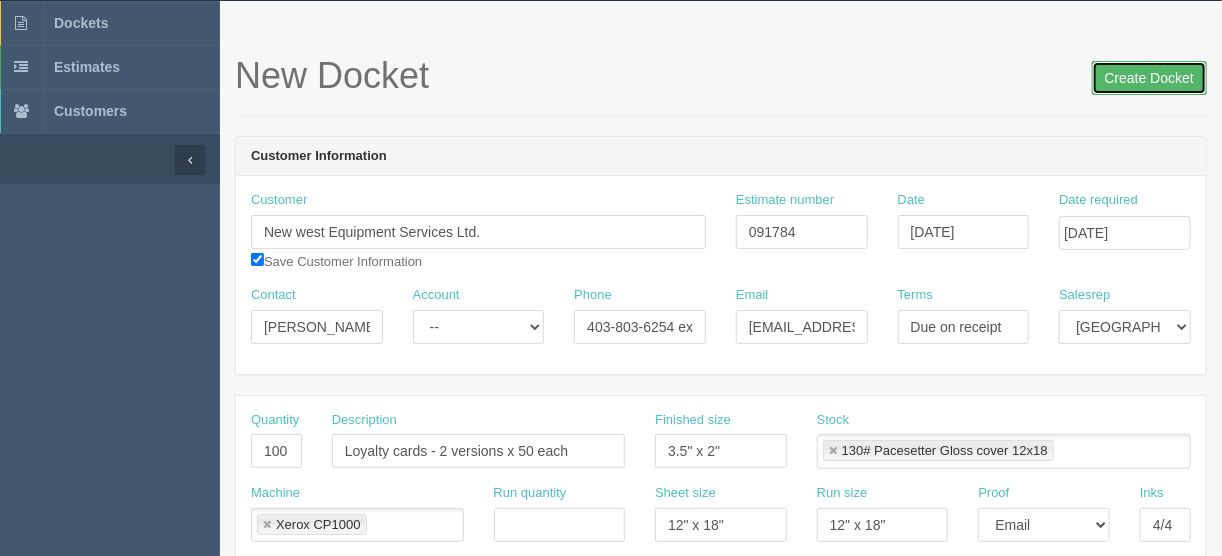 click on "Create Docket" at bounding box center [1149, 78] 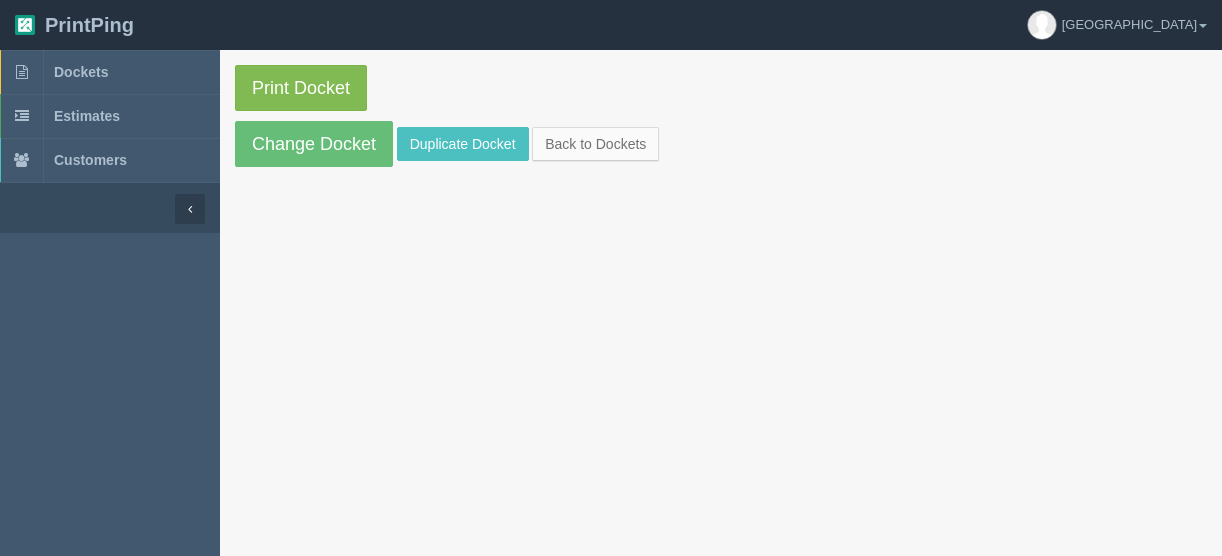 scroll, scrollTop: 0, scrollLeft: 0, axis: both 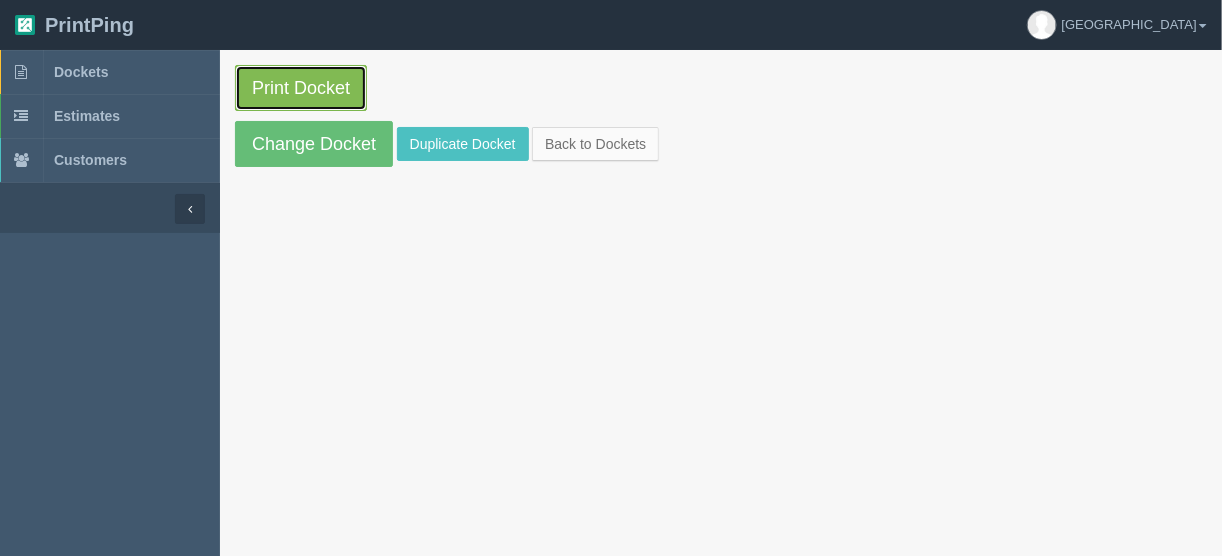 click on "Print Docket" at bounding box center [301, 88] 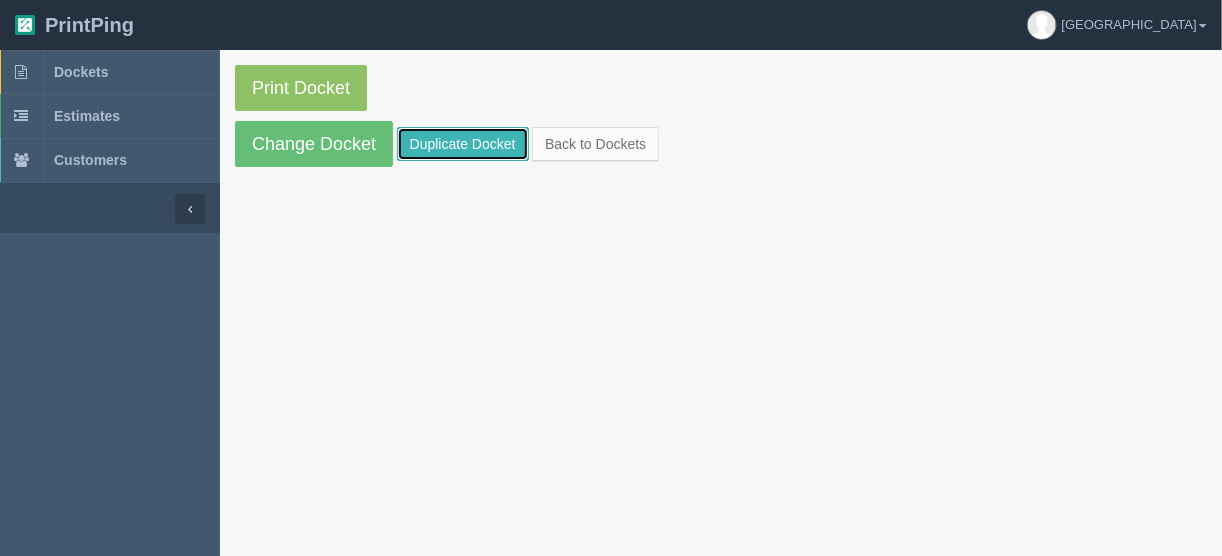 click on "Duplicate Docket" at bounding box center (463, 144) 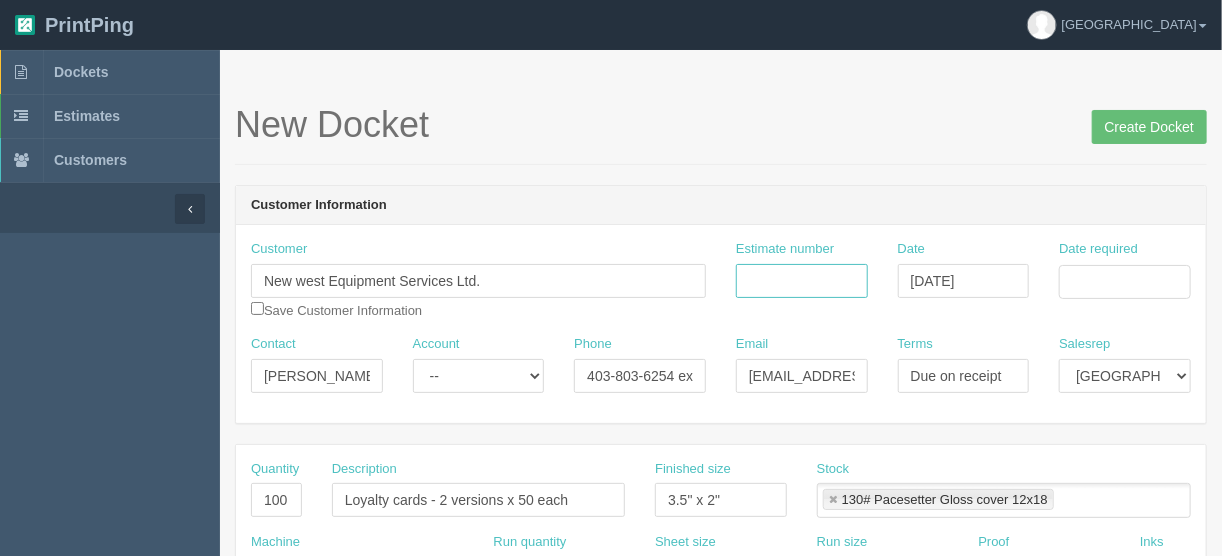 click on "Estimate number" at bounding box center (802, 281) 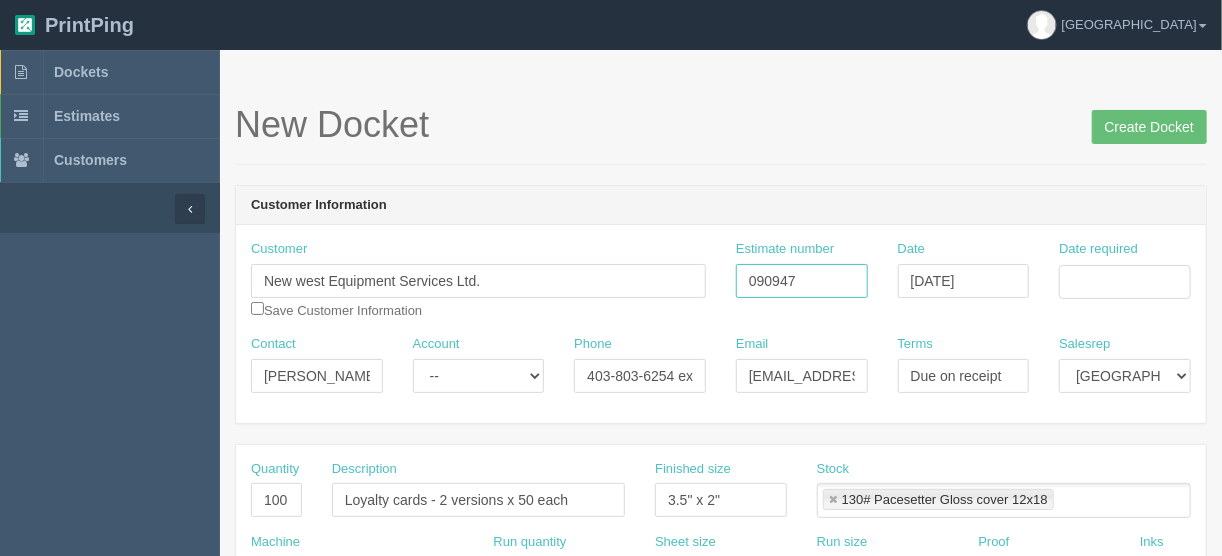type on "090947" 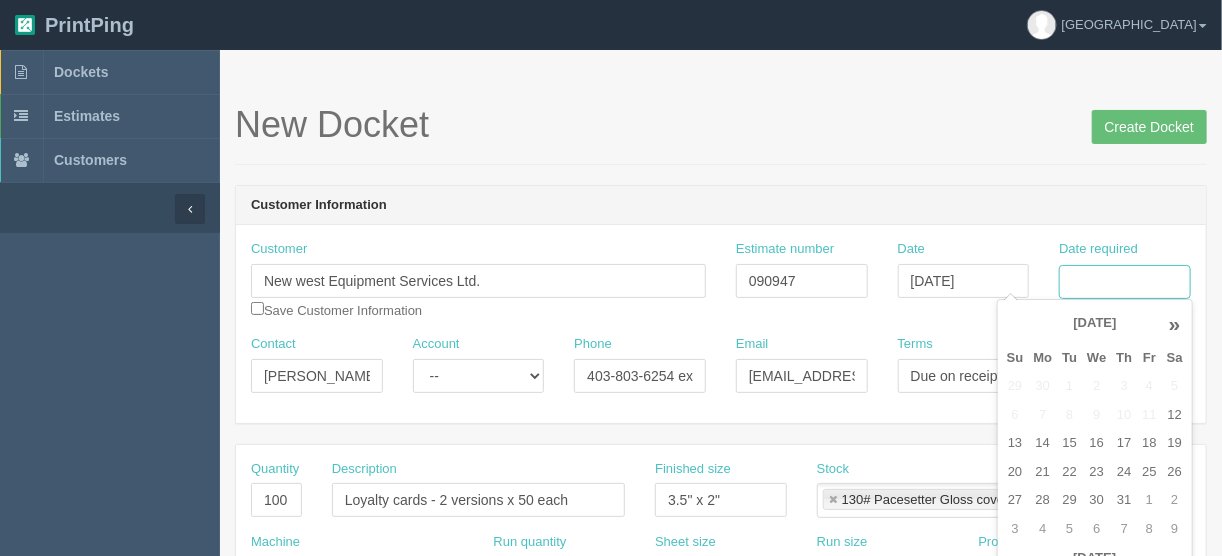 click on "Date required" at bounding box center (1125, 282) 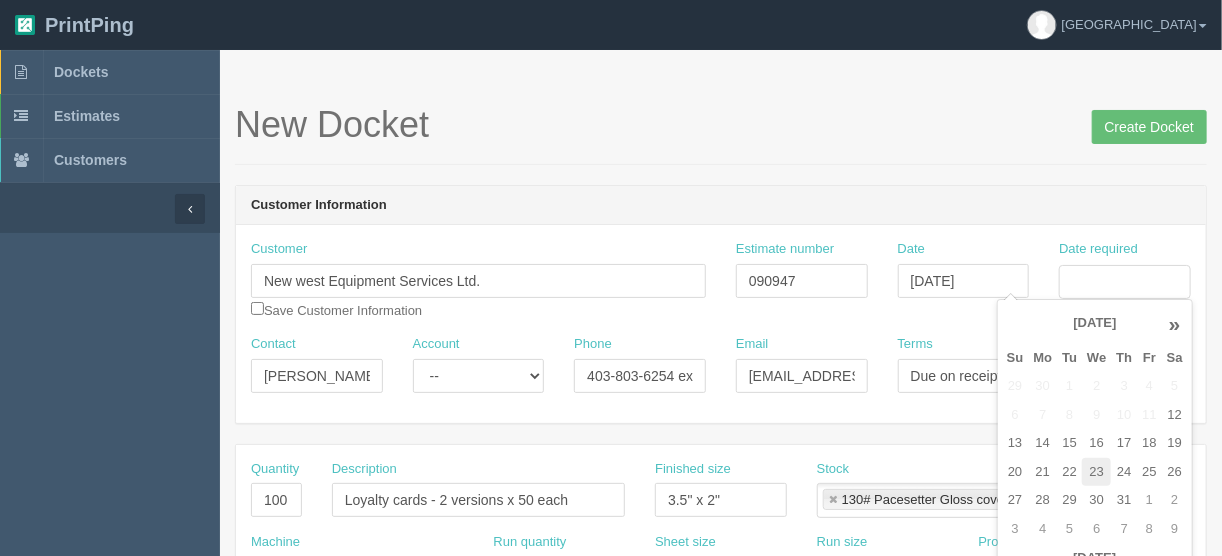 click on "23" at bounding box center (1096, 472) 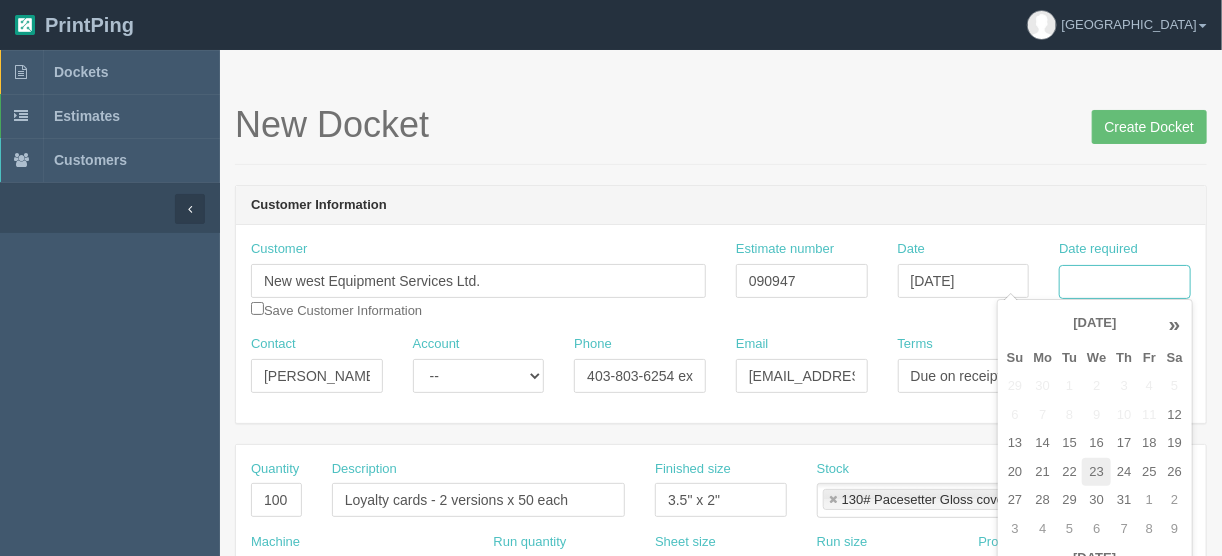 type on "July 23, 2025" 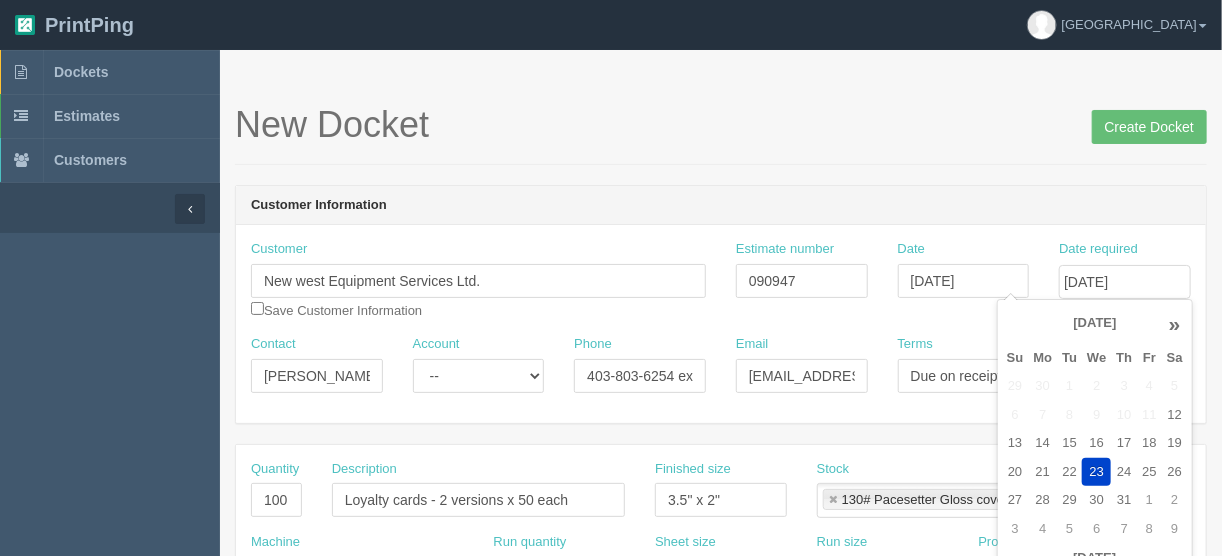 click on "New Docket
Create Docket" at bounding box center [721, 135] 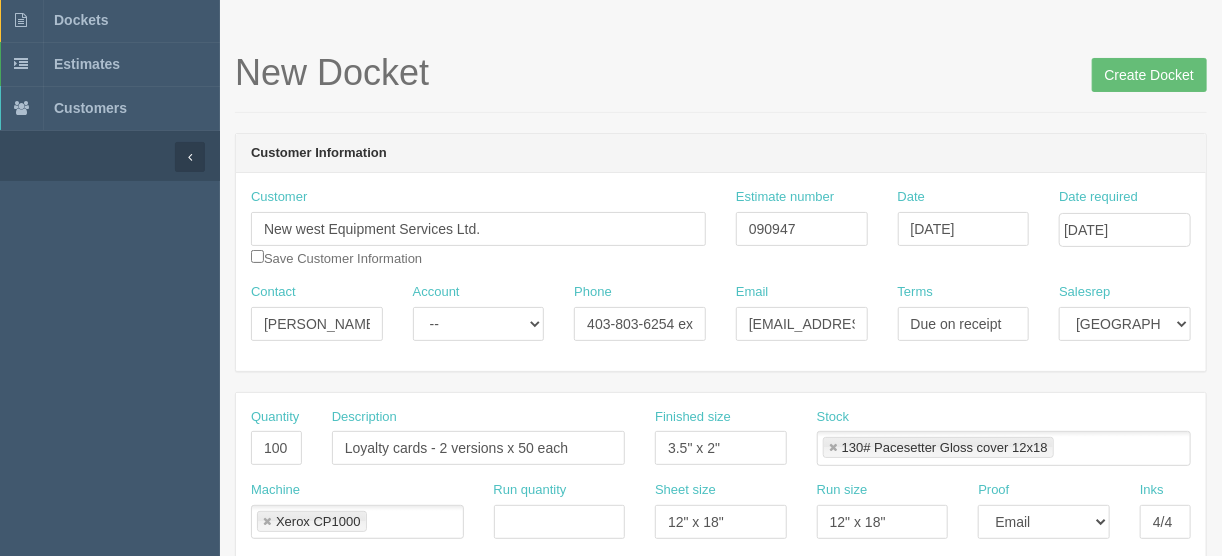 scroll, scrollTop: 80, scrollLeft: 0, axis: vertical 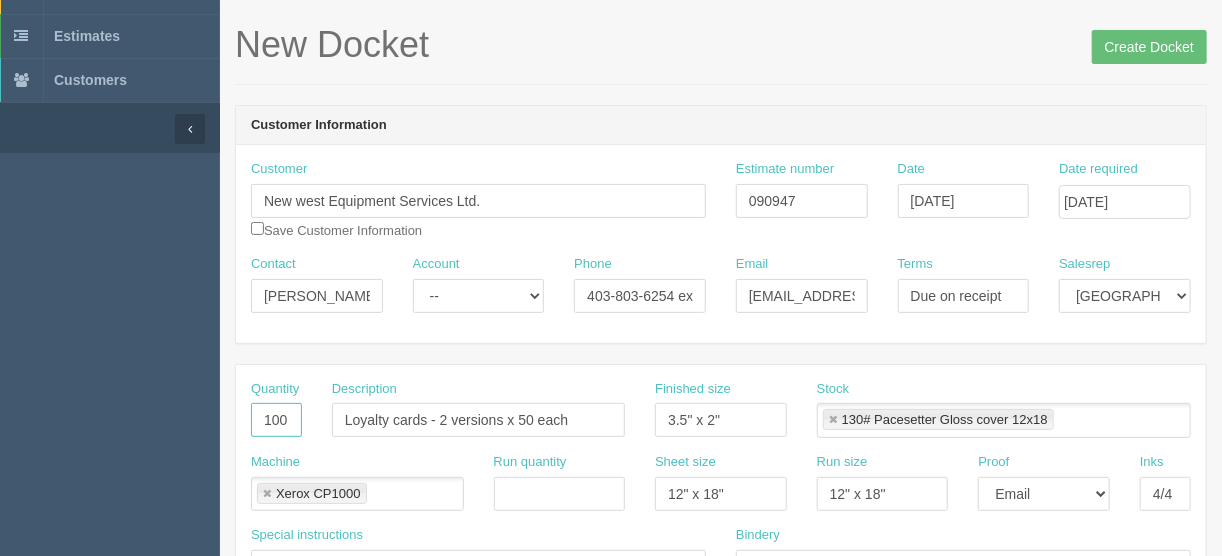 drag, startPoint x: 289, startPoint y: 415, endPoint x: 209, endPoint y: 428, distance: 81.04937 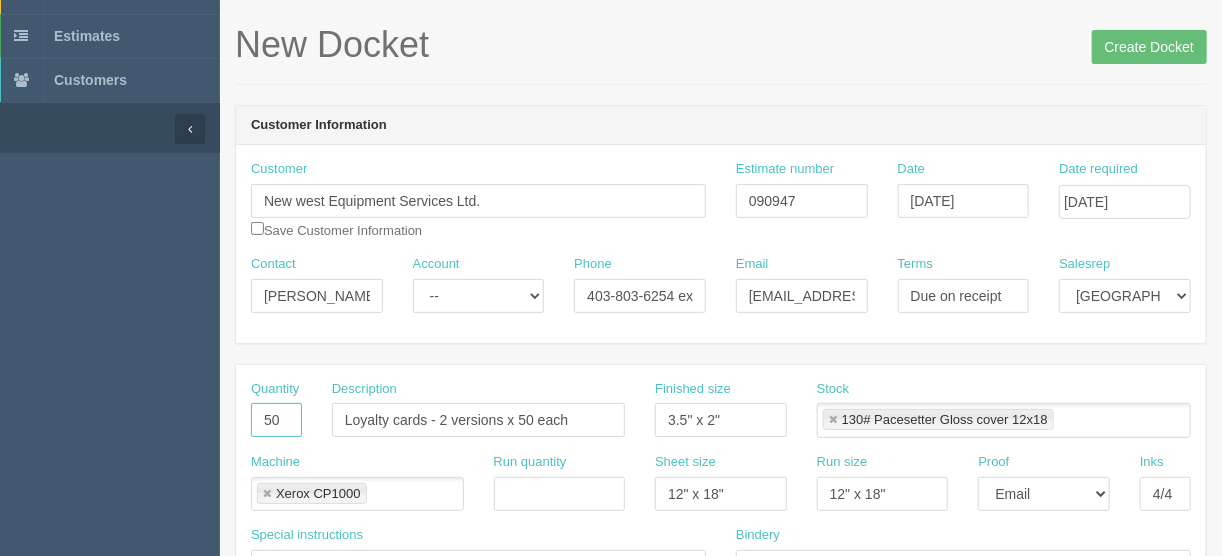 type on "50" 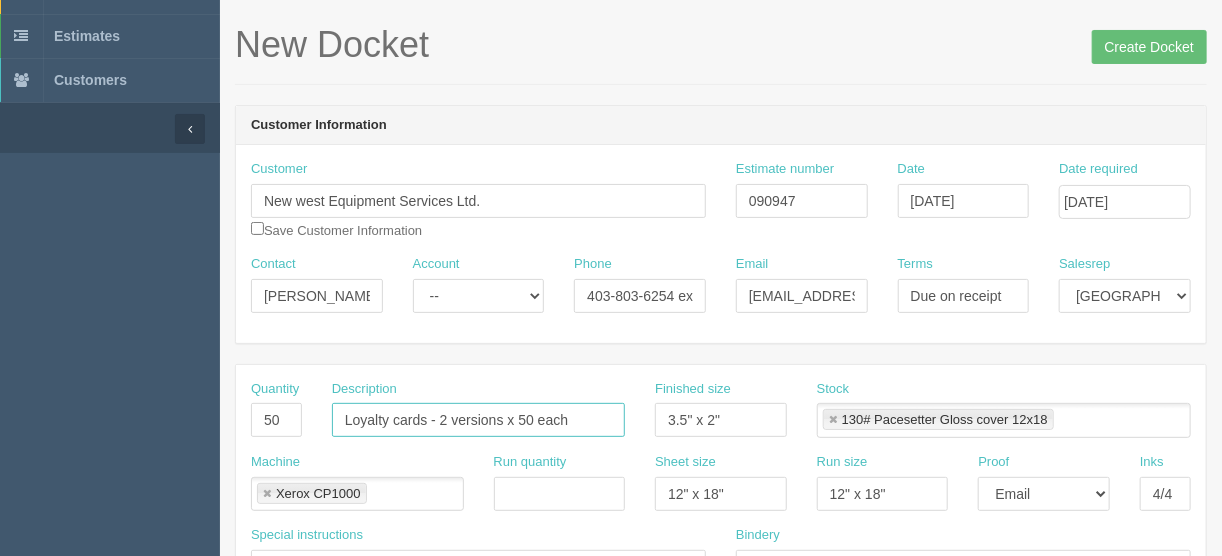 drag, startPoint x: 581, startPoint y: 414, endPoint x: 444, endPoint y: 392, distance: 138.75517 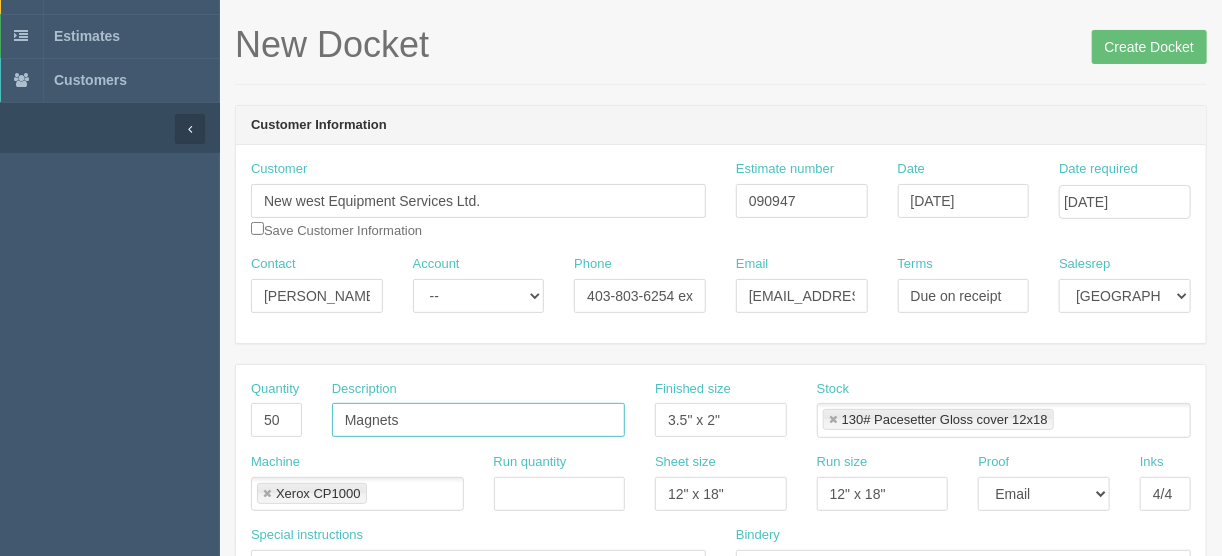type on "Magnets" 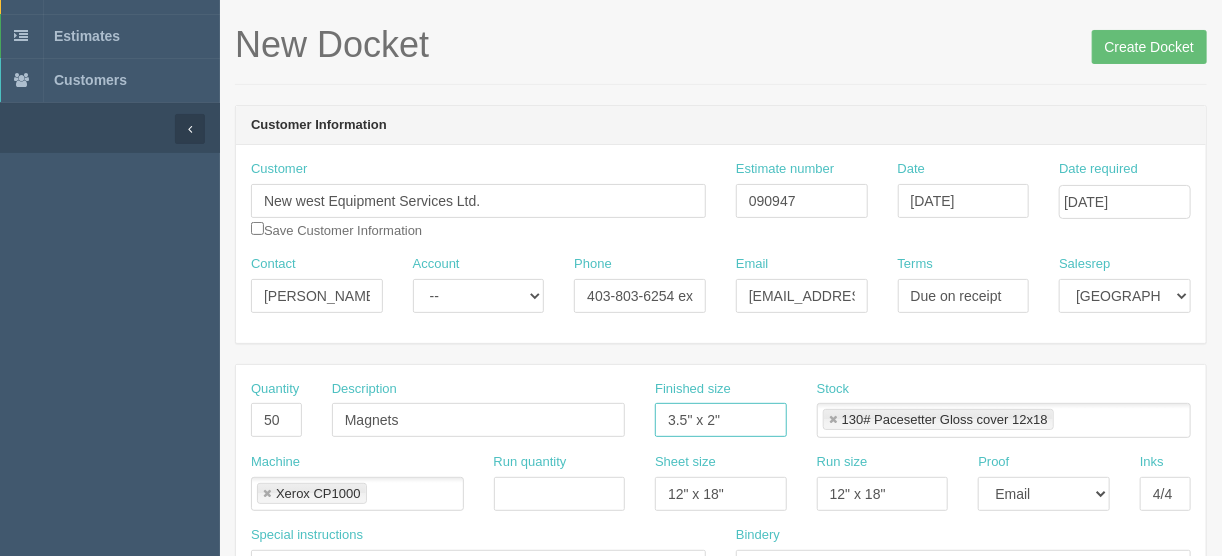 click at bounding box center [833, 420] 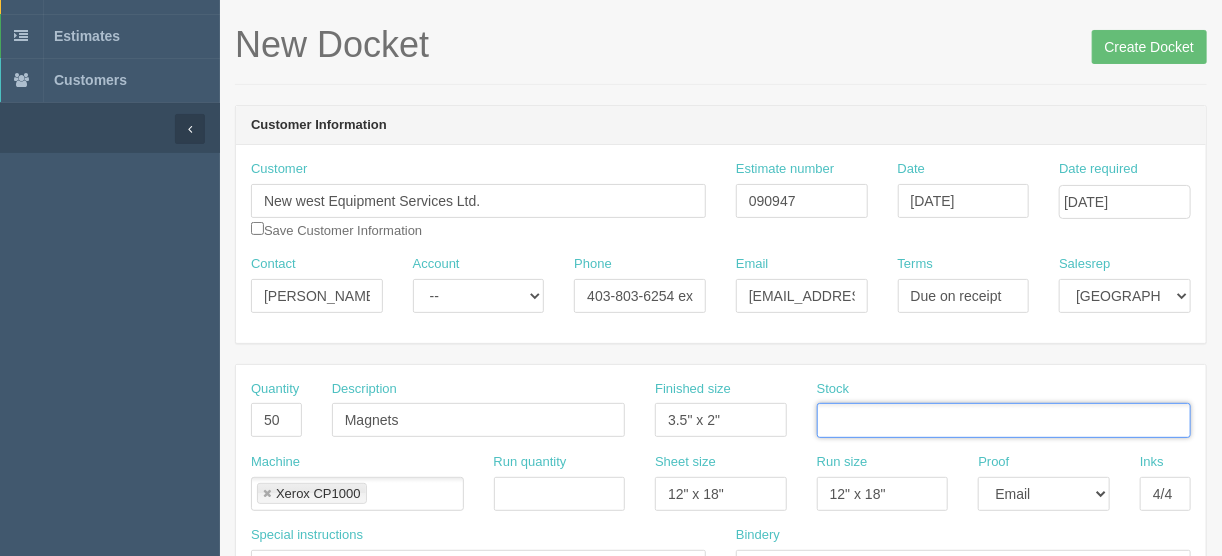 scroll, scrollTop: 240, scrollLeft: 0, axis: vertical 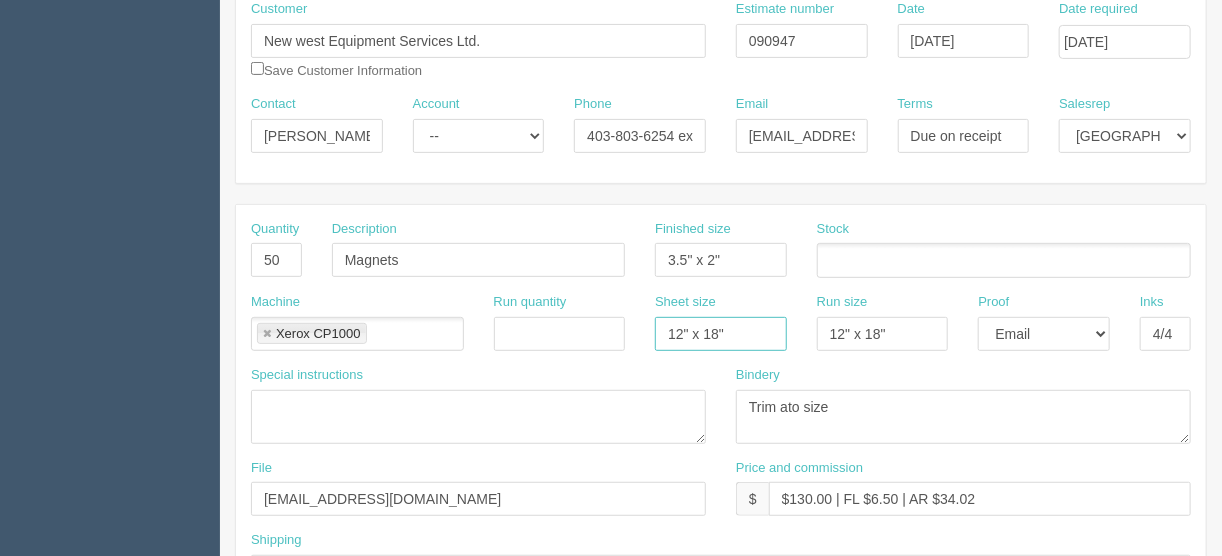 drag, startPoint x: 725, startPoint y: 324, endPoint x: 693, endPoint y: 346, distance: 38.832977 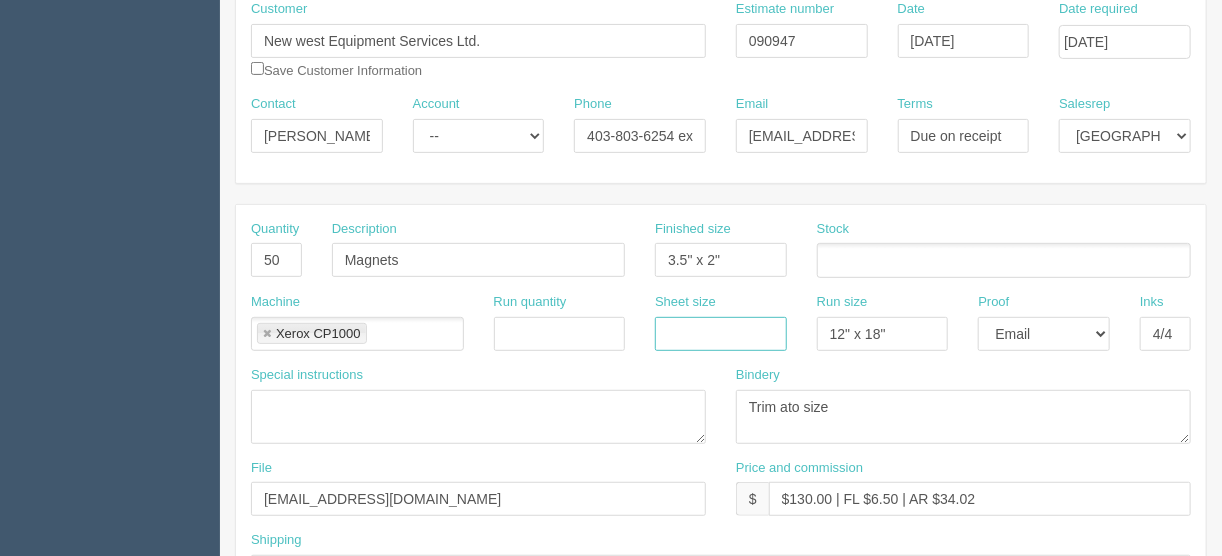 type 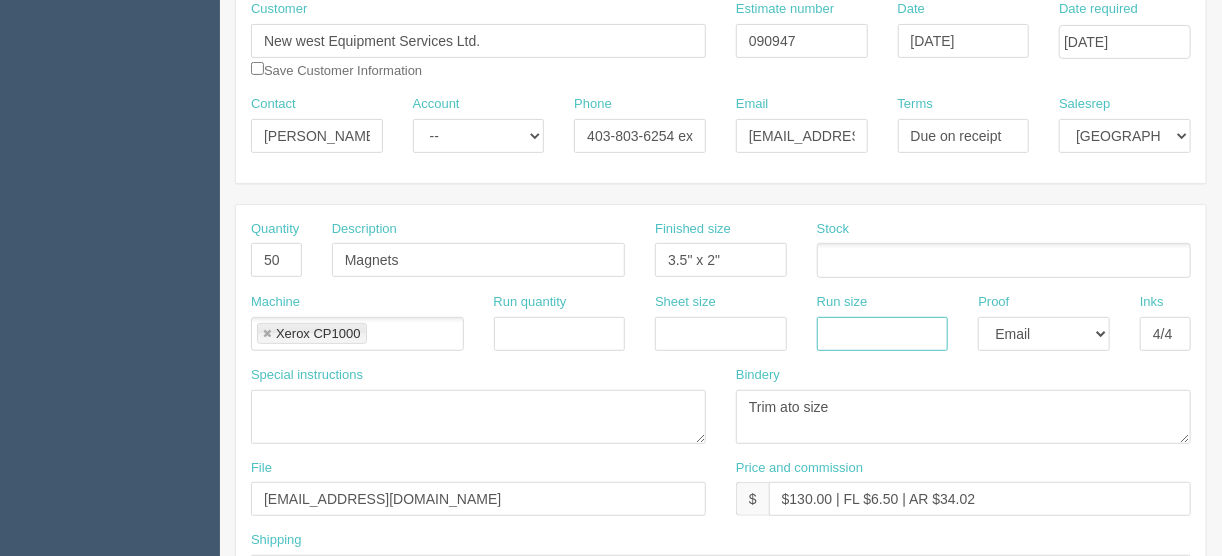 type 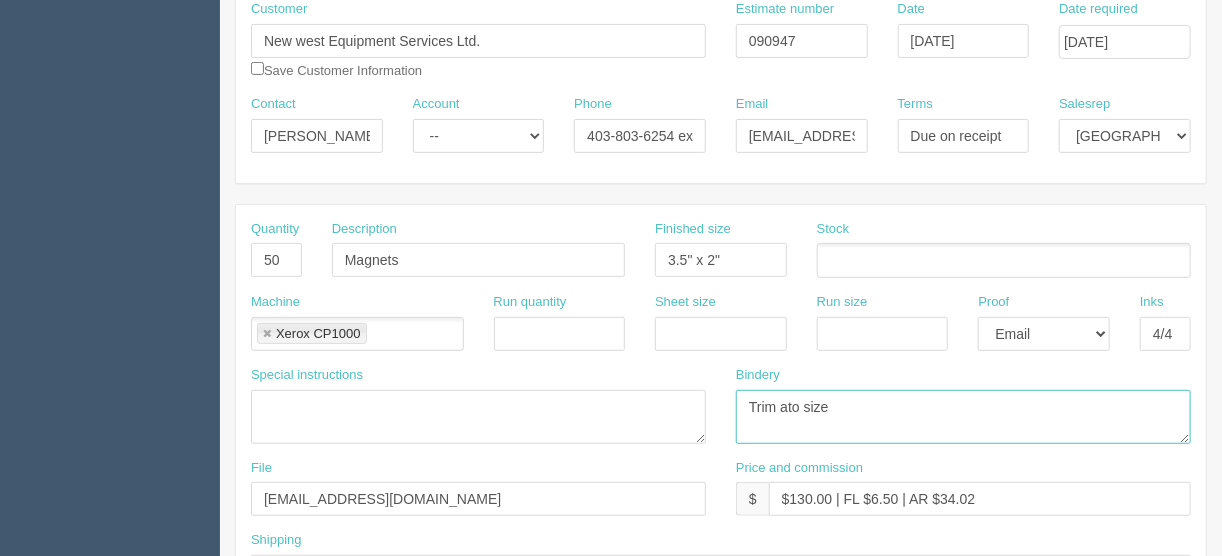 click on "Trim ato size" at bounding box center [963, 417] 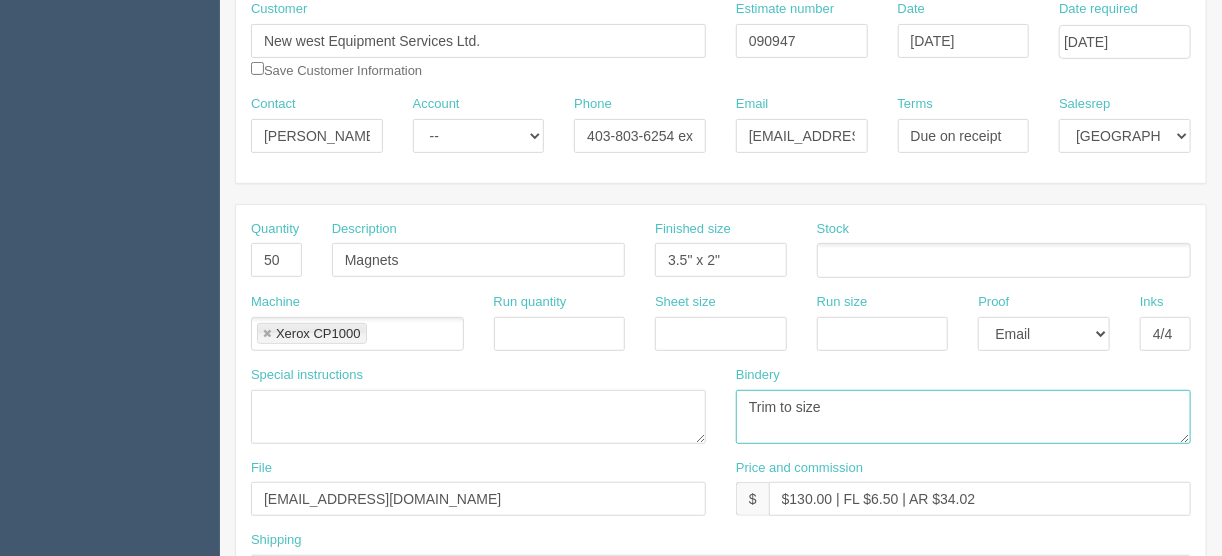 click on "Trim ato size" at bounding box center [963, 417] 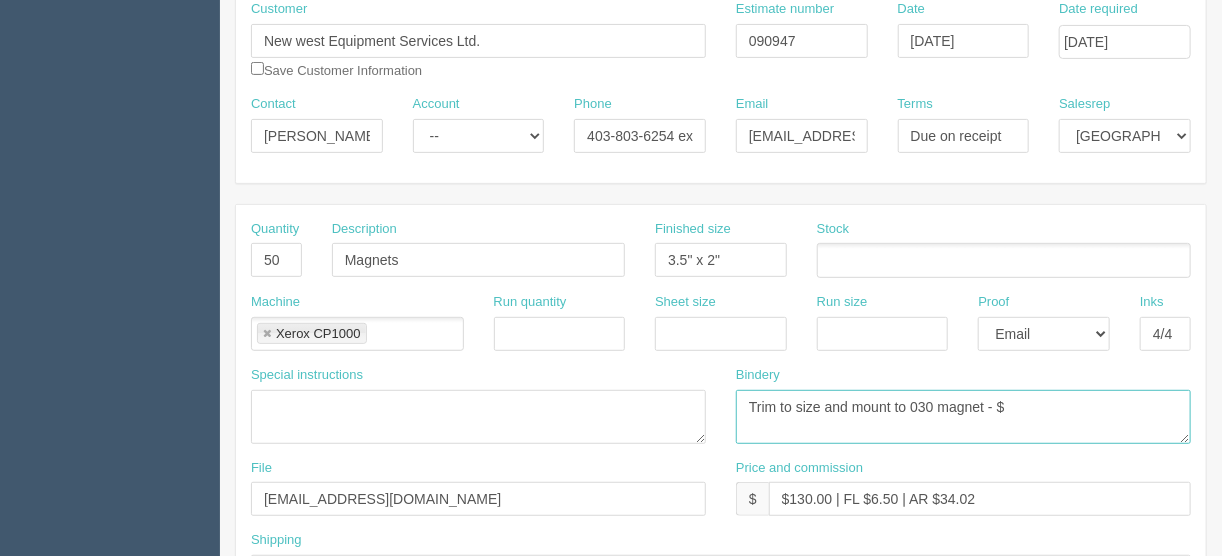 click on "Trim ato size" at bounding box center [963, 417] 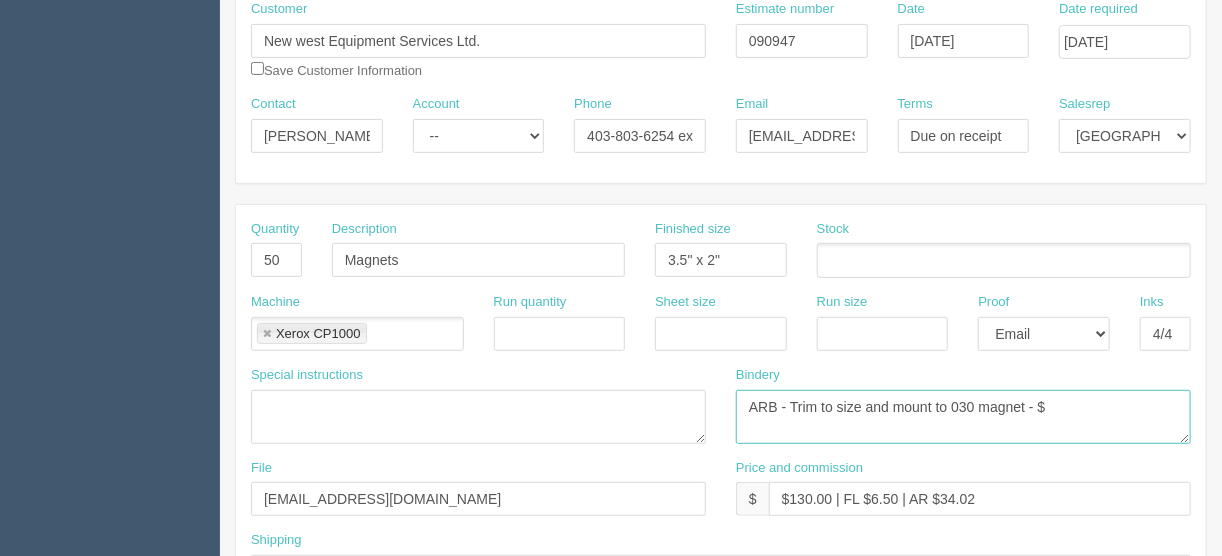 type on "ARB - Trim to size and mount to 030 magnet - $" 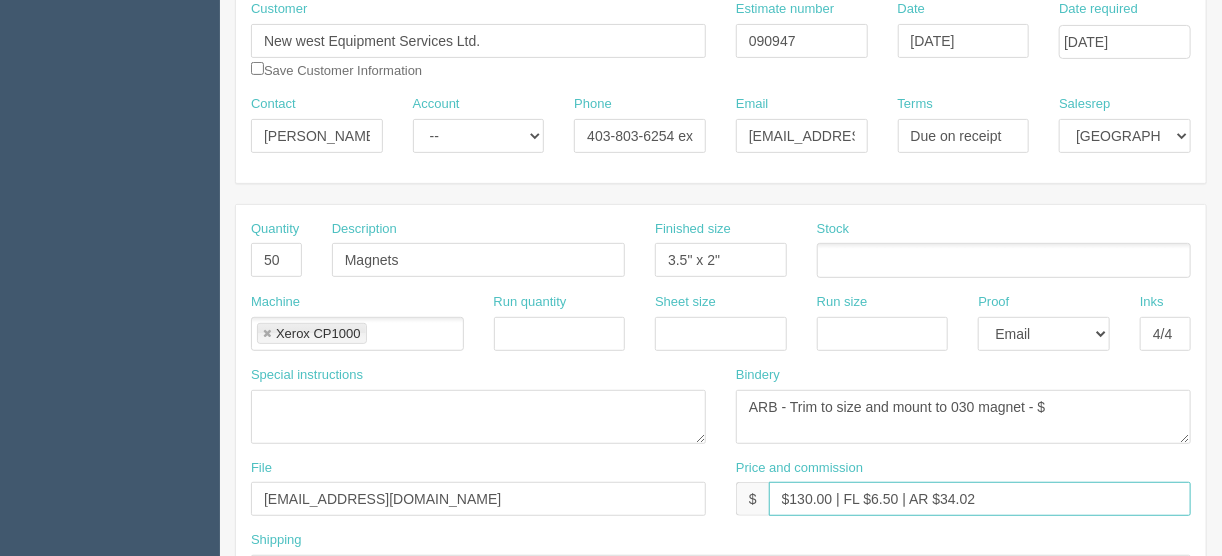 drag, startPoint x: 830, startPoint y: 493, endPoint x: 790, endPoint y: 495, distance: 40.04997 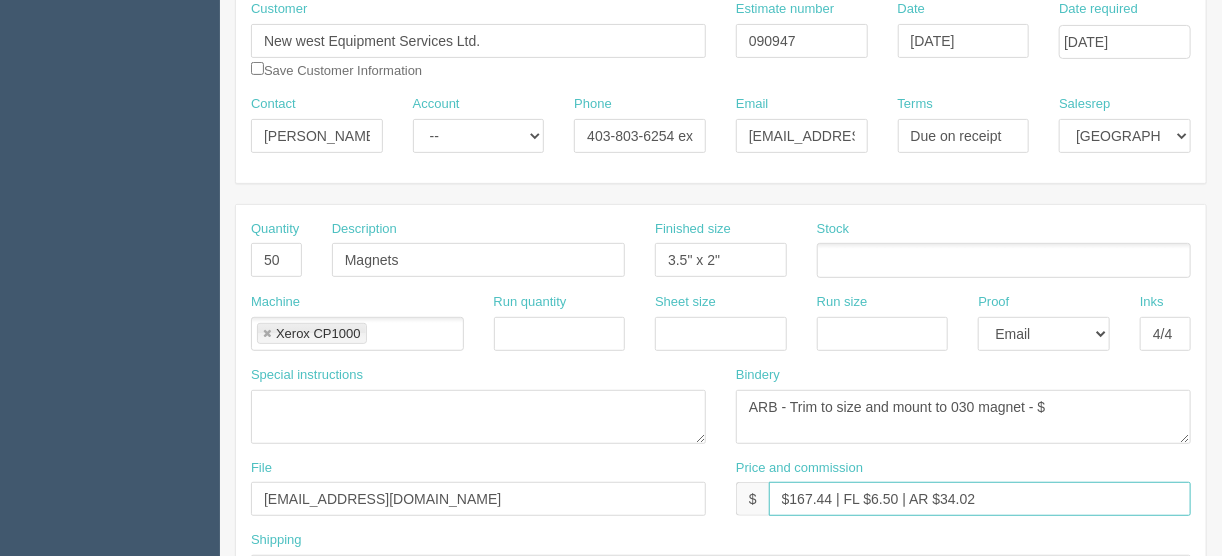 type on "$167.44 | FL $6.50 | AR $34.02" 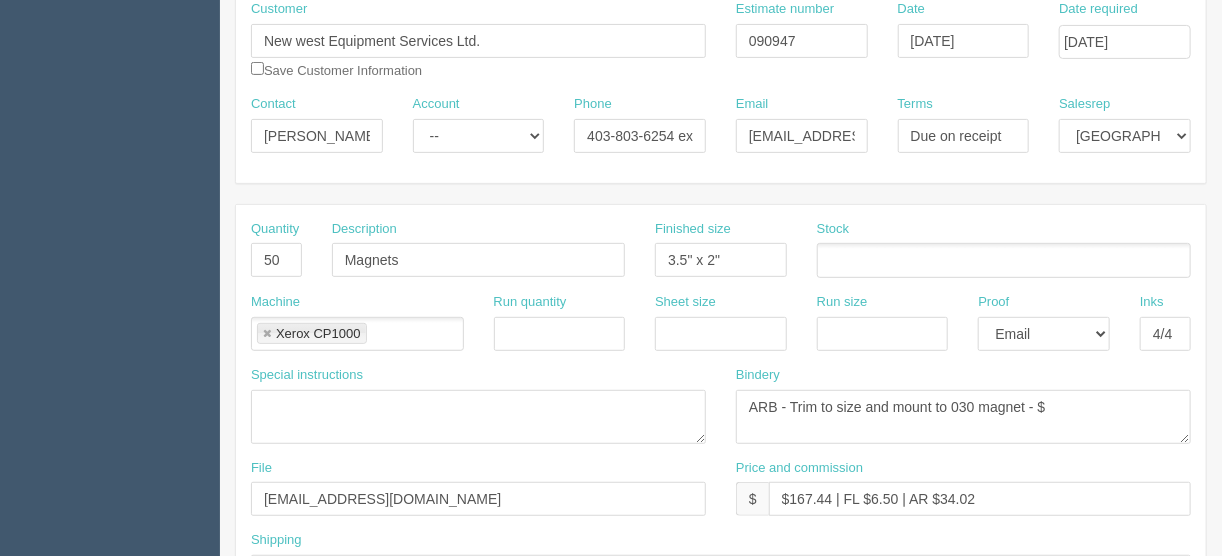 click at bounding box center (1004, 260) 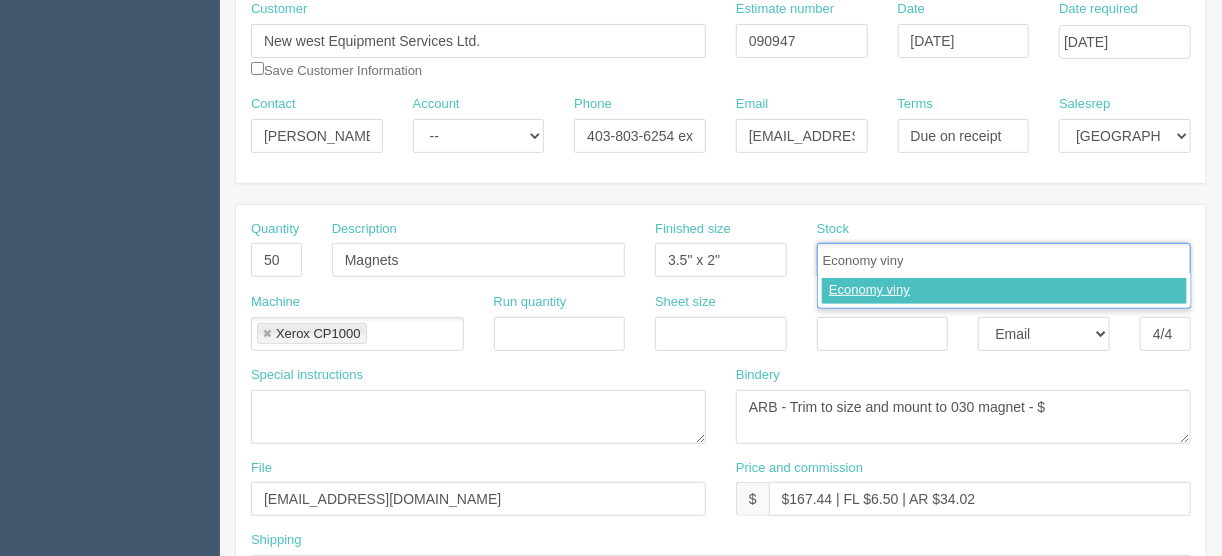 type on "Economy vinyl" 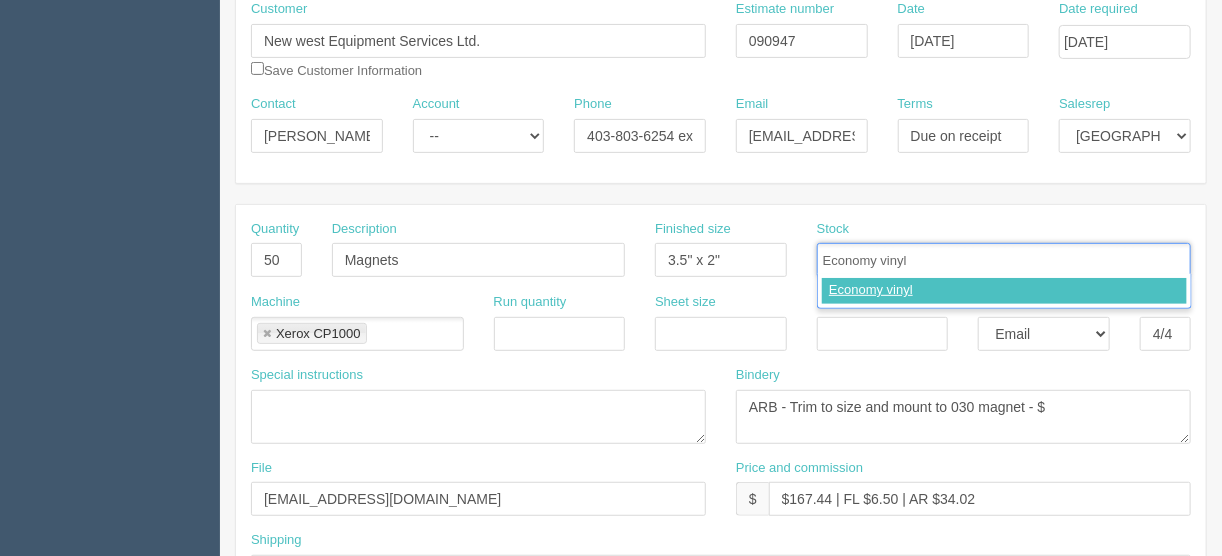 type 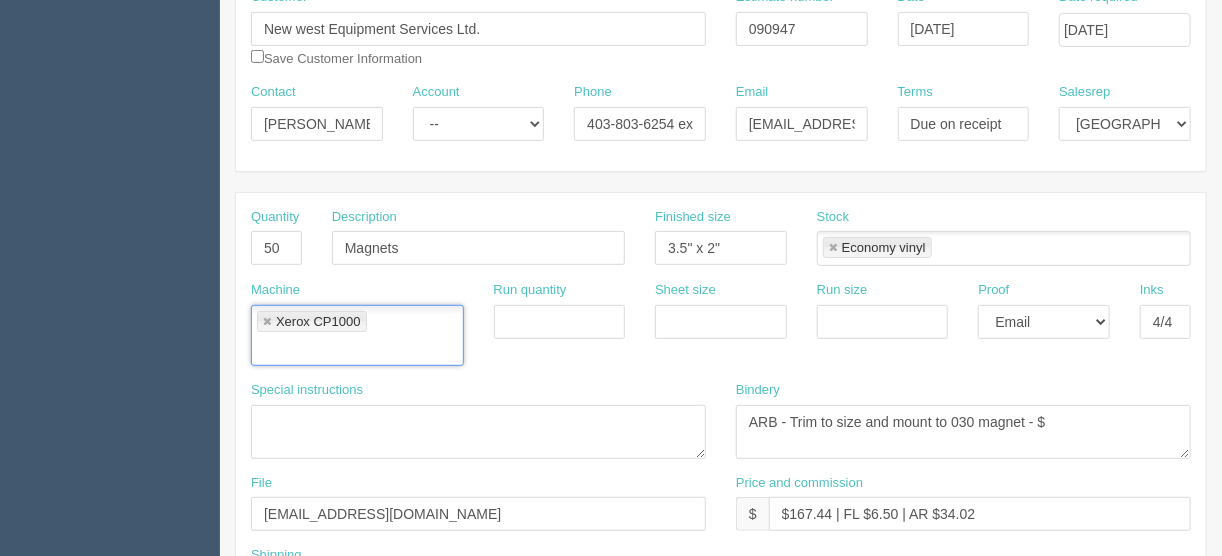 scroll, scrollTop: 480, scrollLeft: 0, axis: vertical 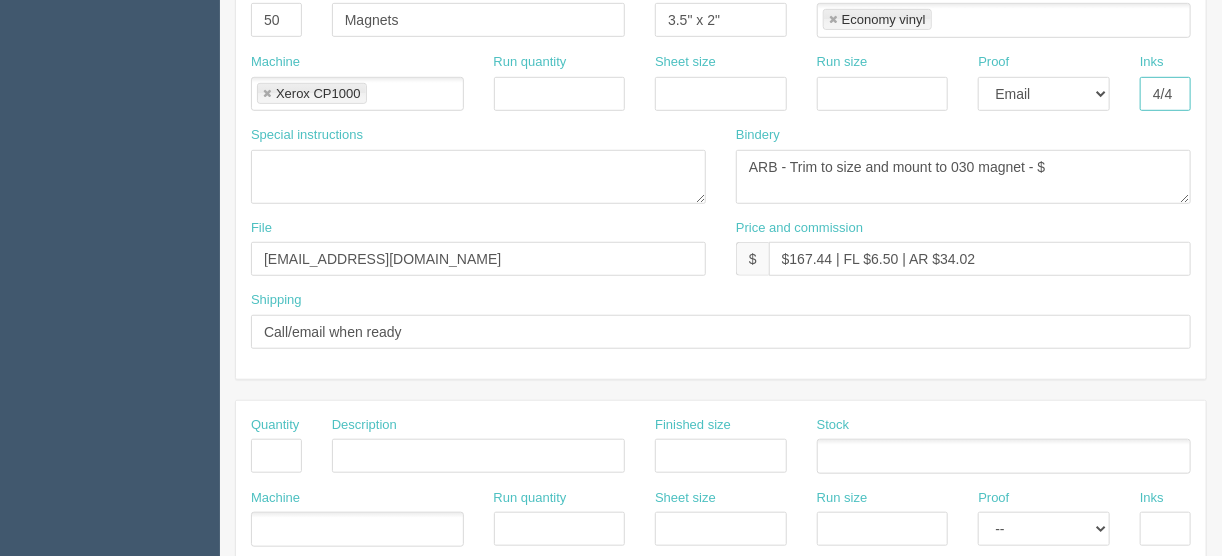 click on "4/4" at bounding box center [1165, 94] 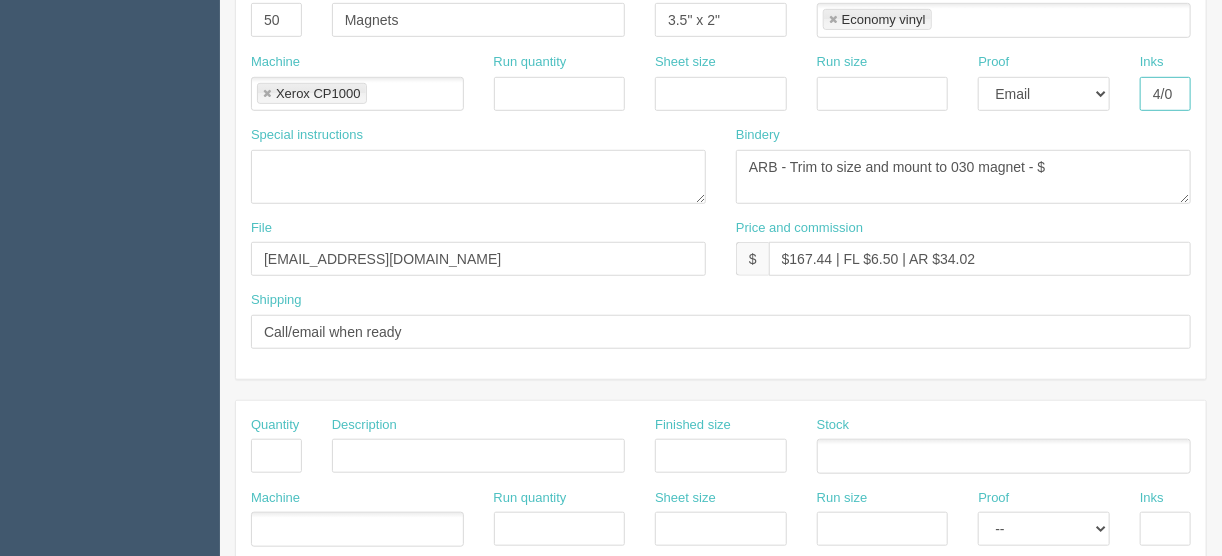 type on "4/0" 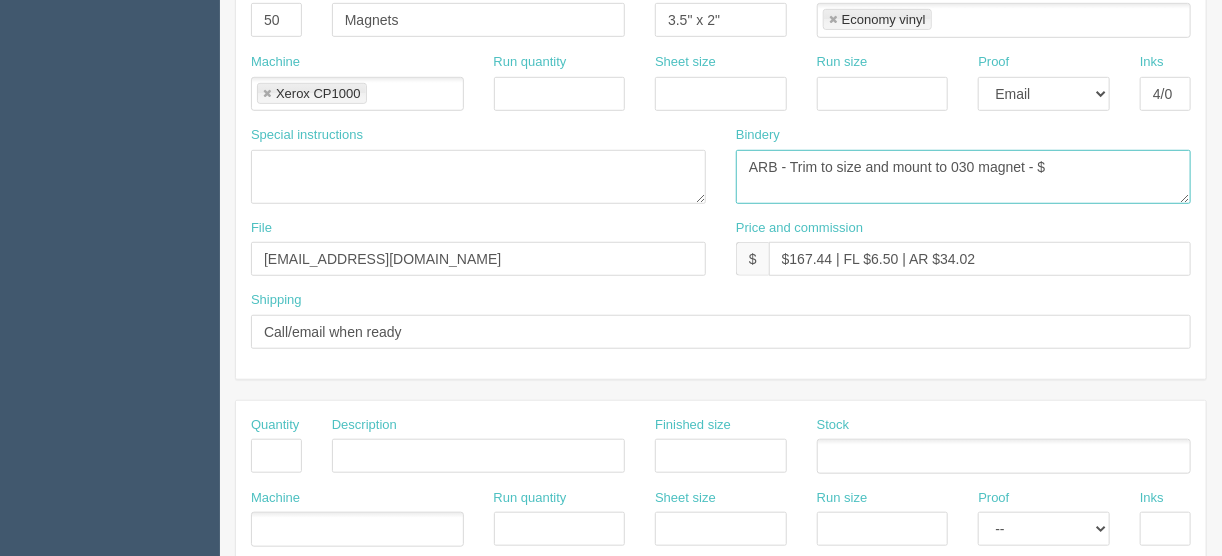 click on "Trim ato size" at bounding box center [963, 177] 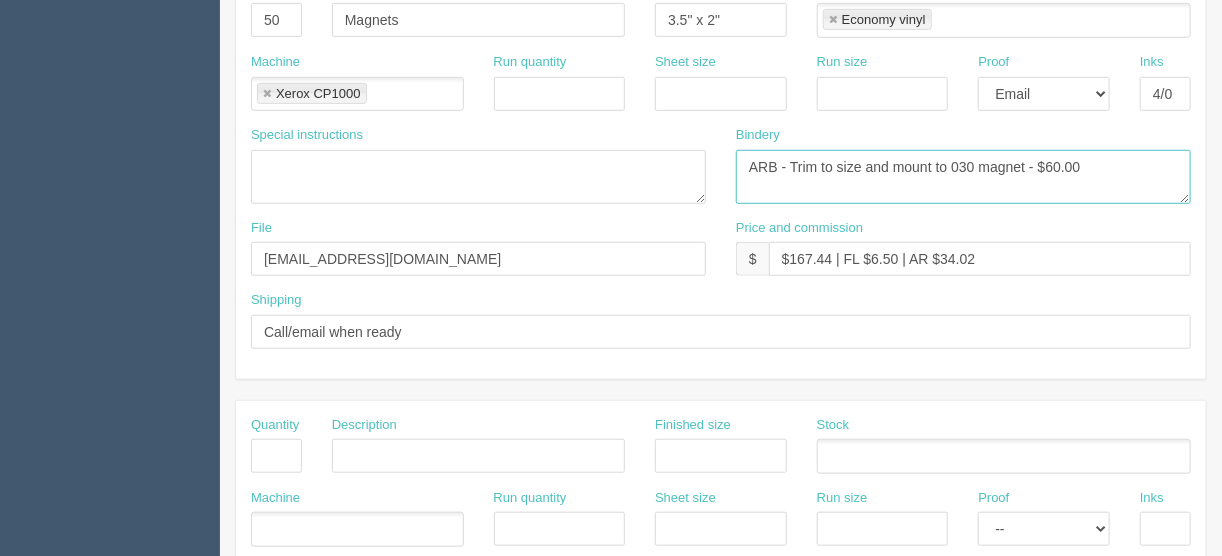 type on "ARB - Trim to size and mount to 030 magnet - $60.00" 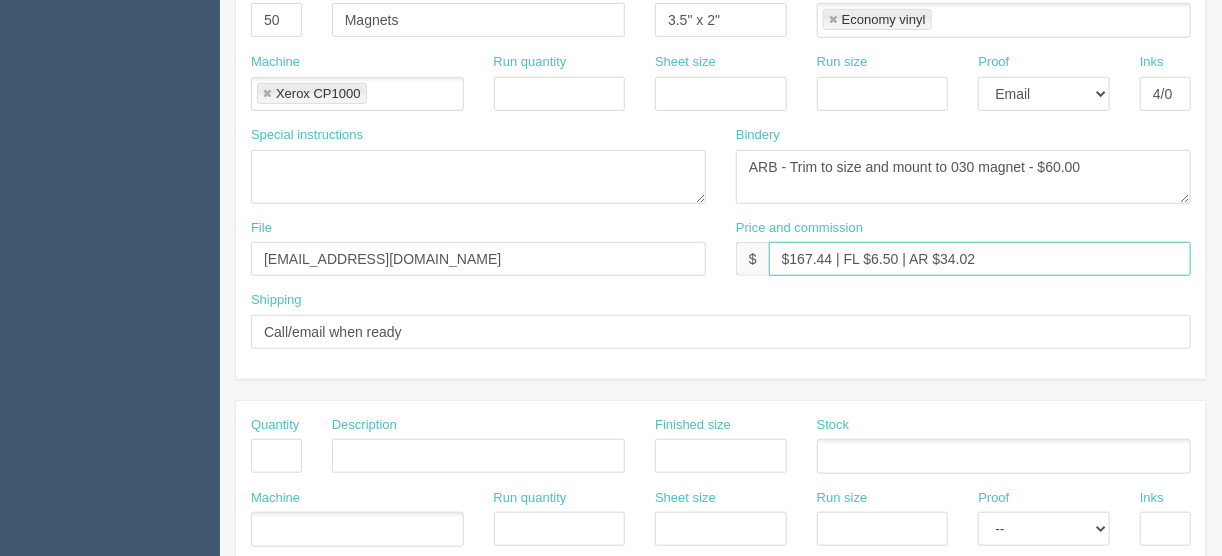drag, startPoint x: 895, startPoint y: 252, endPoint x: 869, endPoint y: 255, distance: 26.172504 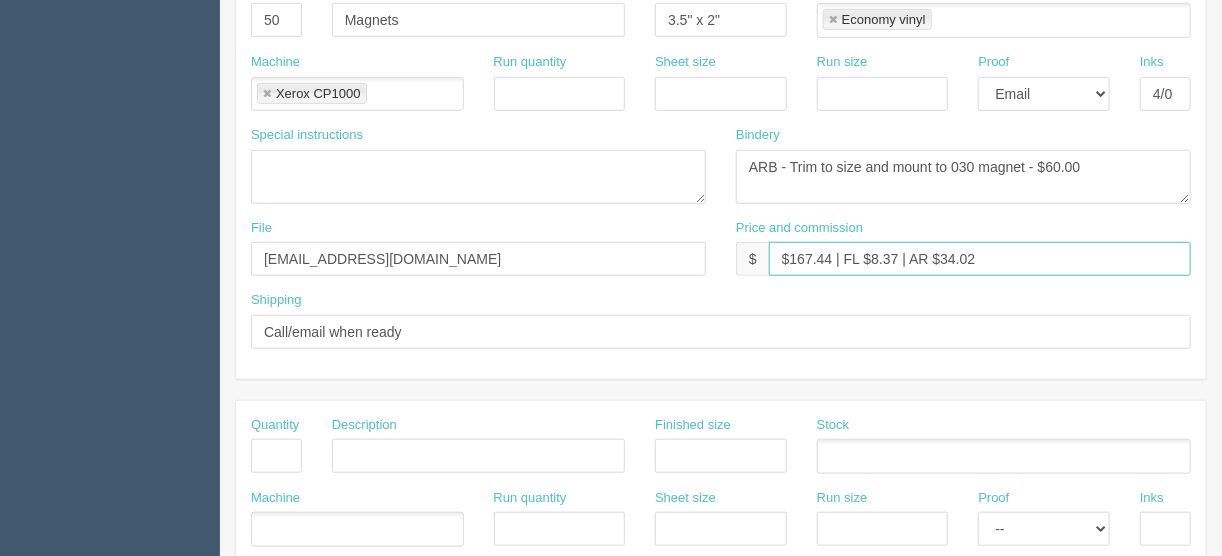 drag, startPoint x: 983, startPoint y: 255, endPoint x: 940, endPoint y: 255, distance: 43 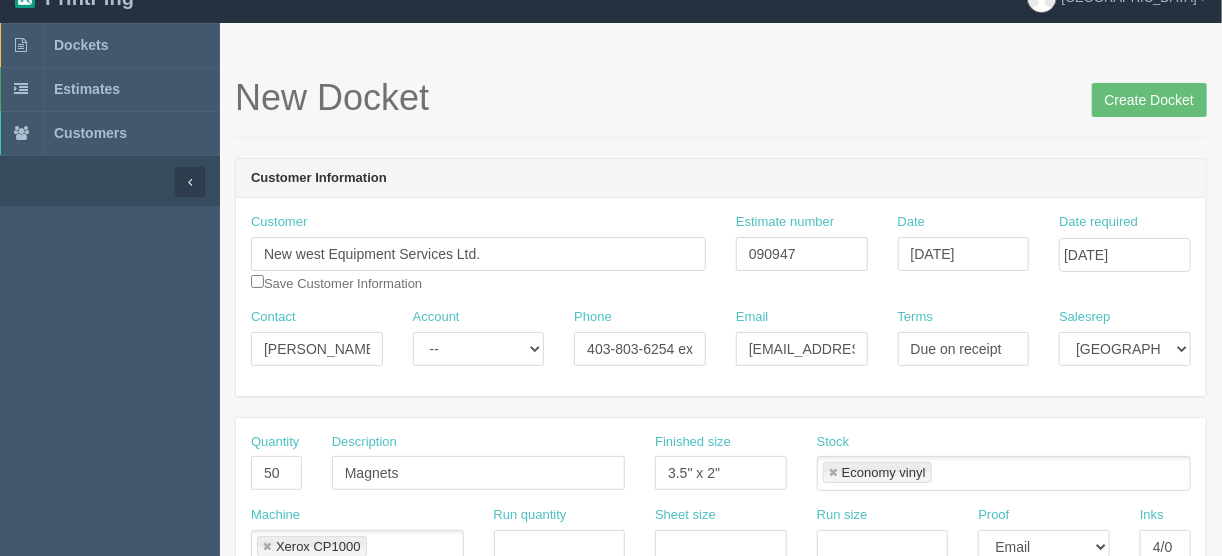 scroll, scrollTop: 0, scrollLeft: 0, axis: both 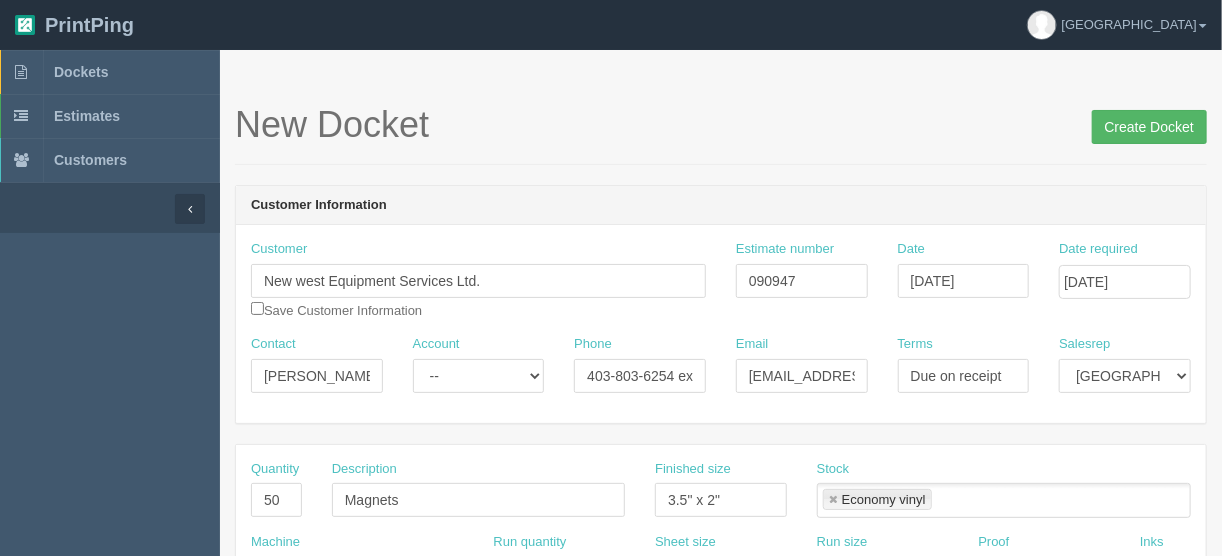 type on "$167.44 | FL $8.37 | AR $55.39" 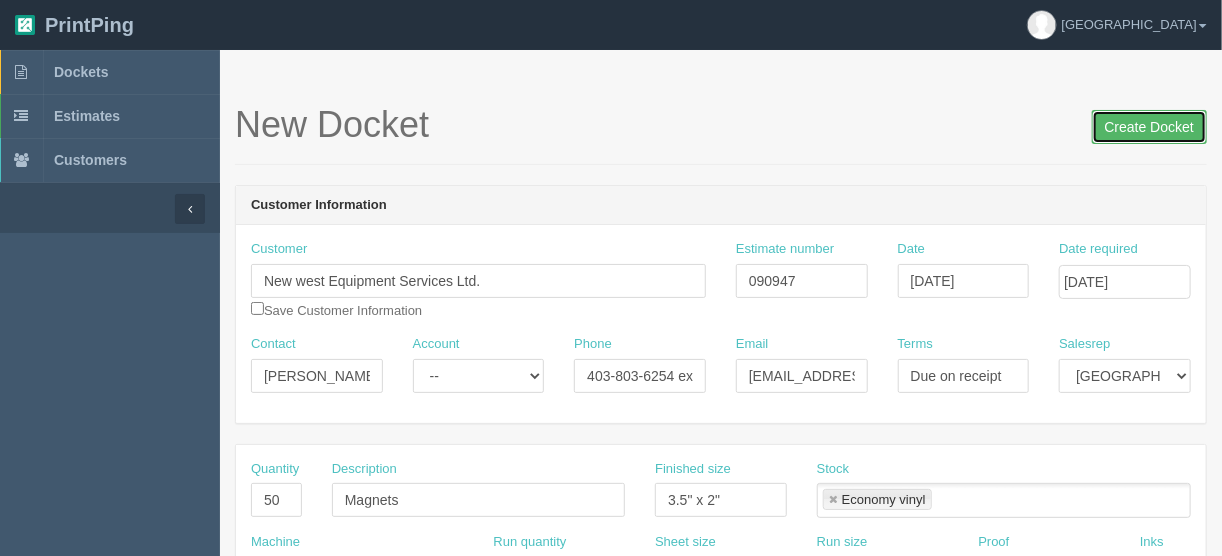 click on "Create Docket" at bounding box center (1149, 127) 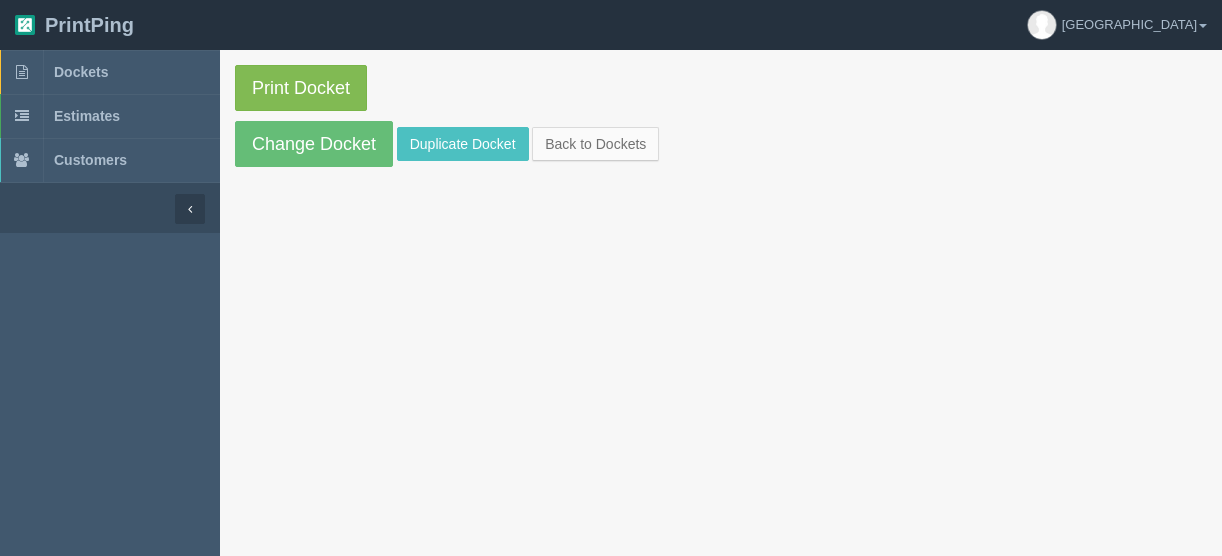 scroll, scrollTop: 0, scrollLeft: 0, axis: both 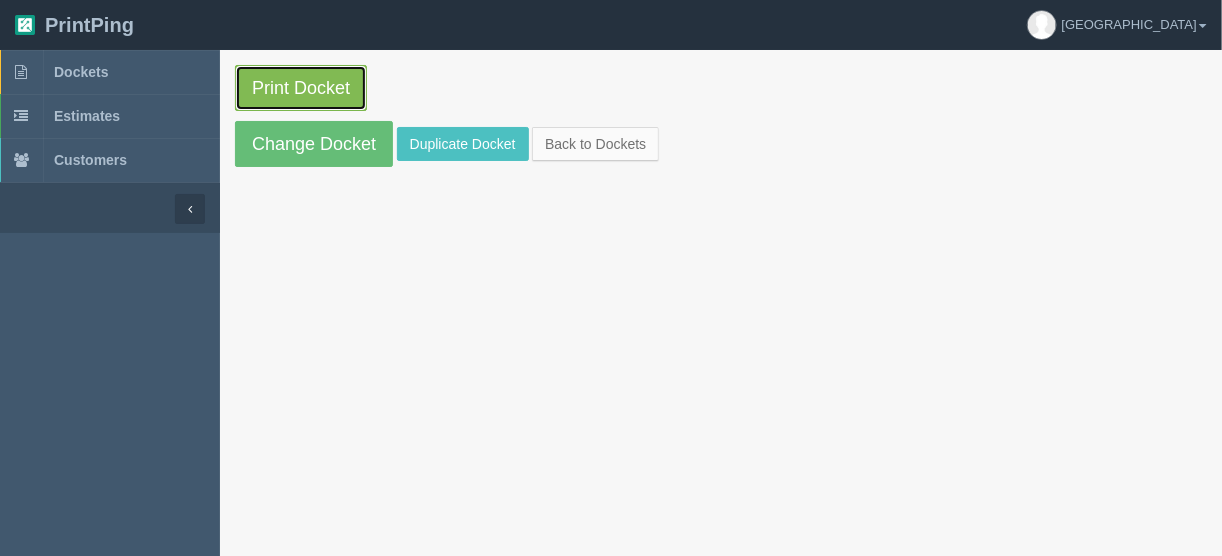 click on "Print Docket" at bounding box center [301, 88] 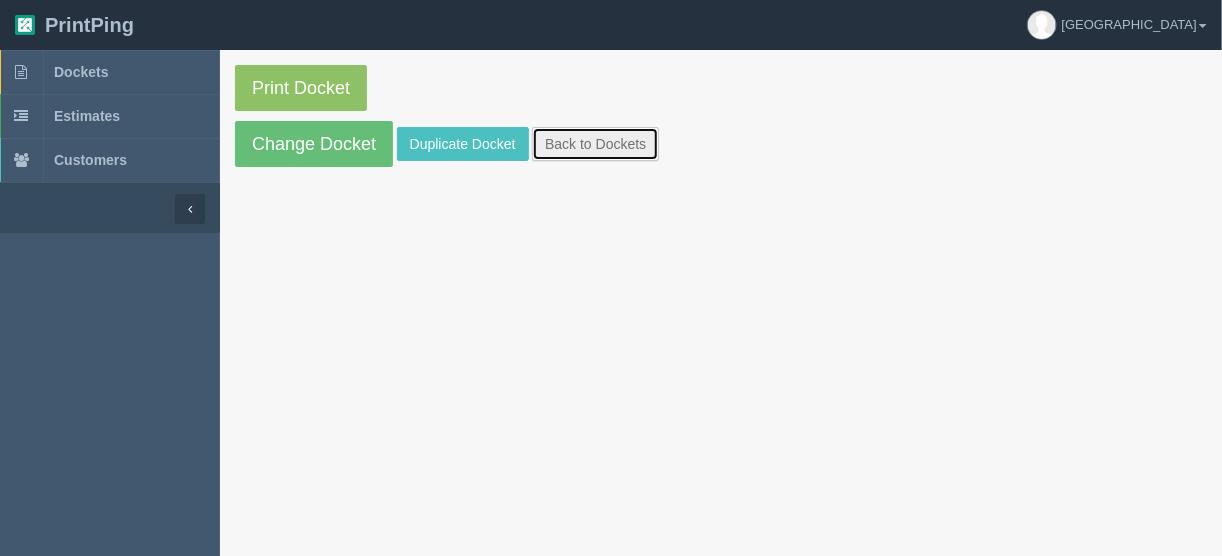 click on "Back to Dockets" at bounding box center [595, 144] 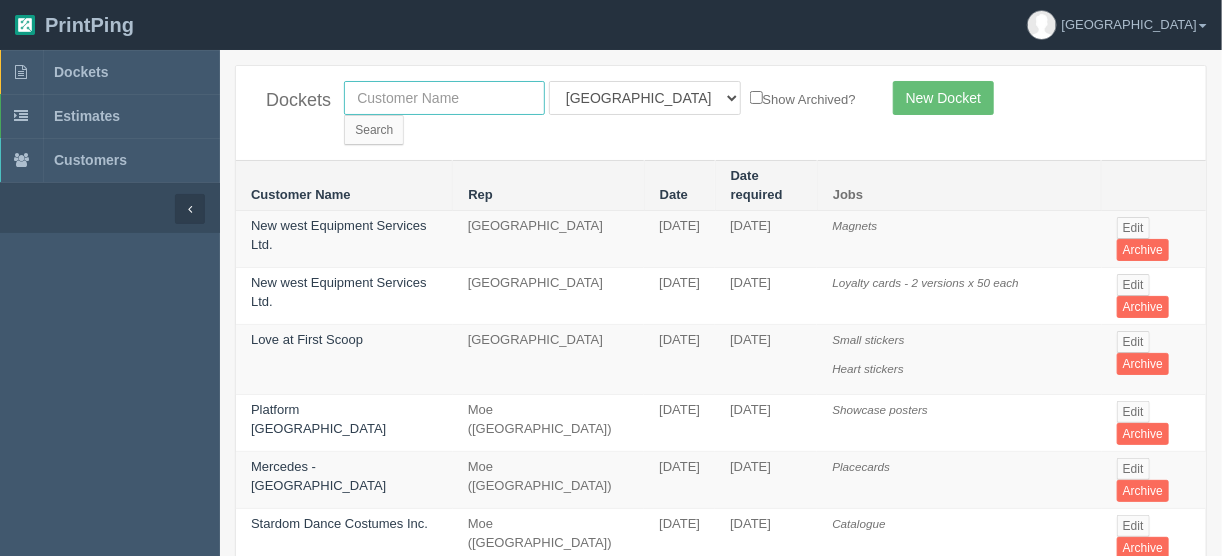 click at bounding box center (444, 98) 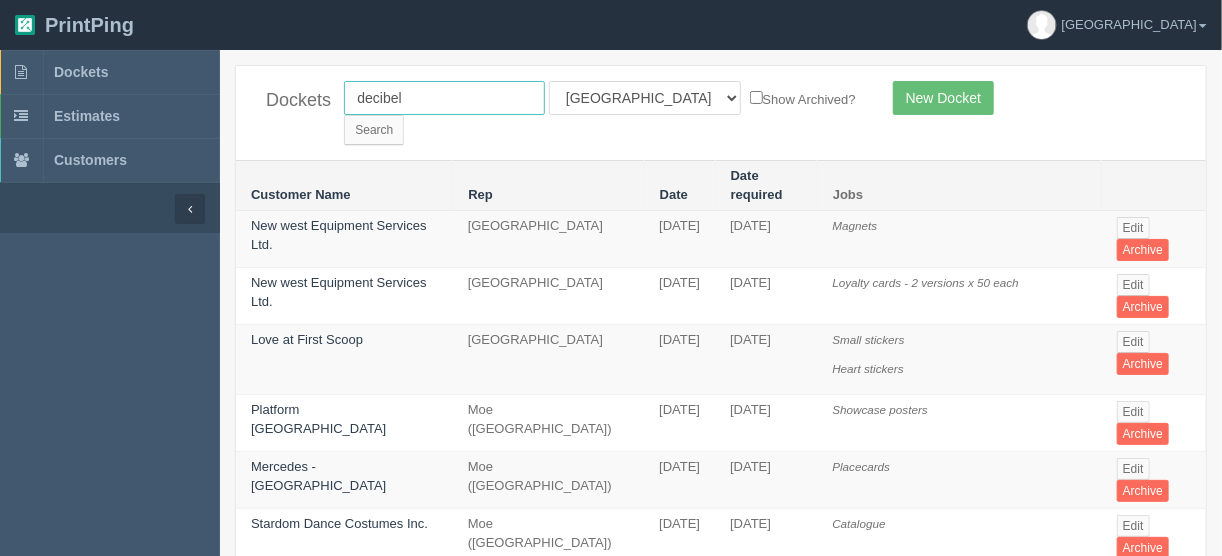 type on "decibel" 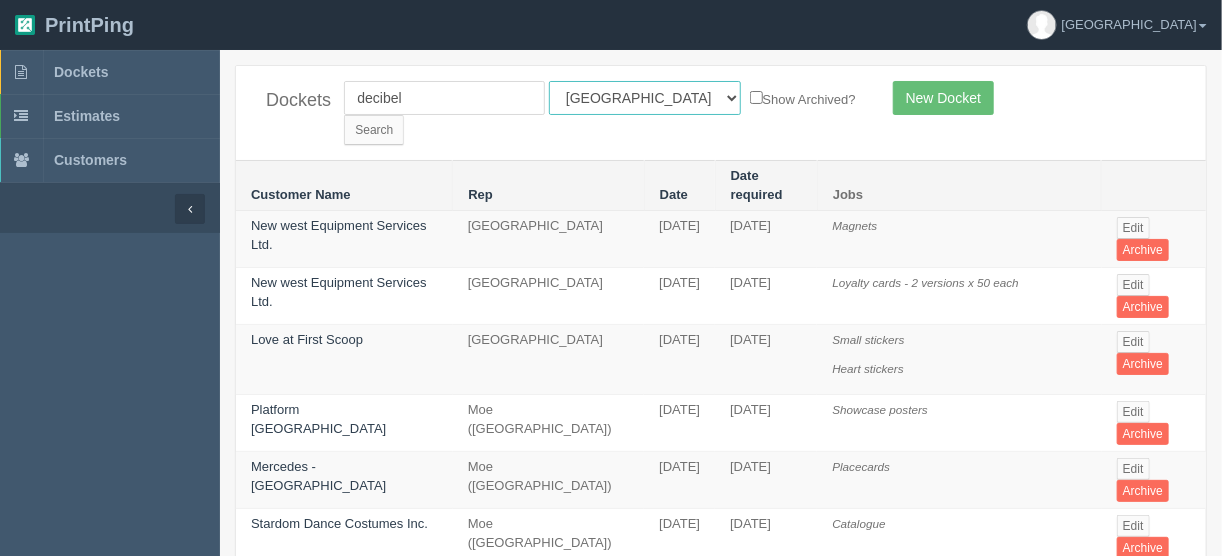 click on "All Users
Ali
Ali Test 1
Aly
Amy
Ankit
Arif
Brandon
Dan
France
Greg
Jim
Mark
Matthew
Mehmud
Mikayla
Moe
Phil
Rebecca
Sam
Stacy
Steve
Viki
Zach
Zack
Zunaid" at bounding box center [645, 98] 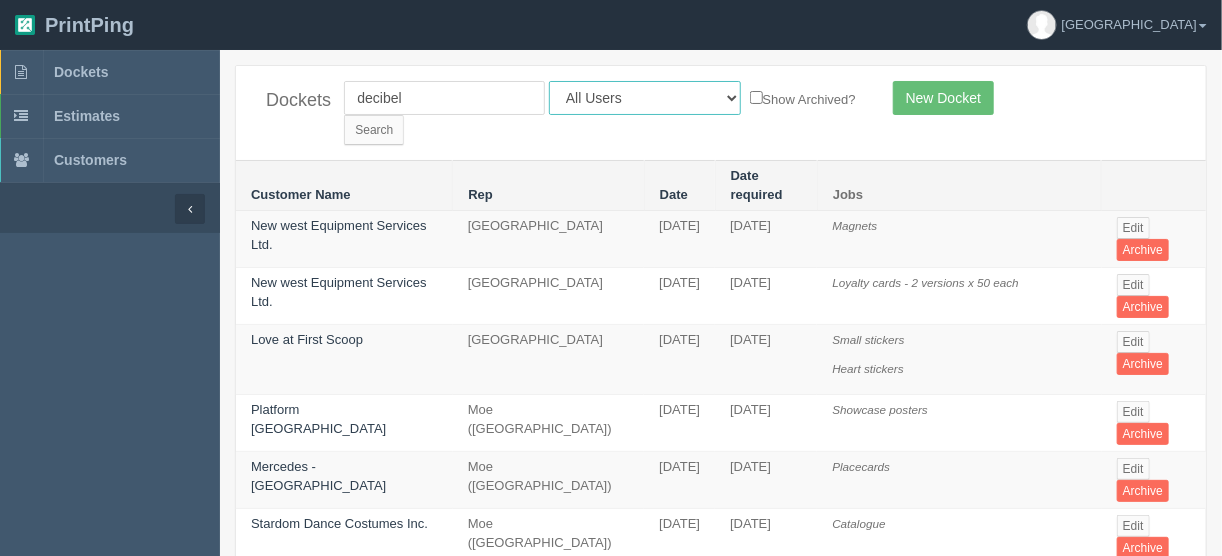 click on "All Users
Ali
Ali Test 1
Aly
Amy
Ankit
Arif
Brandon
Dan
France
Greg
Jim
Mark
Matthew
Mehmud
Mikayla
Moe
Phil
Rebecca
Sam
Stacy
Steve
Viki
Zach
Zack
Zunaid" at bounding box center [645, 98] 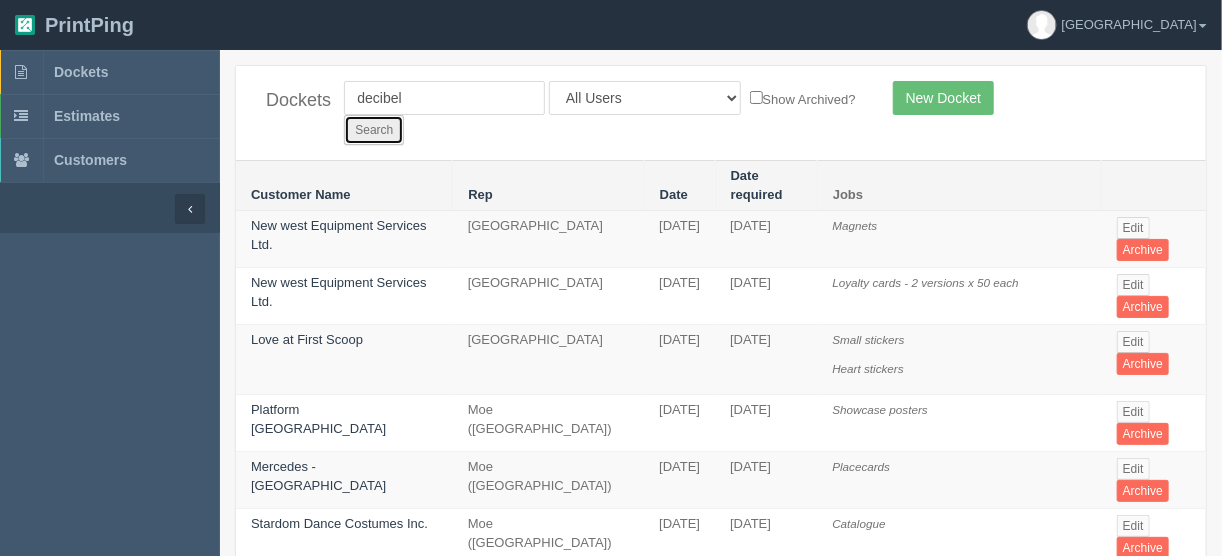 click on "Search" at bounding box center [374, 130] 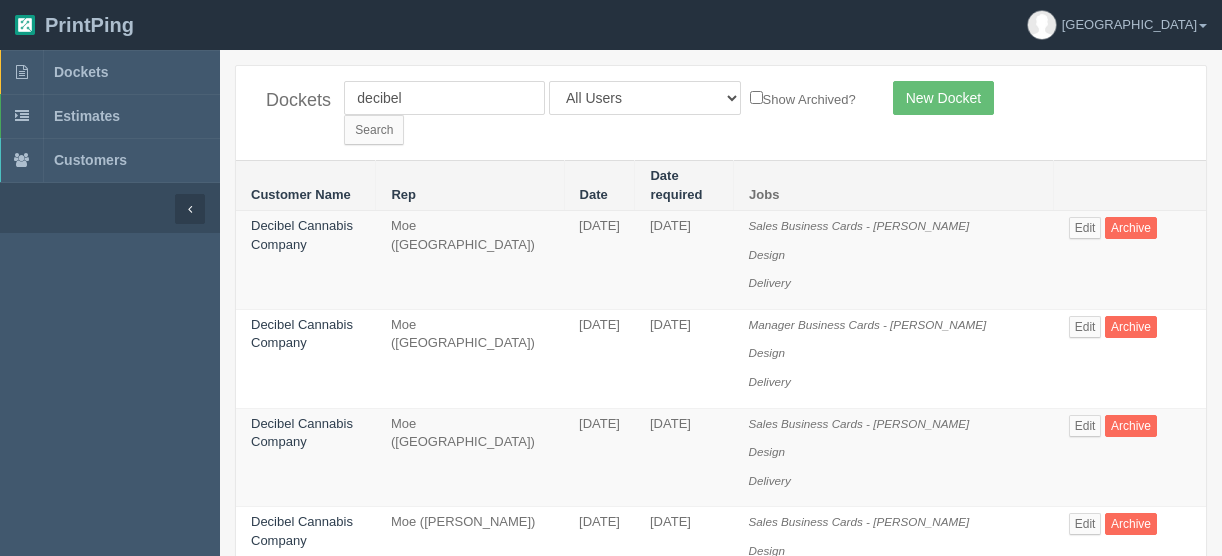 scroll, scrollTop: 0, scrollLeft: 0, axis: both 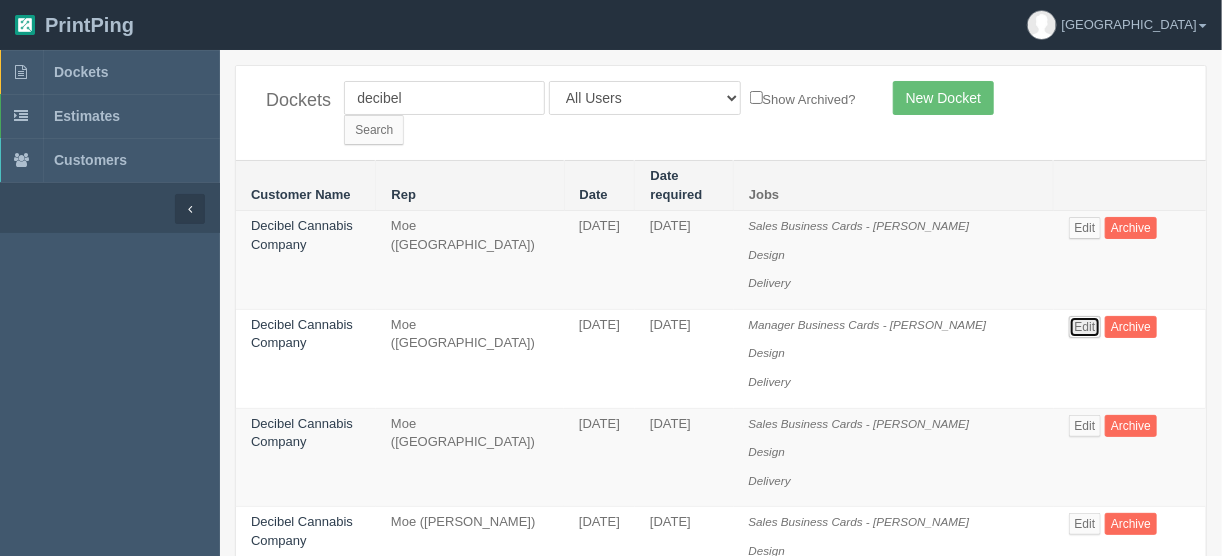 click on "Edit" at bounding box center [1085, 327] 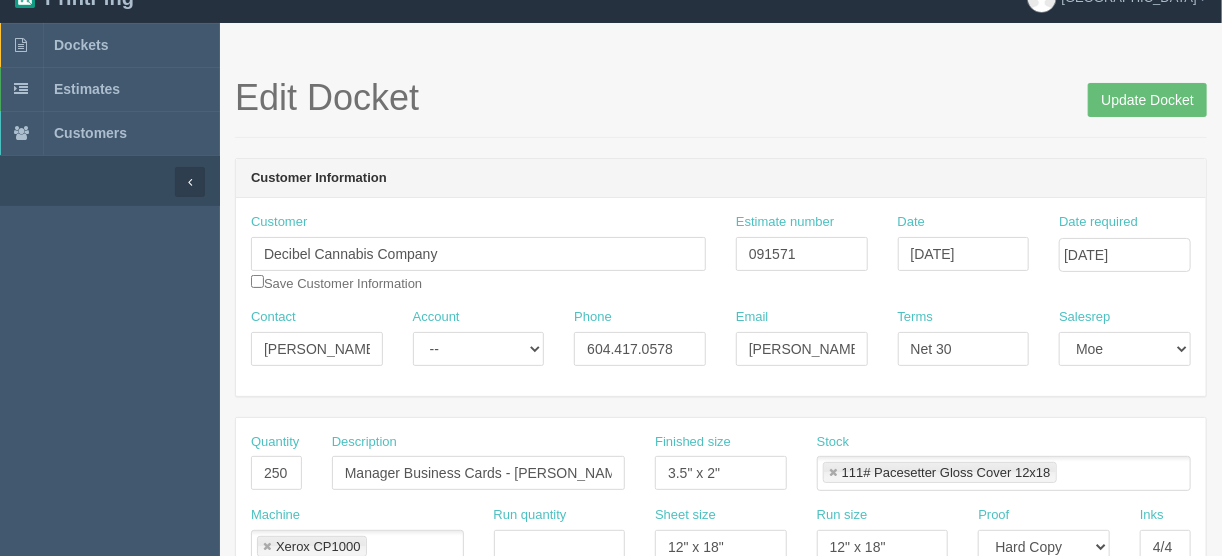 scroll, scrollTop: 0, scrollLeft: 0, axis: both 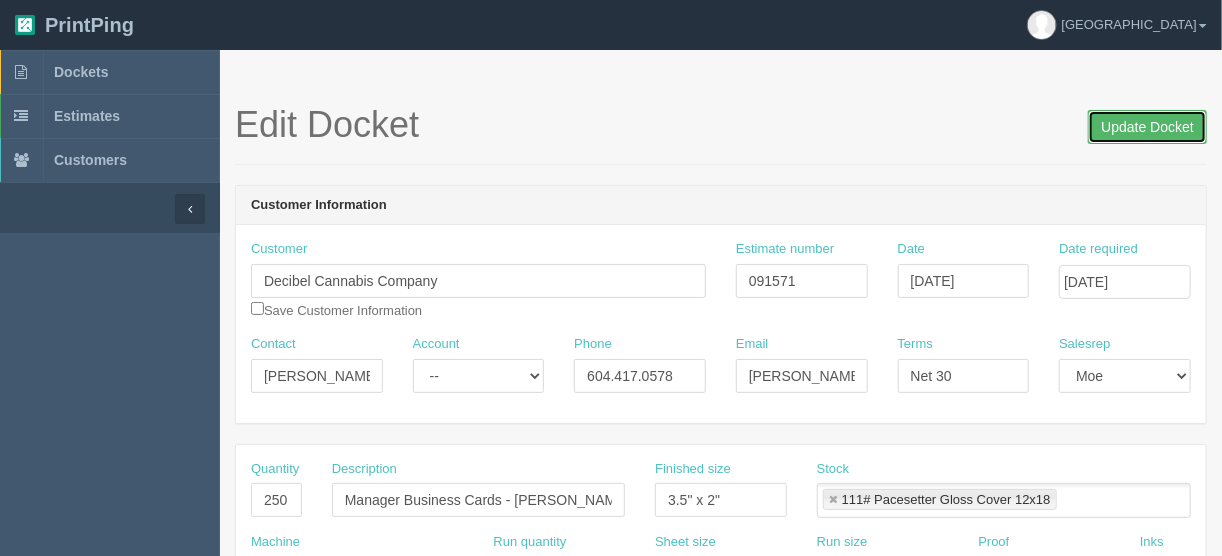 click on "Update Docket" at bounding box center [1147, 127] 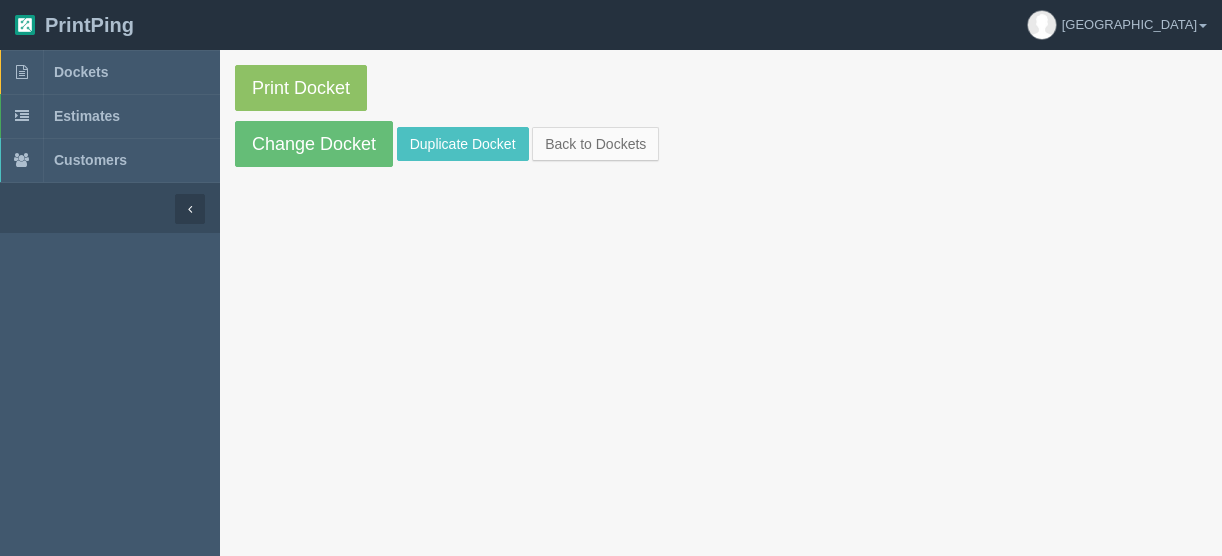 scroll, scrollTop: 0, scrollLeft: 0, axis: both 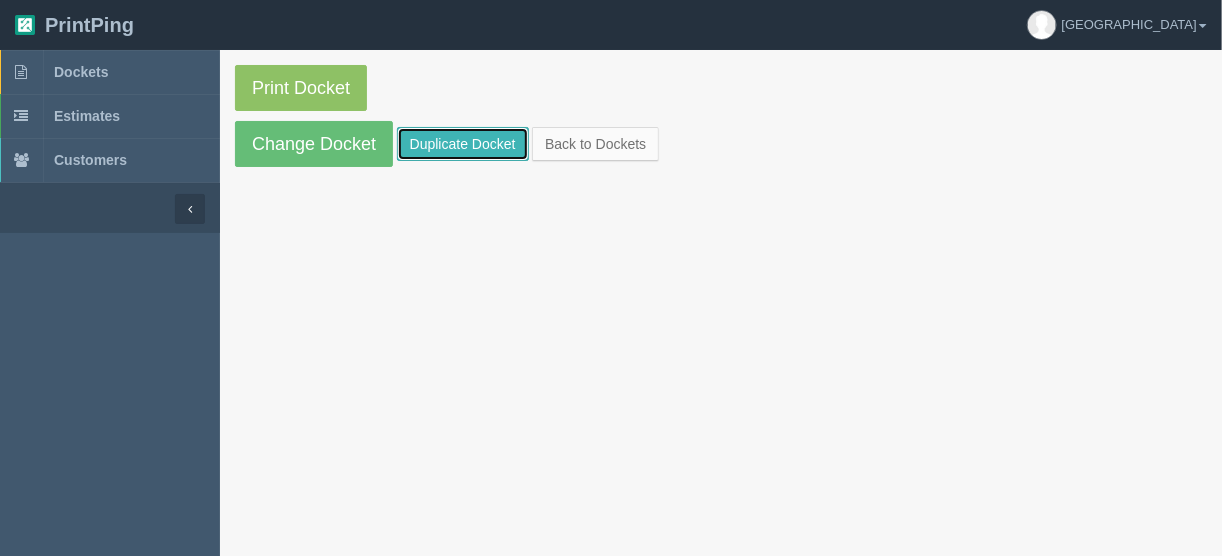 click on "Duplicate Docket" at bounding box center [463, 144] 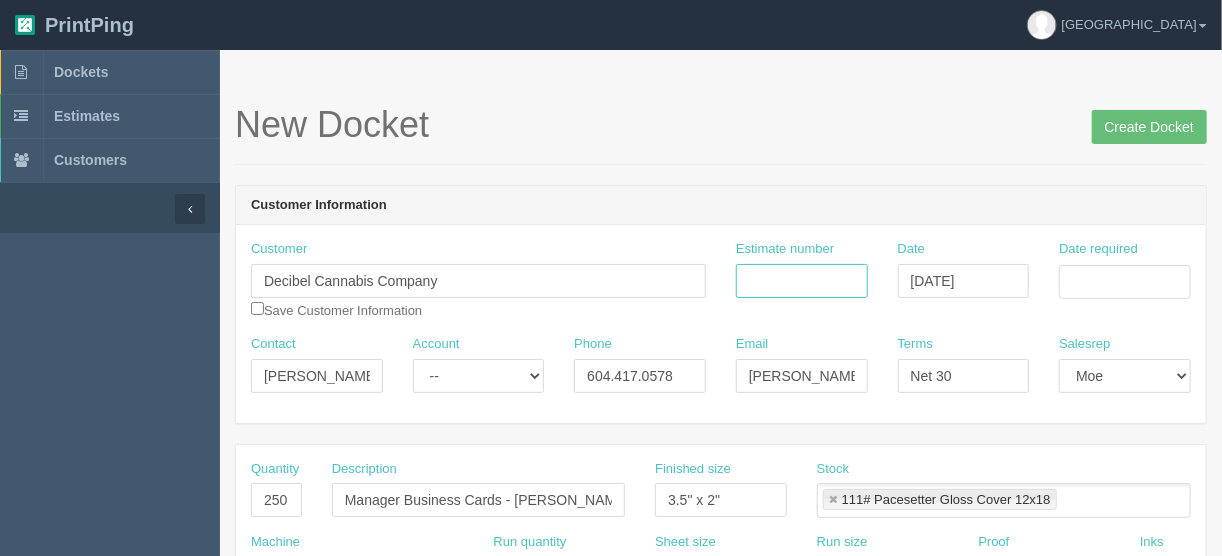 click on "Estimate number" at bounding box center (802, 281) 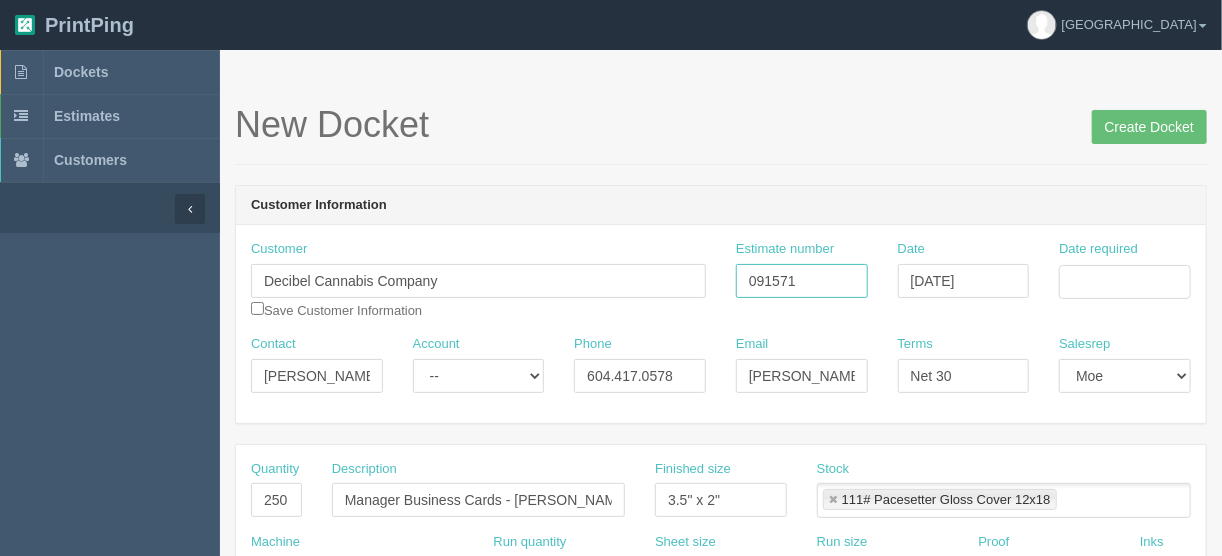 type on "091571" 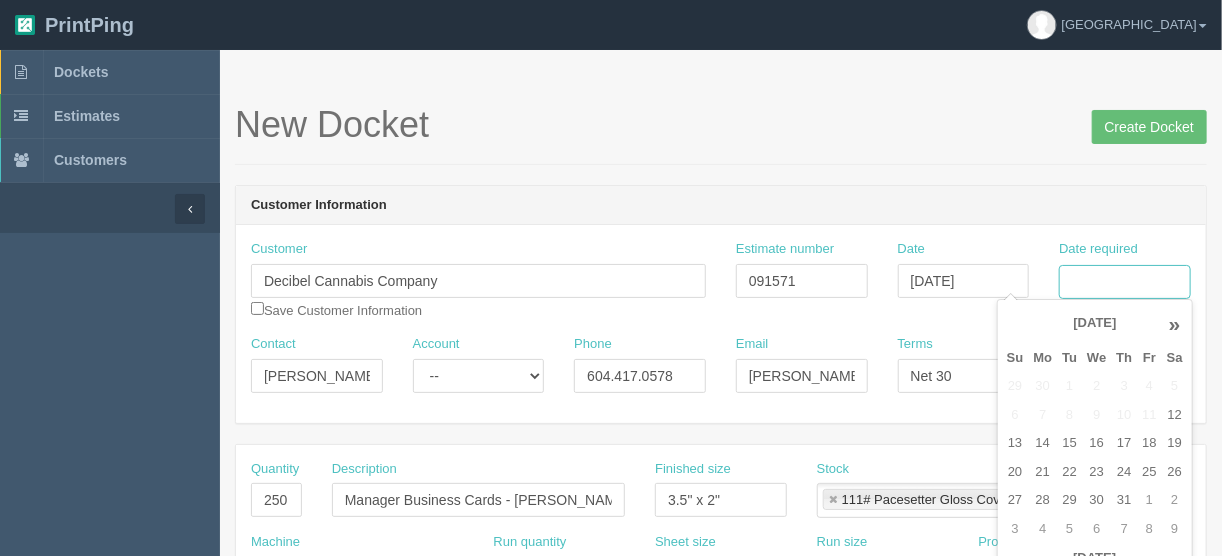 click on "Date required" at bounding box center [1125, 282] 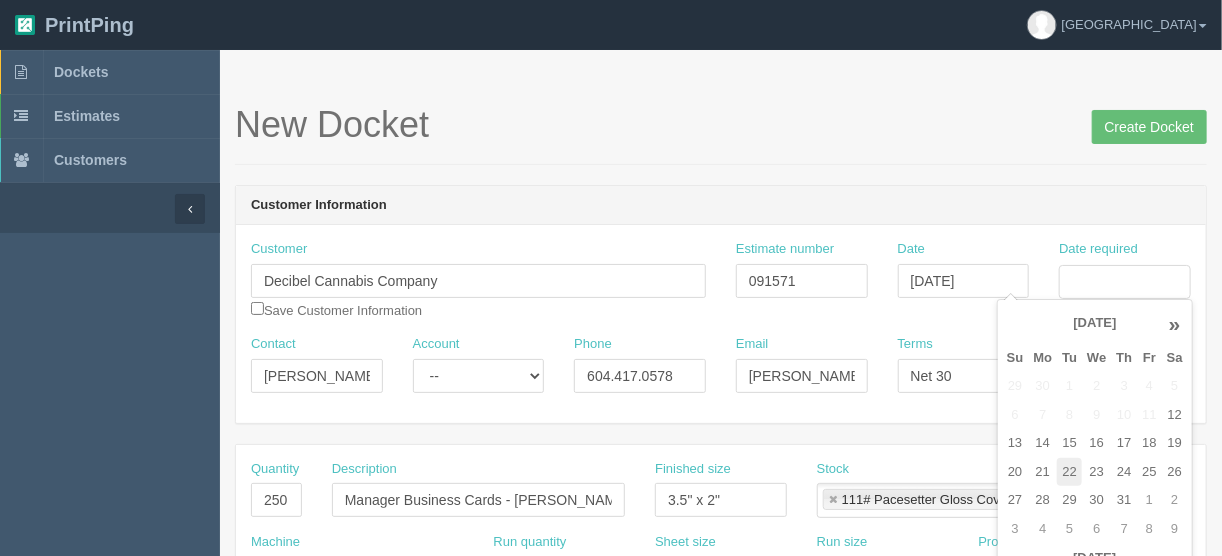 click on "22" at bounding box center (1069, 472) 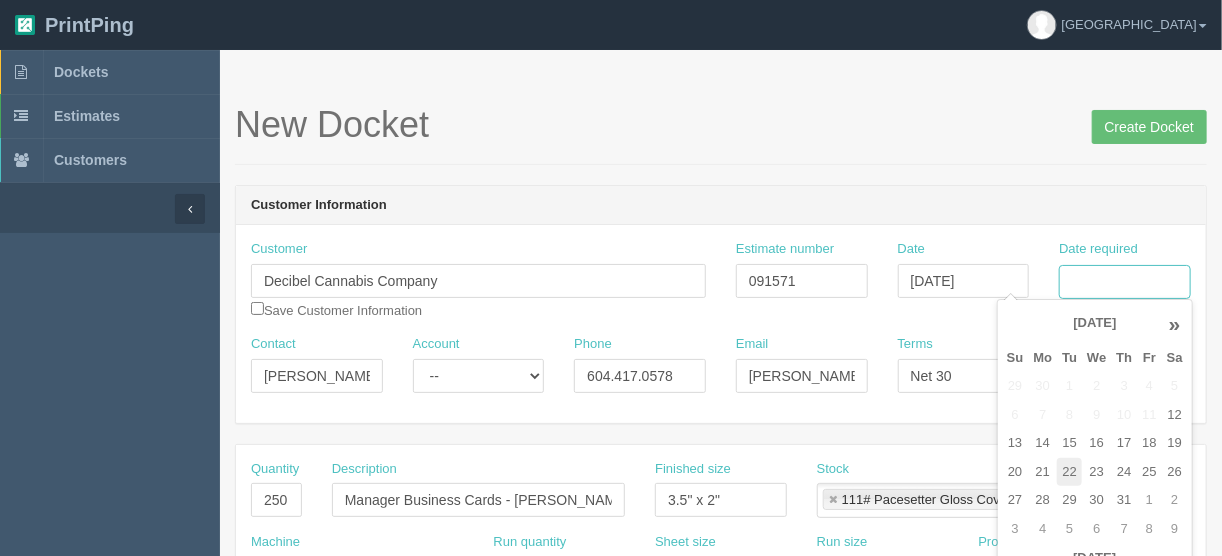type on "[DATE]" 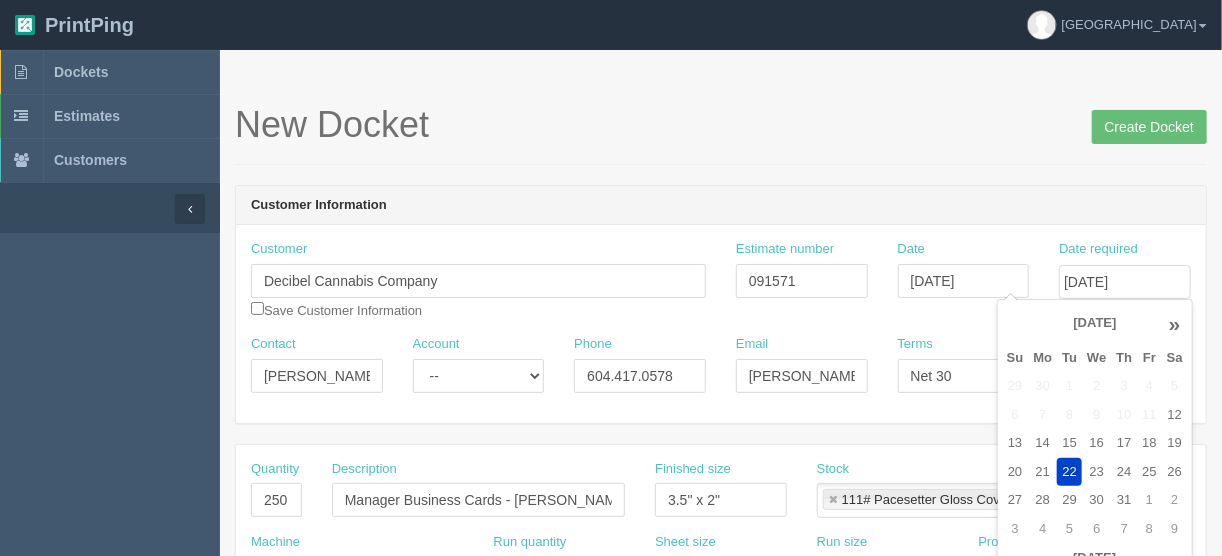 click on "New Docket
Create Docket" at bounding box center (721, 125) 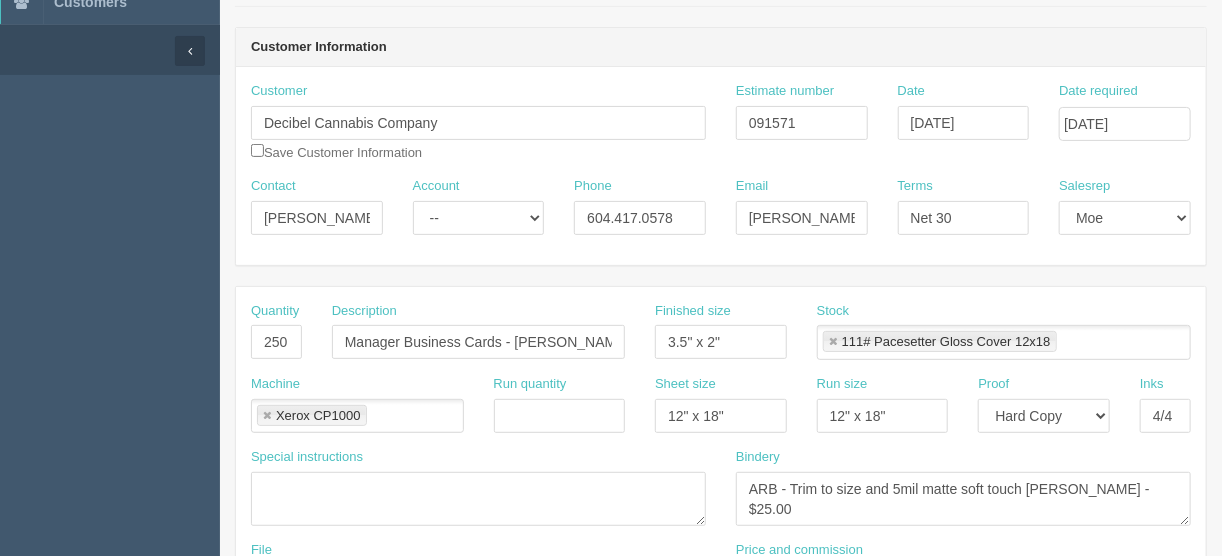 scroll, scrollTop: 160, scrollLeft: 0, axis: vertical 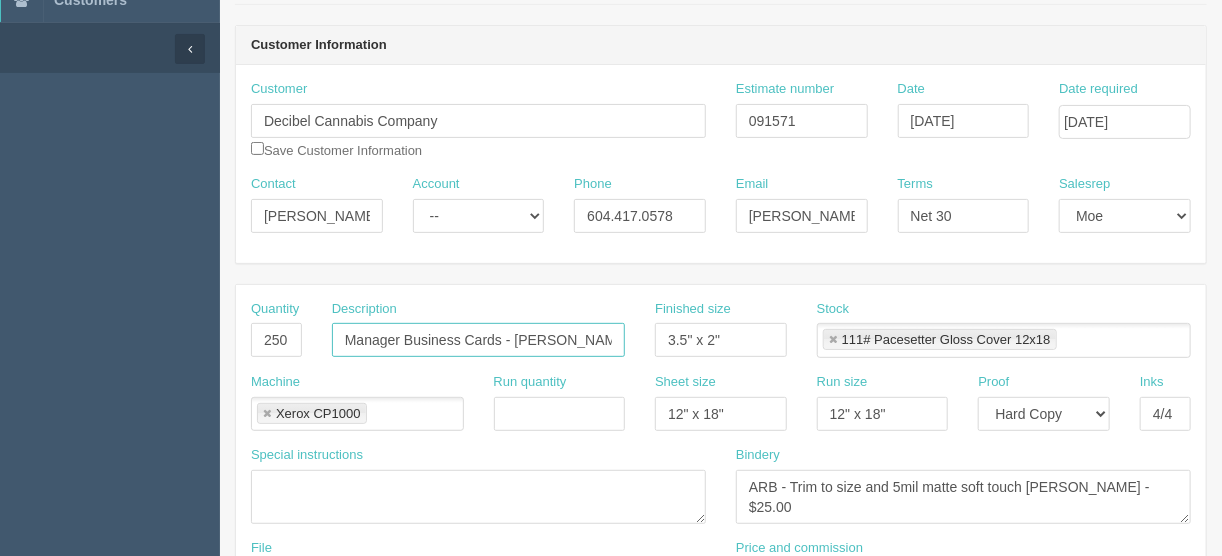 drag, startPoint x: 594, startPoint y: 339, endPoint x: 516, endPoint y: 337, distance: 78.025635 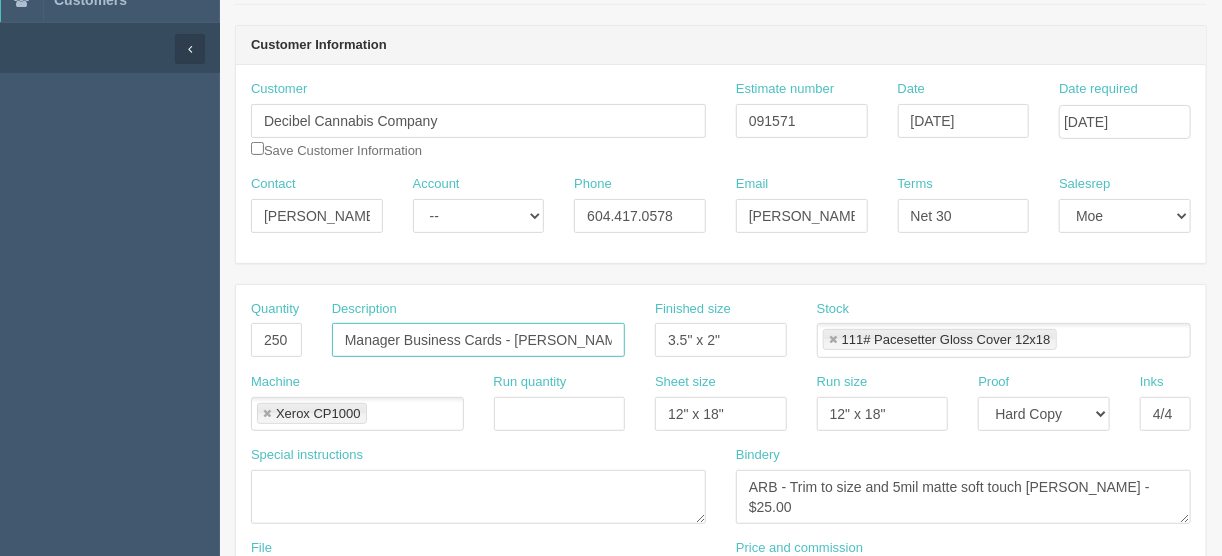 scroll, scrollTop: 0, scrollLeft: 5, axis: horizontal 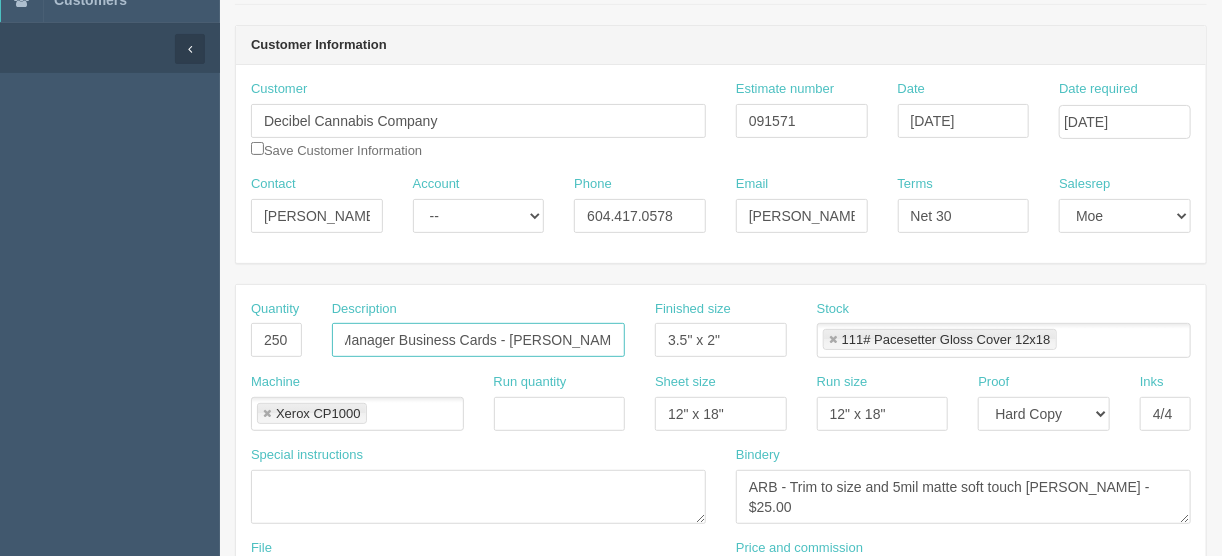 type on "Manager Business Cards - [PERSON_NAME]" 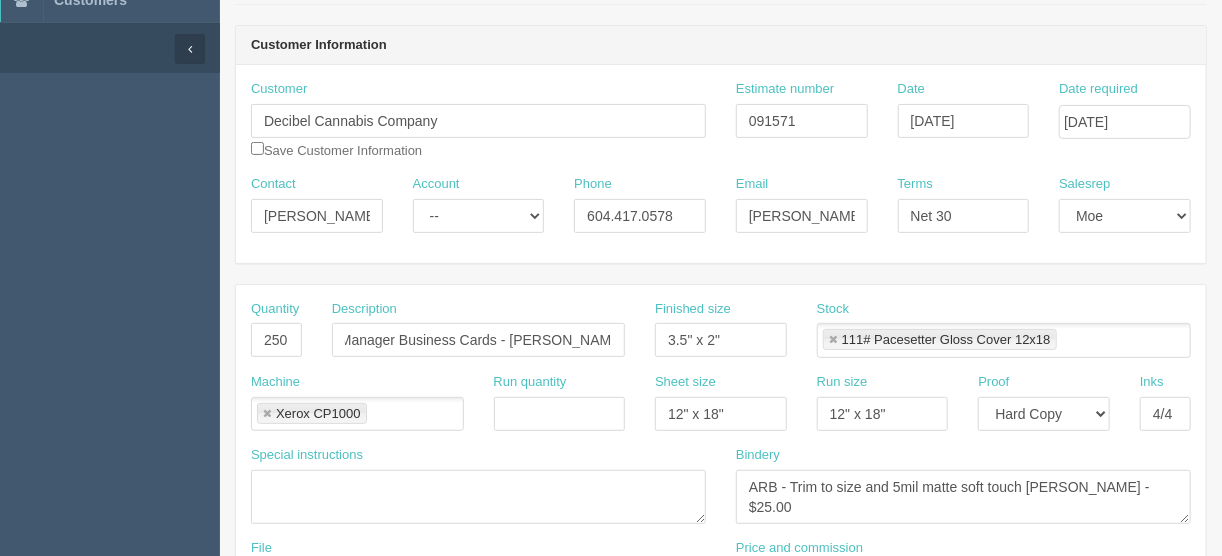 scroll, scrollTop: 0, scrollLeft: 0, axis: both 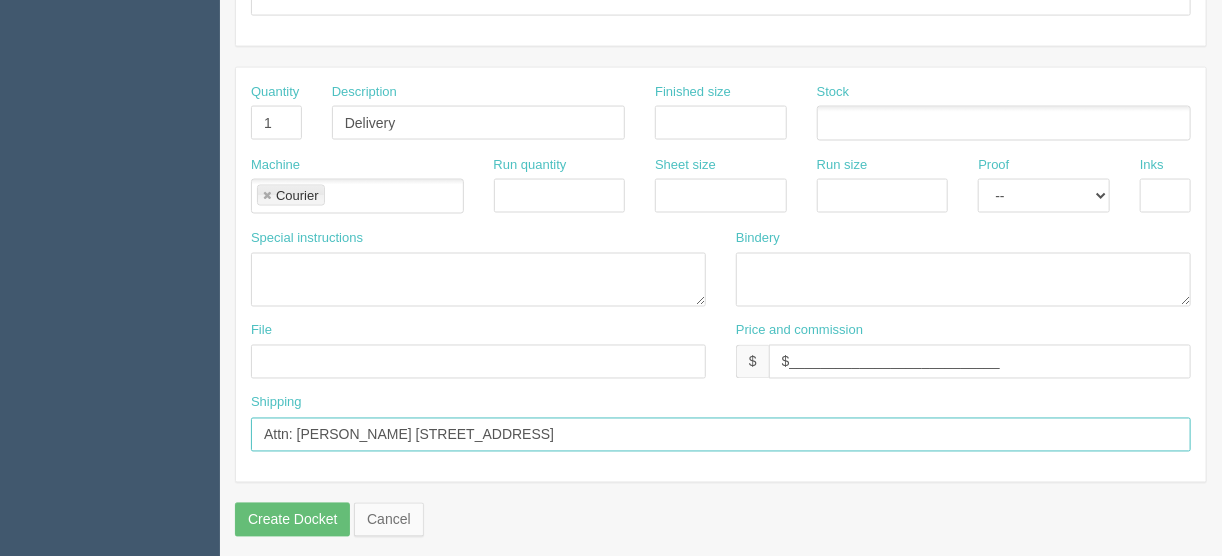 drag, startPoint x: 656, startPoint y: 419, endPoint x: 303, endPoint y: 436, distance: 353.40912 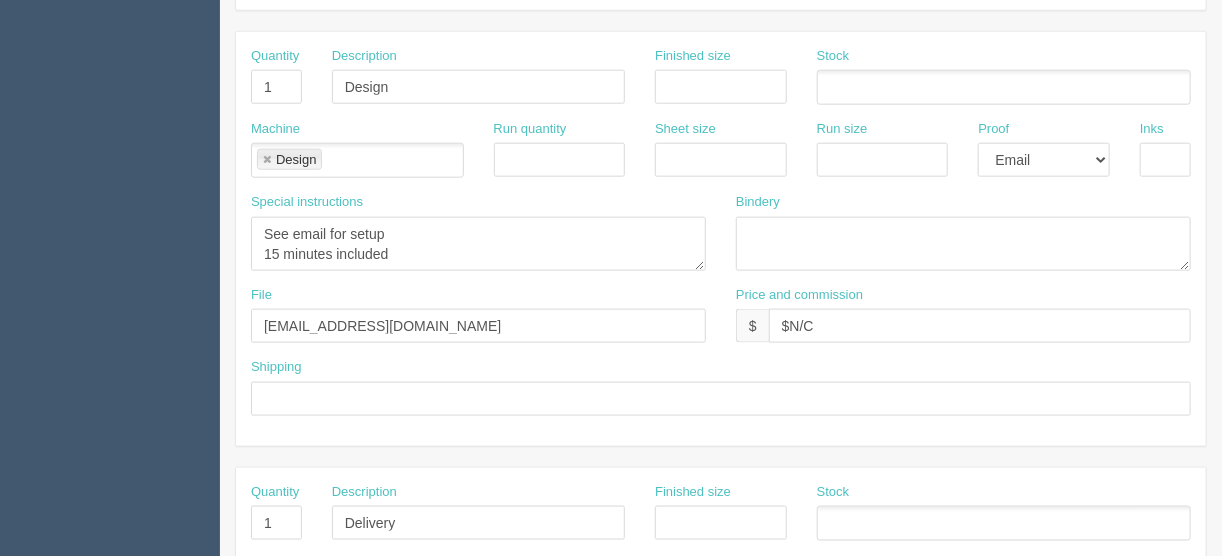 scroll, scrollTop: 689, scrollLeft: 0, axis: vertical 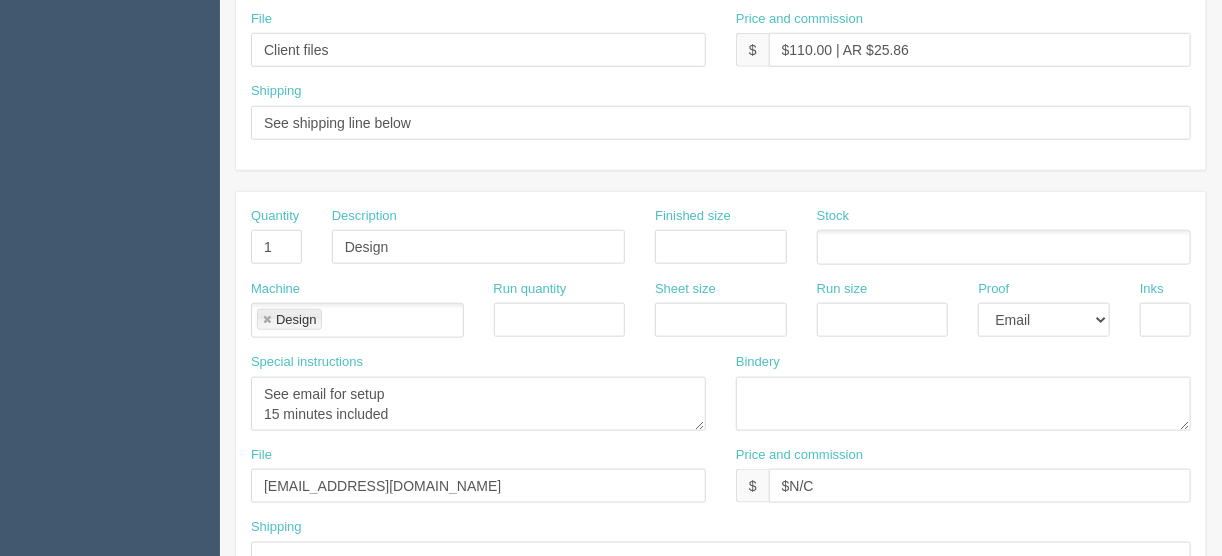 type on "Attn: Brandon Morphy 1-135 Forward Ave London, Ontario" 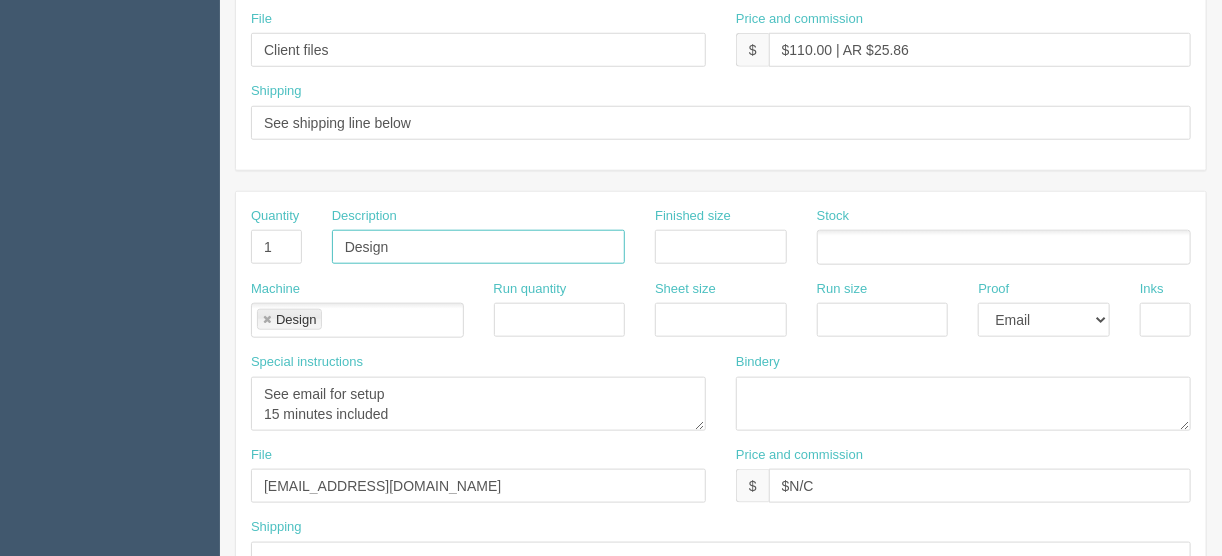 click on "Design" at bounding box center (478, 247) 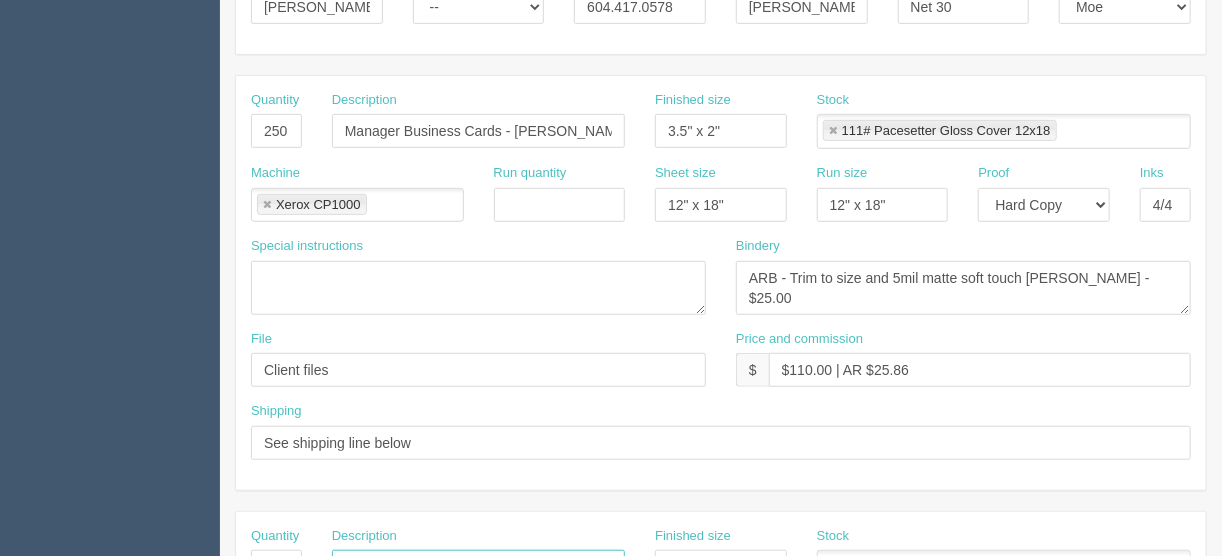 scroll, scrollTop: 289, scrollLeft: 0, axis: vertical 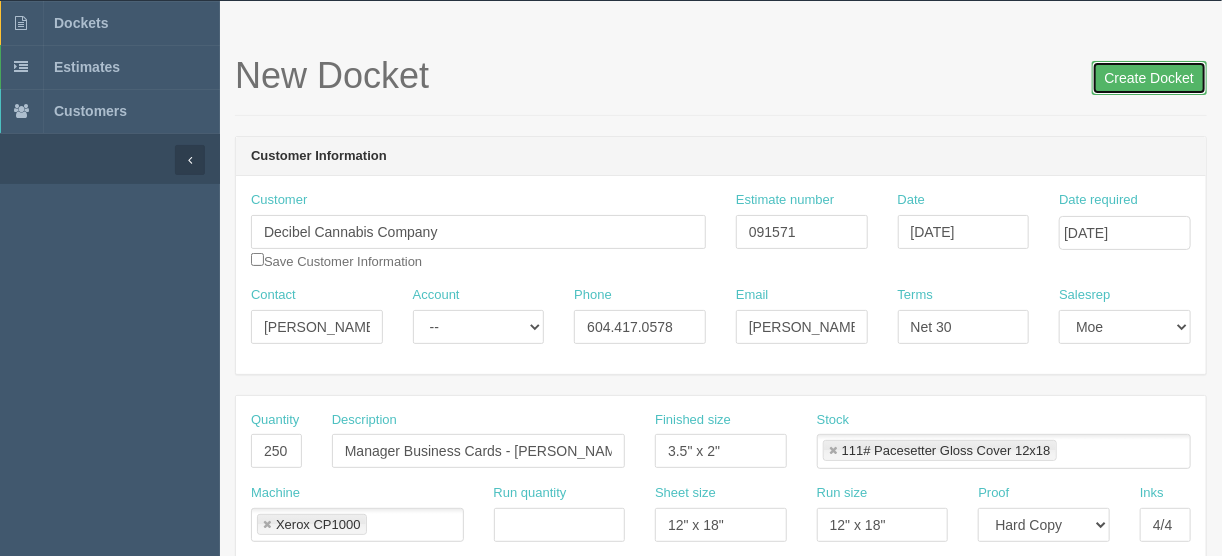 click on "Create Docket" at bounding box center (1149, 78) 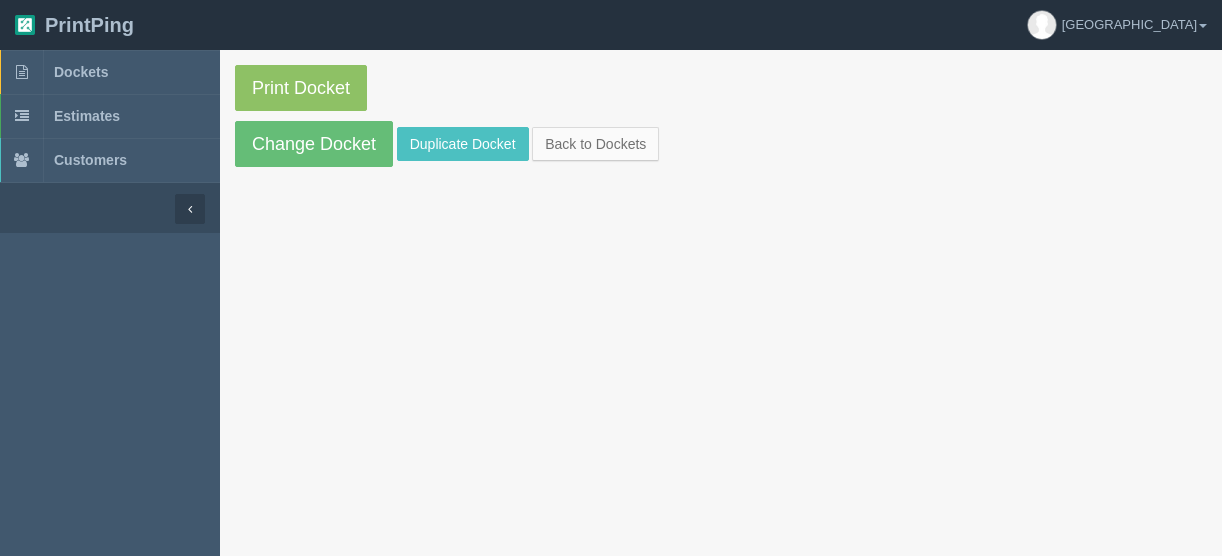 scroll, scrollTop: 0, scrollLeft: 0, axis: both 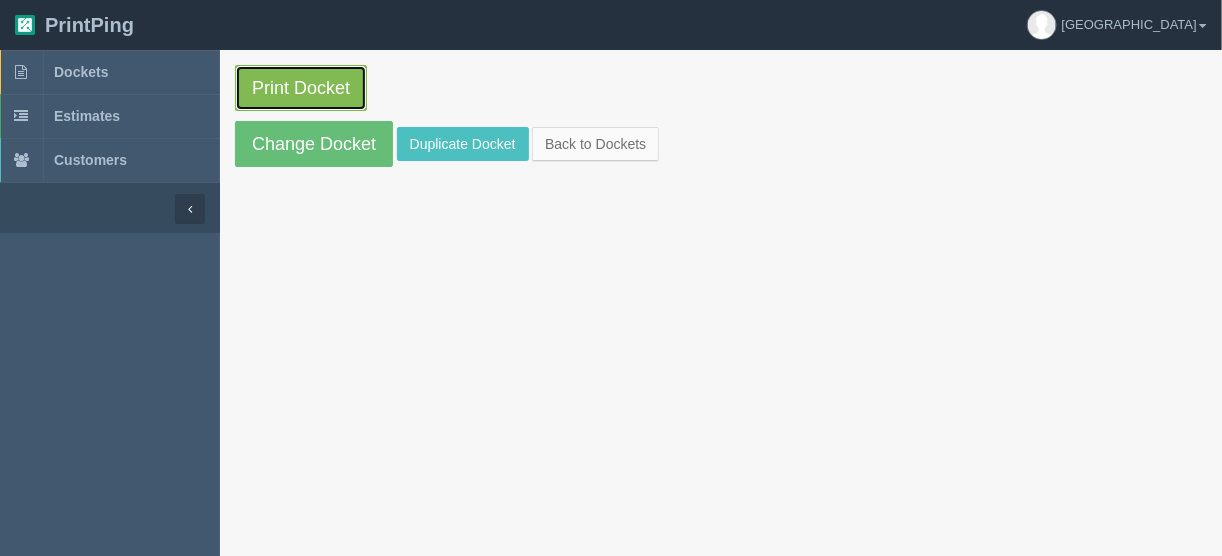 click on "Print Docket" at bounding box center [301, 88] 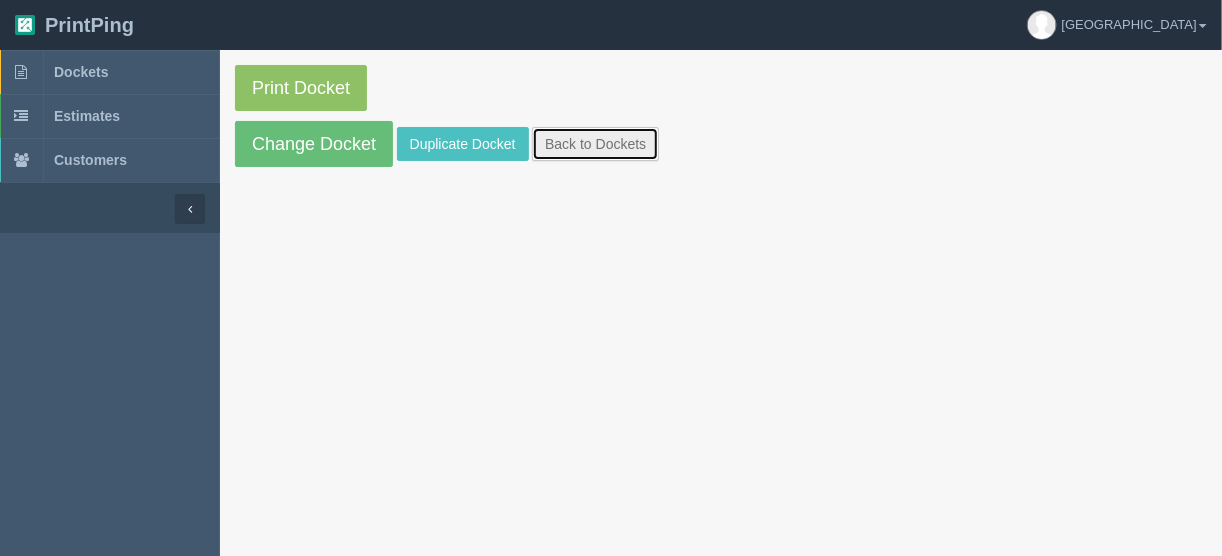 click on "Back to Dockets" at bounding box center [595, 144] 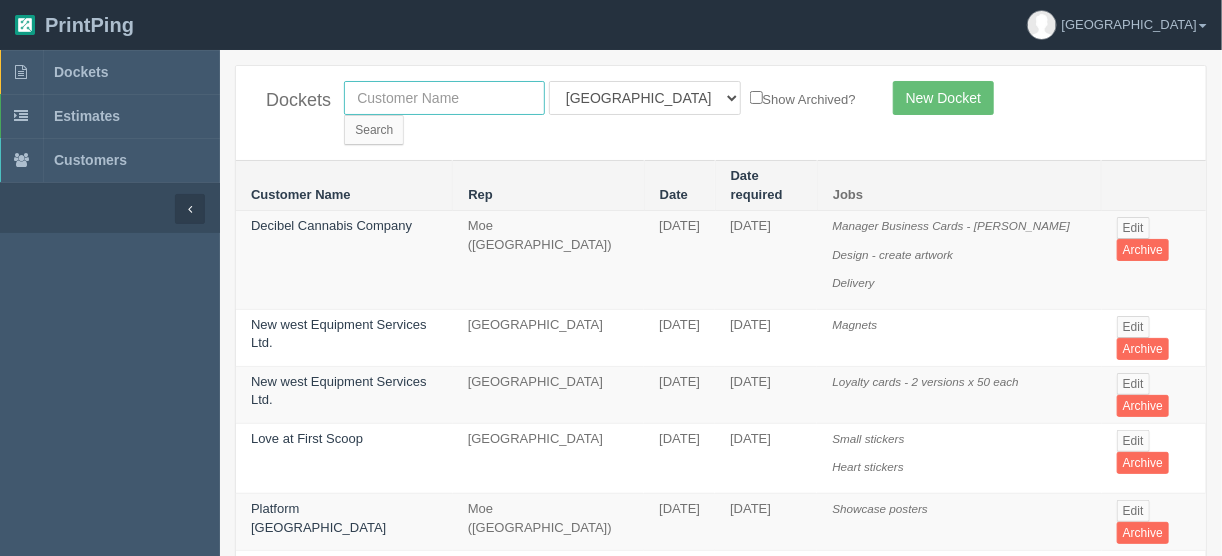 click at bounding box center (444, 98) 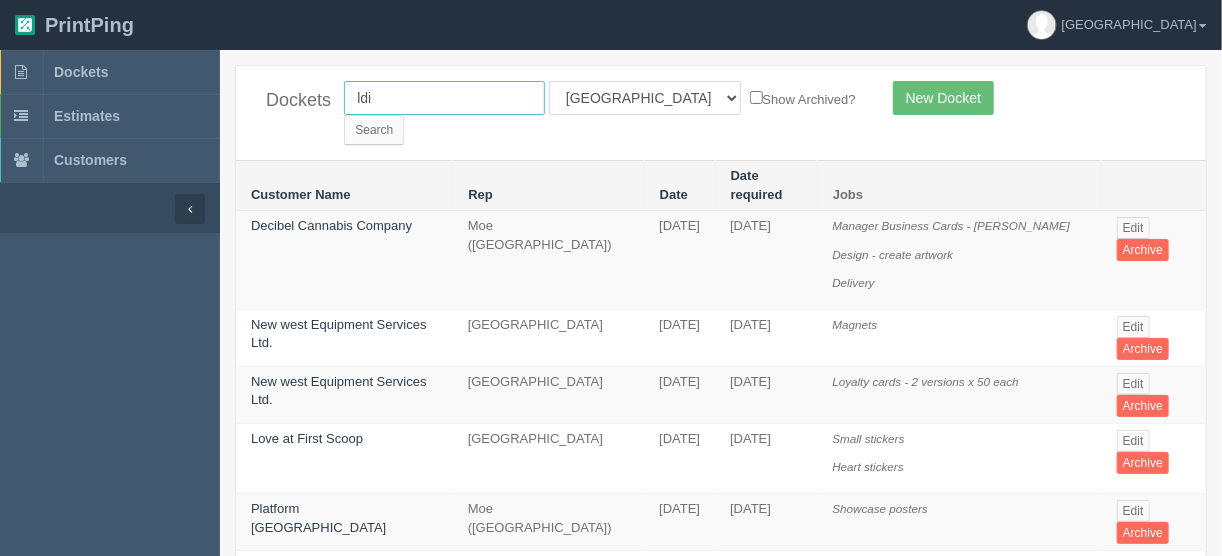 type on "ldi p" 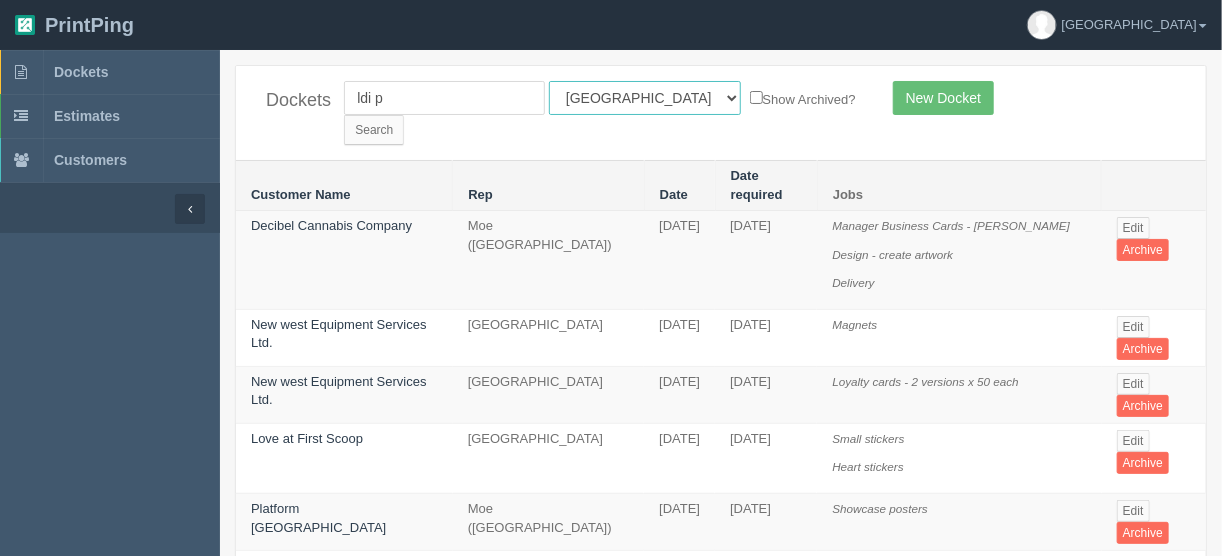 click on "All Users
[PERSON_NAME] Test 1
[PERSON_NAME]
[PERSON_NAME]
[PERSON_NAME]
France
[PERSON_NAME]
[PERSON_NAME]
[PERSON_NAME]
[PERSON_NAME]
[PERSON_NAME]
[PERSON_NAME]
[PERSON_NAME]
[PERSON_NAME]" at bounding box center (645, 98) 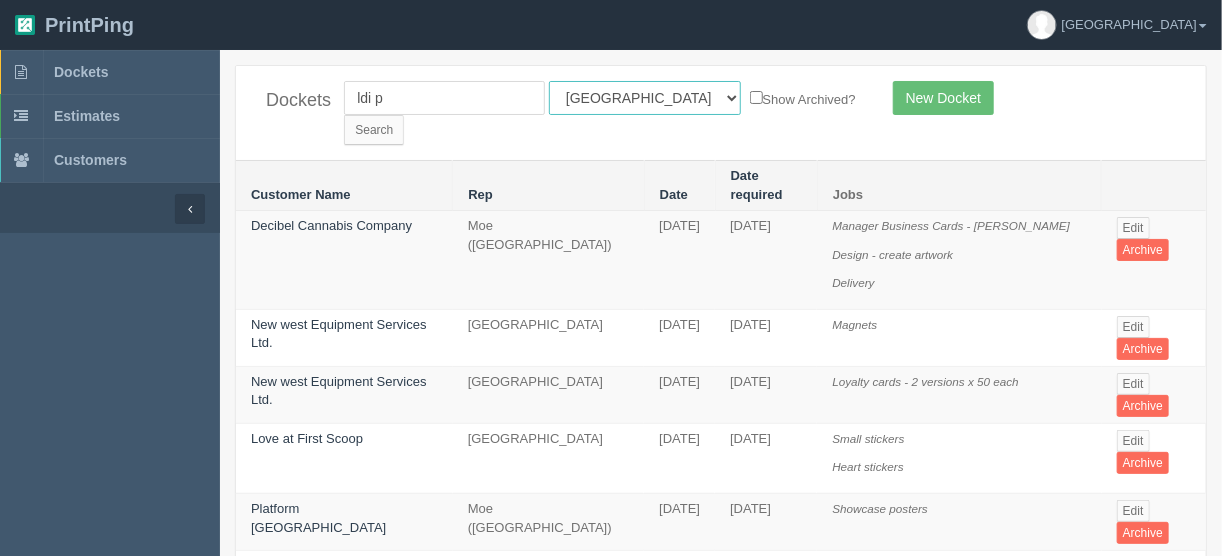 select 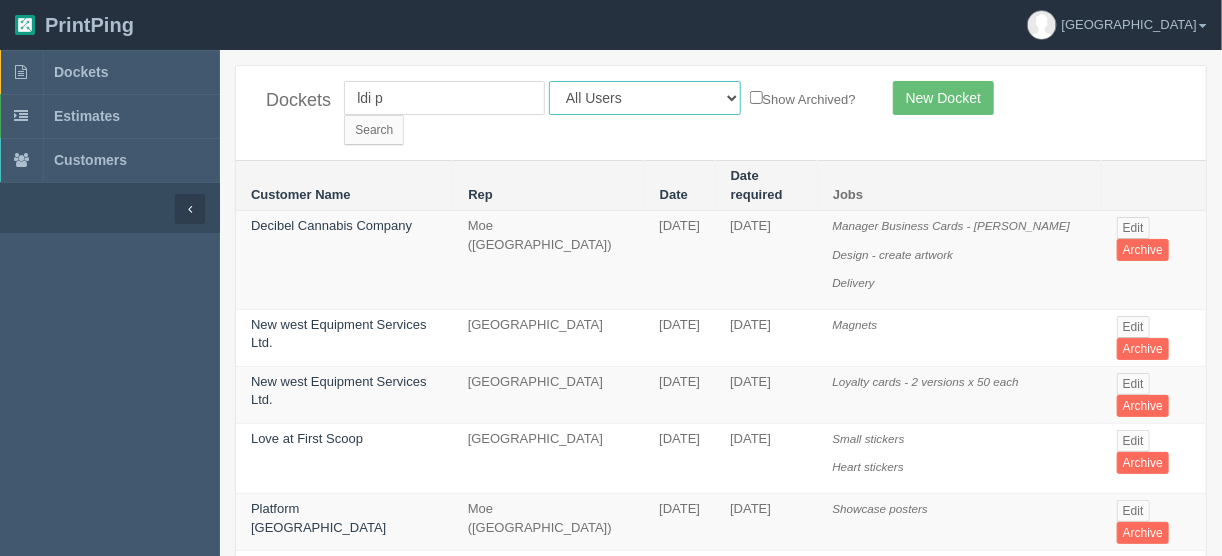 click on "All Users
[PERSON_NAME] Test 1
[PERSON_NAME]
[PERSON_NAME]
[PERSON_NAME]
France
[PERSON_NAME]
[PERSON_NAME]
[PERSON_NAME]
[PERSON_NAME]
[PERSON_NAME]
[PERSON_NAME]
[PERSON_NAME]
[PERSON_NAME]" at bounding box center [645, 98] 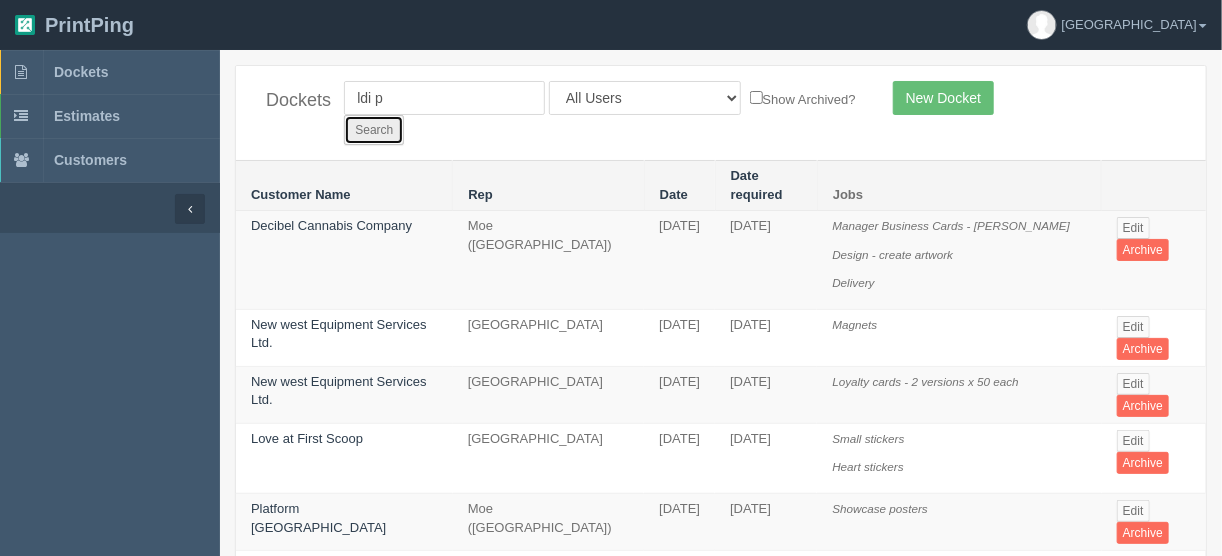click on "Search" at bounding box center [374, 130] 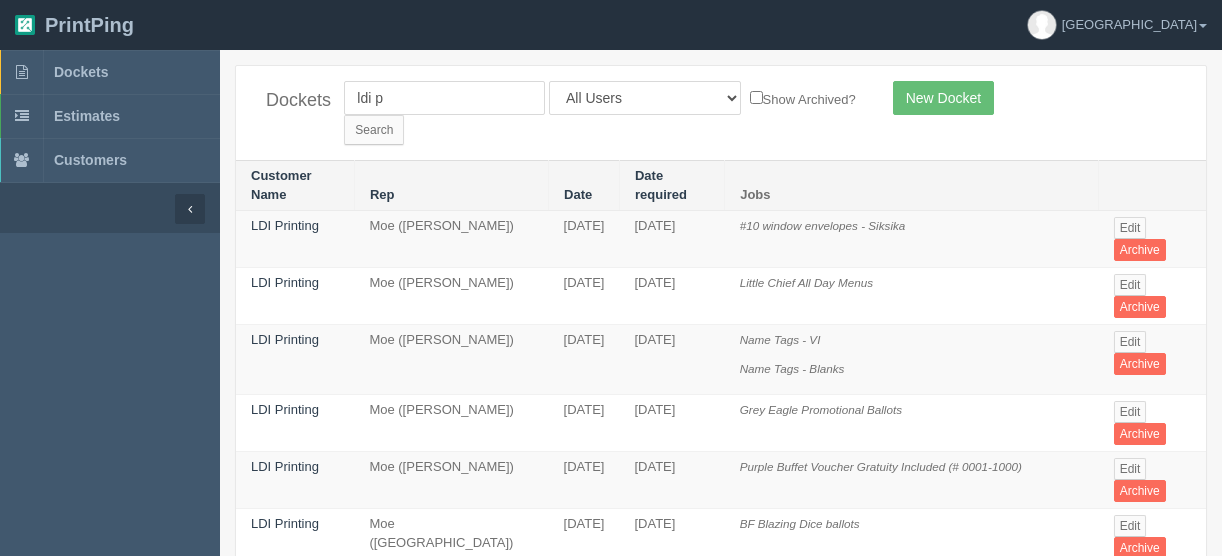 scroll, scrollTop: 0, scrollLeft: 0, axis: both 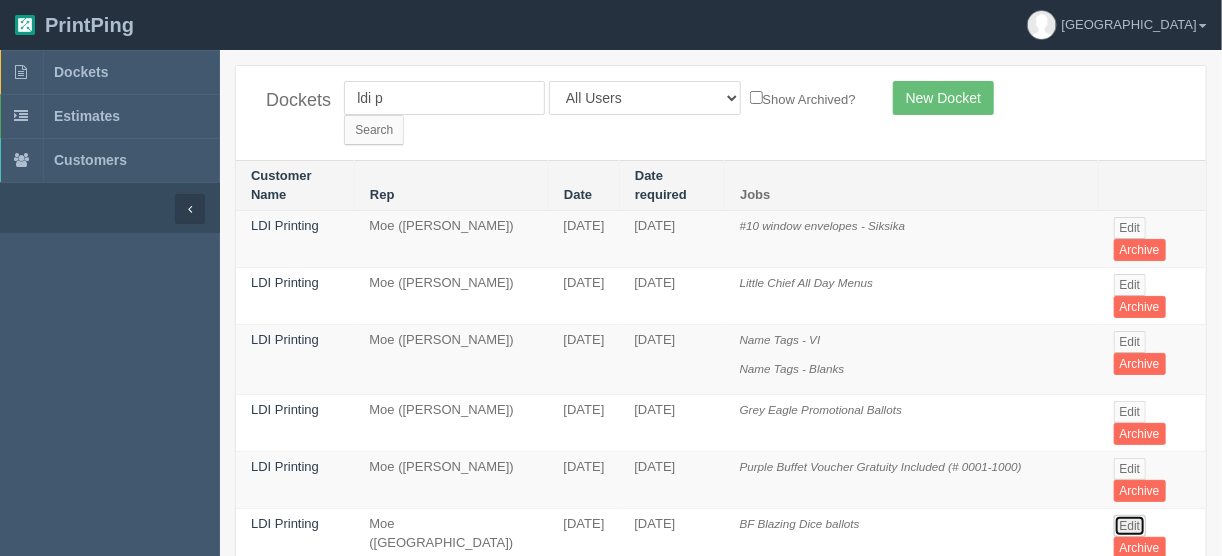 click on "Edit" at bounding box center [1130, 526] 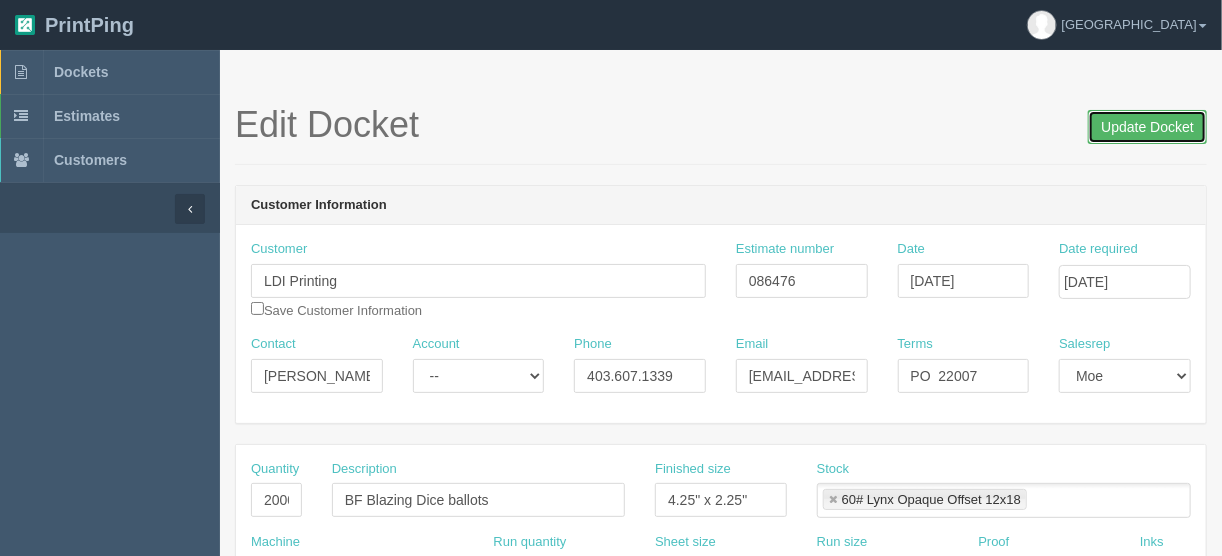 click on "Update Docket" at bounding box center [1147, 127] 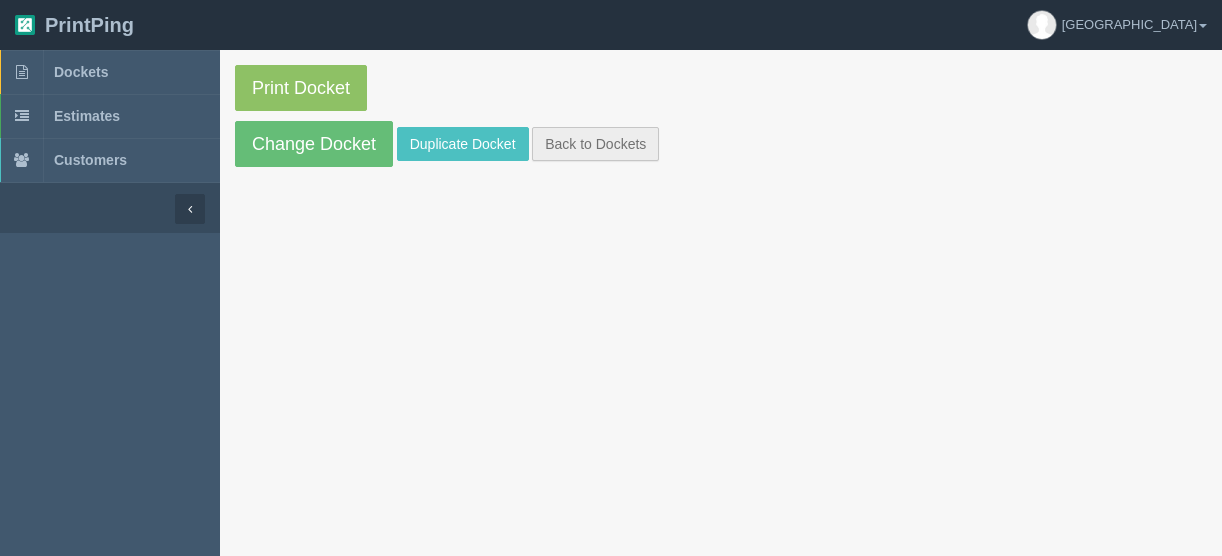 scroll, scrollTop: 0, scrollLeft: 0, axis: both 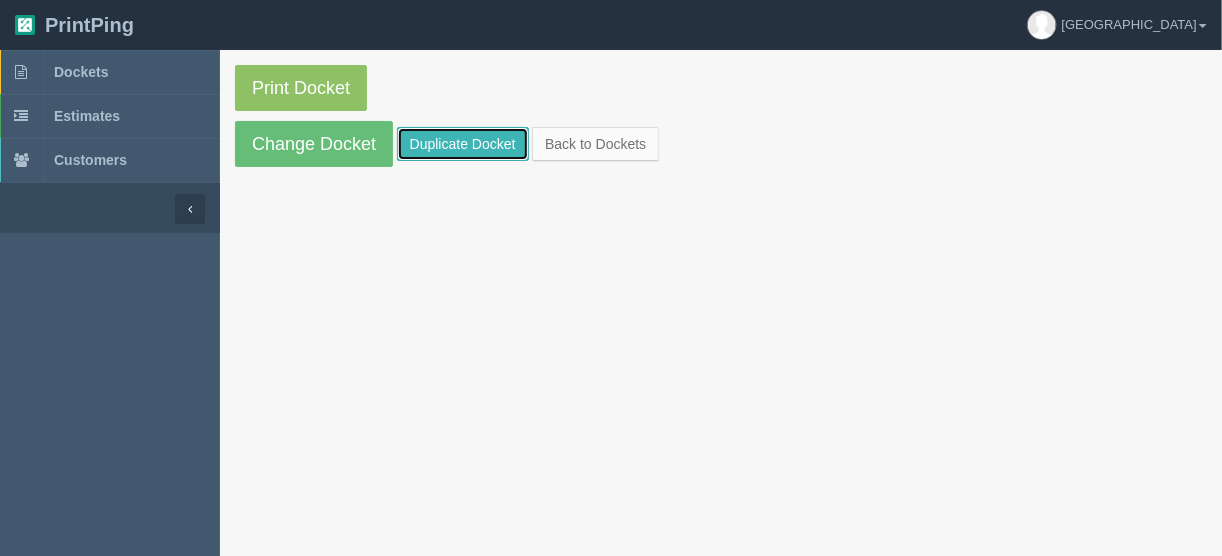 click on "Duplicate Docket" at bounding box center [463, 144] 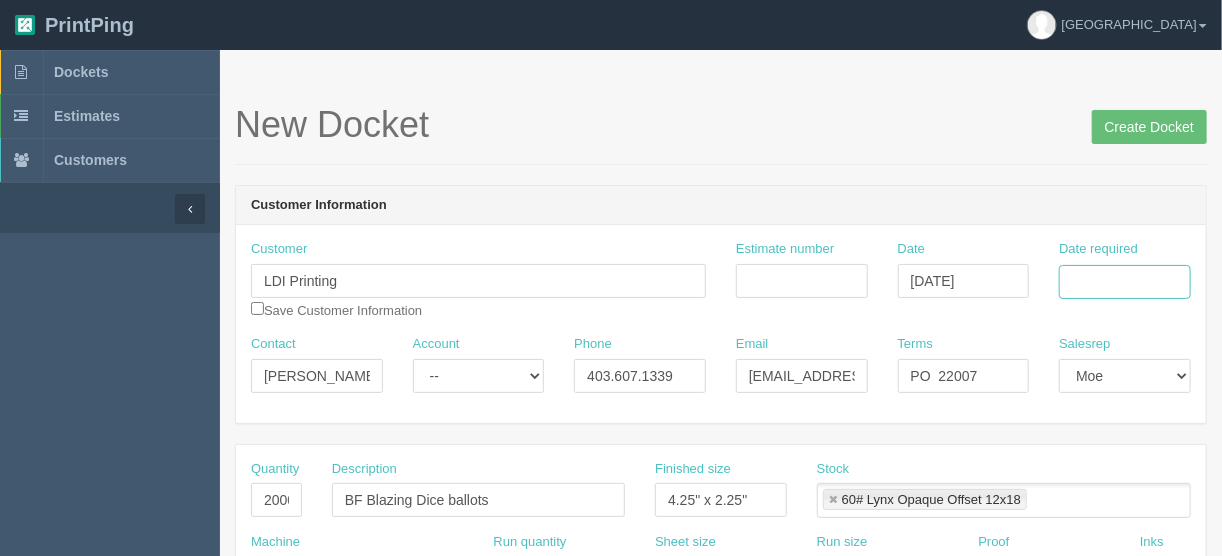click on "Date required" at bounding box center [1125, 282] 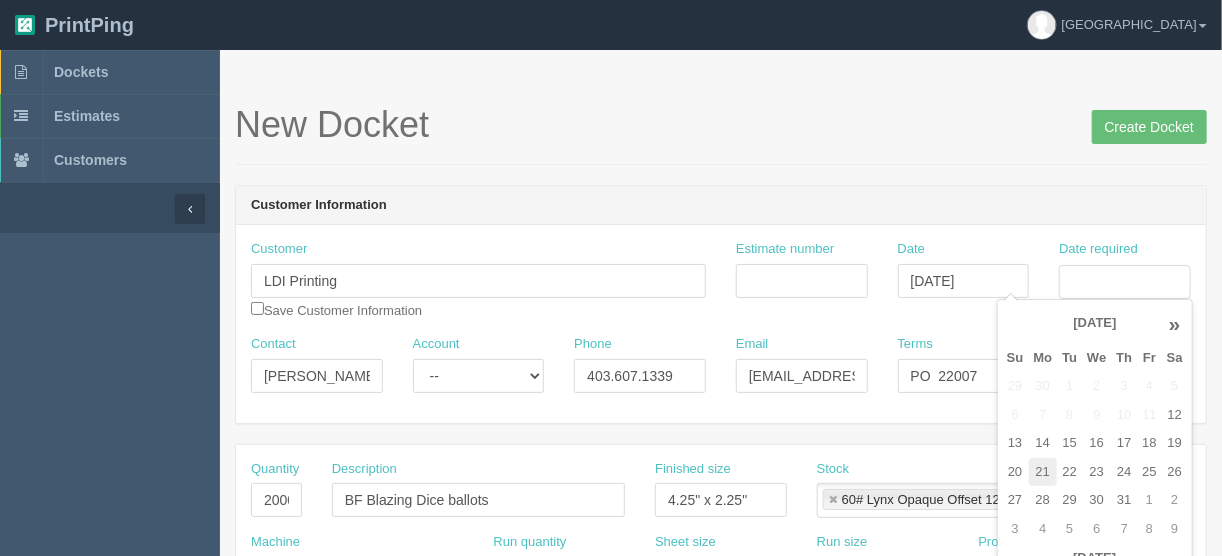 click on "21" at bounding box center [1043, 472] 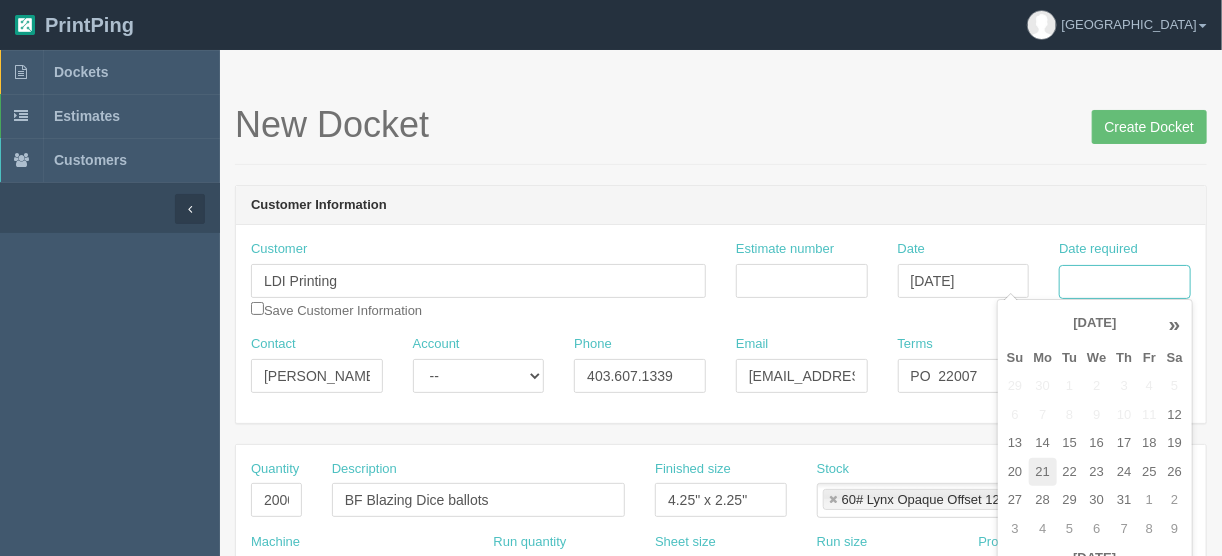 type on "[DATE]" 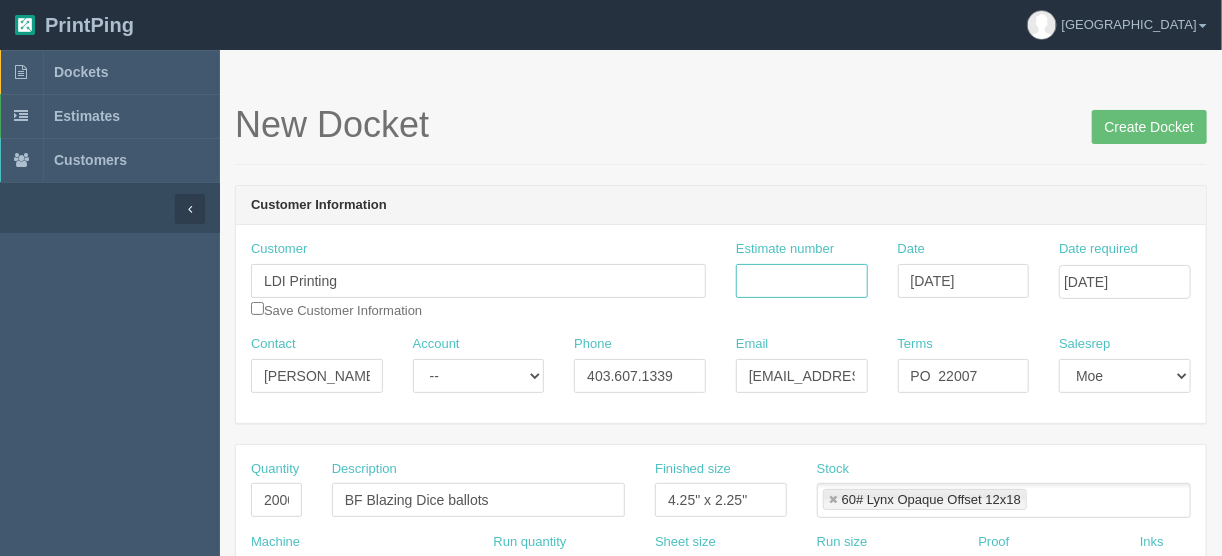 drag, startPoint x: 779, startPoint y: 277, endPoint x: 795, endPoint y: 260, distance: 23.345236 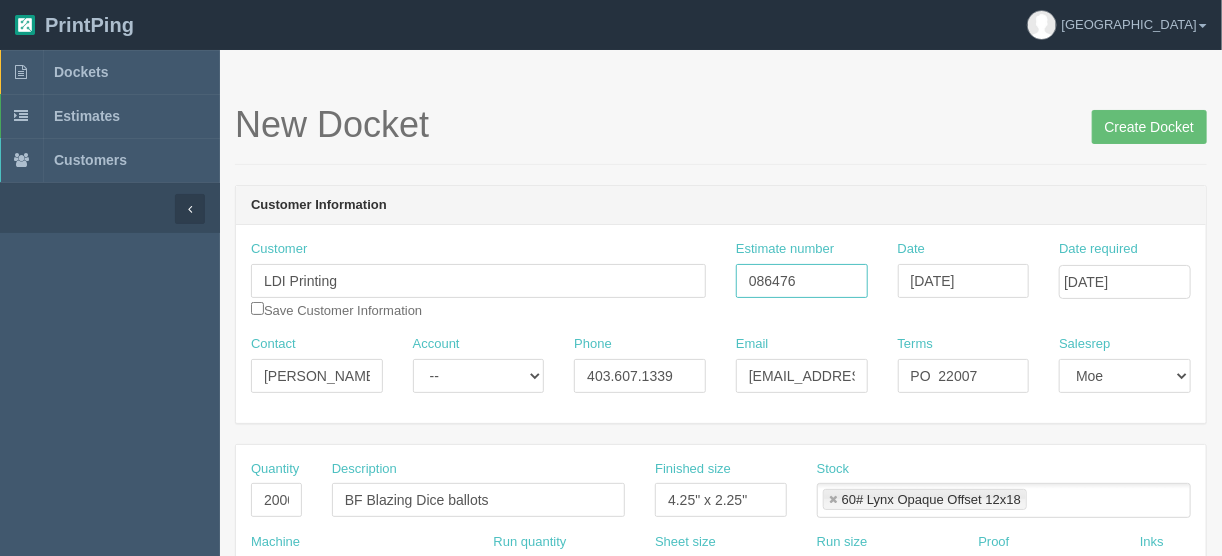 type on "086476" 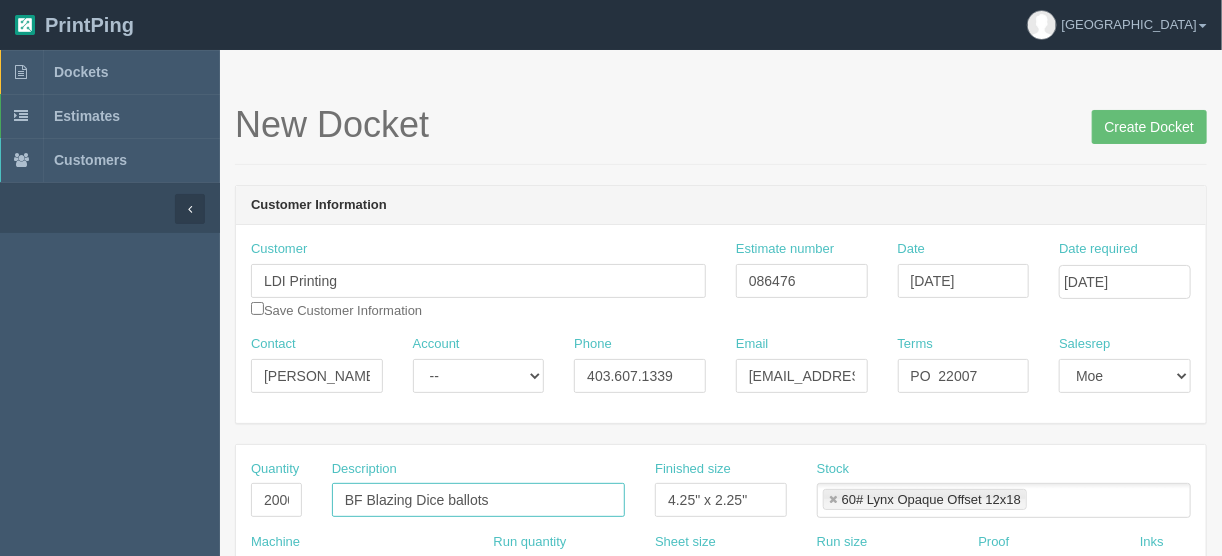 click on "BF Blazing Dice ballots" at bounding box center (478, 500) 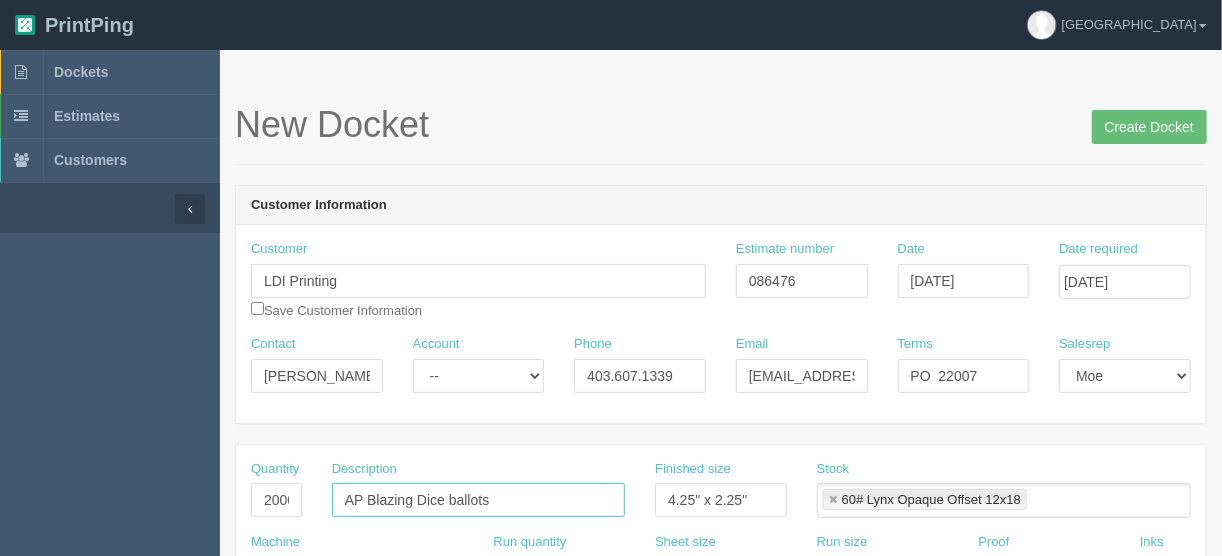 drag, startPoint x: 442, startPoint y: 498, endPoint x: 369, endPoint y: 492, distance: 73.24616 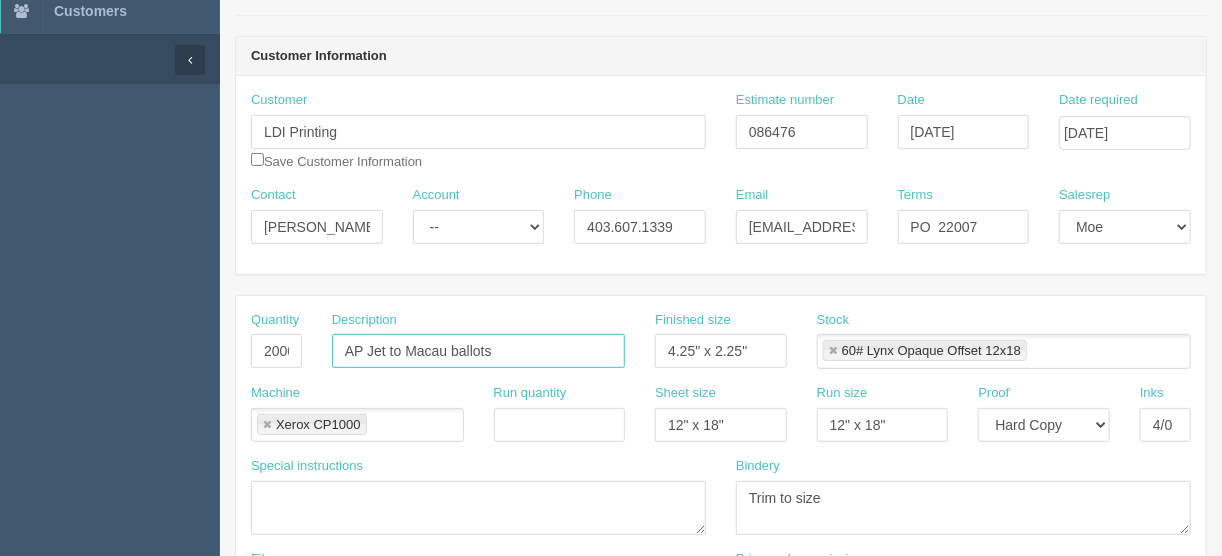 scroll, scrollTop: 160, scrollLeft: 0, axis: vertical 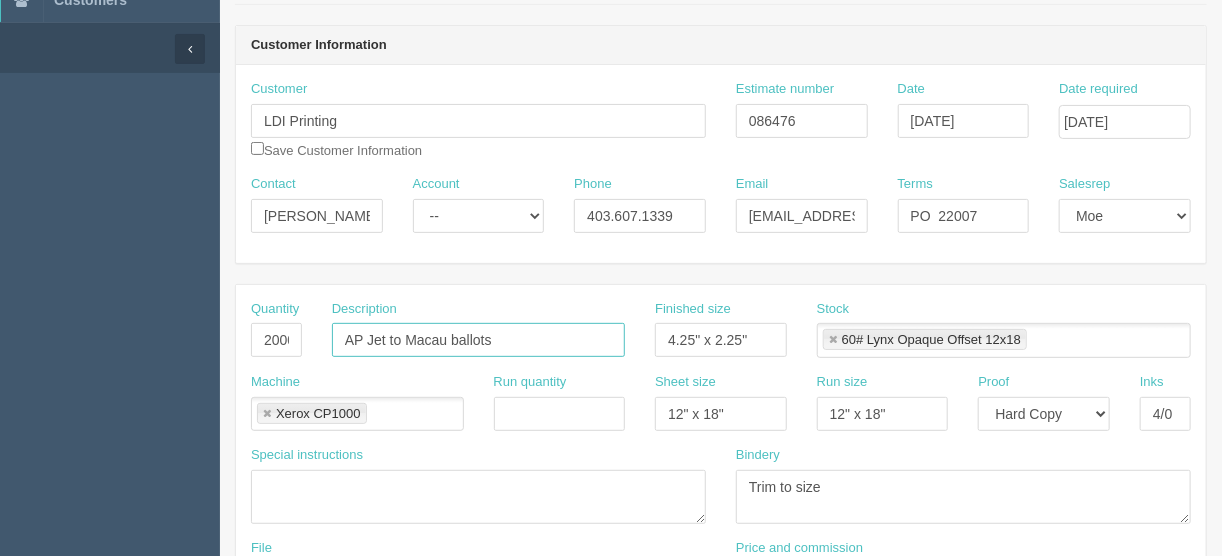 type on "AP Jet to Macau ballots" 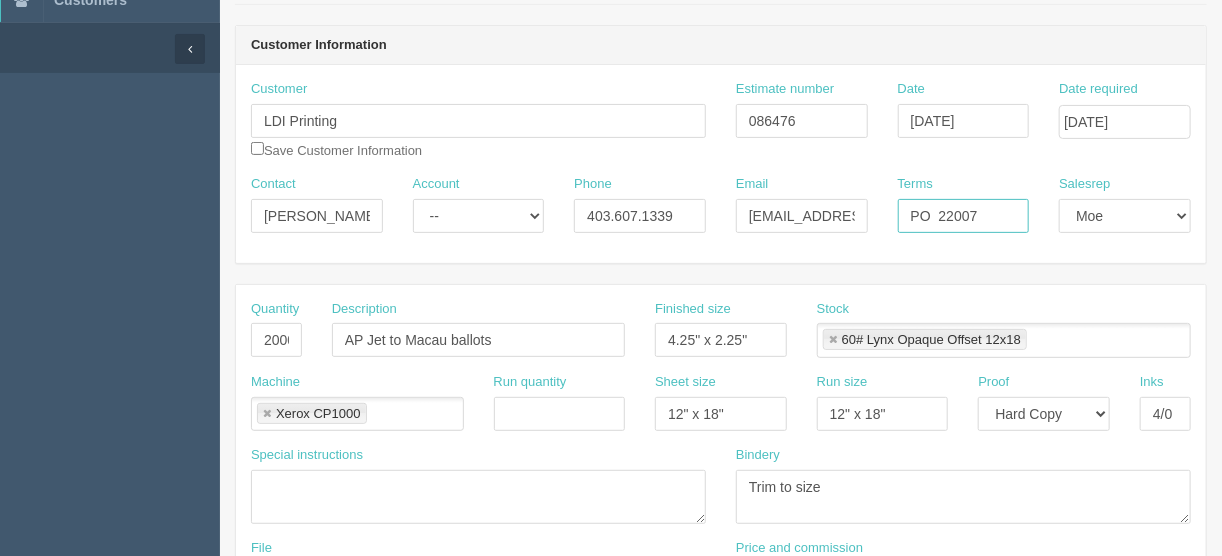 click on "PO  22007" at bounding box center [964, 216] 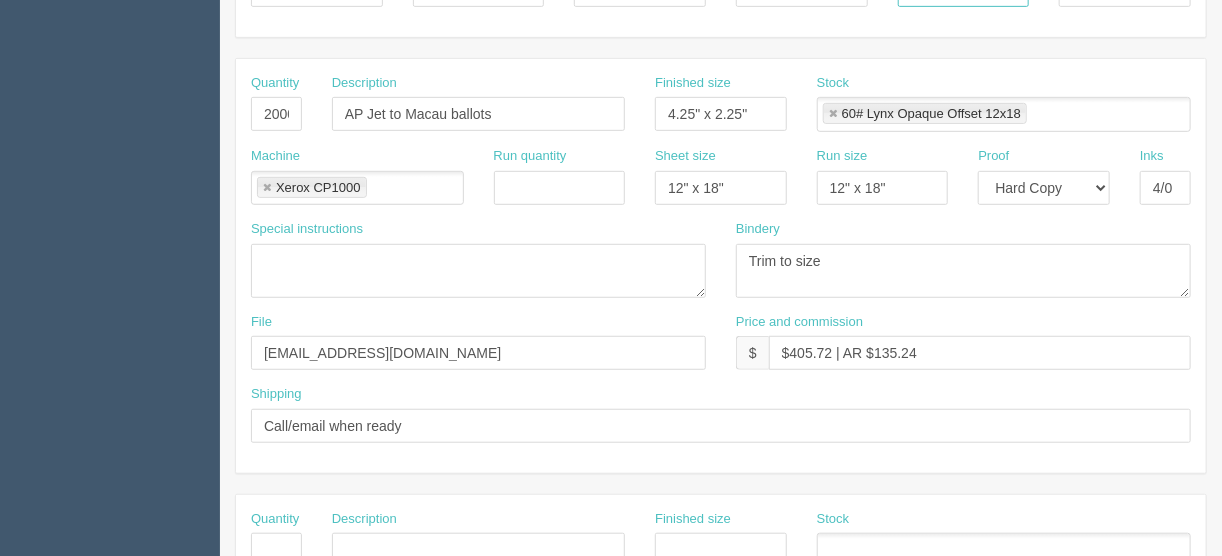 scroll, scrollTop: 400, scrollLeft: 0, axis: vertical 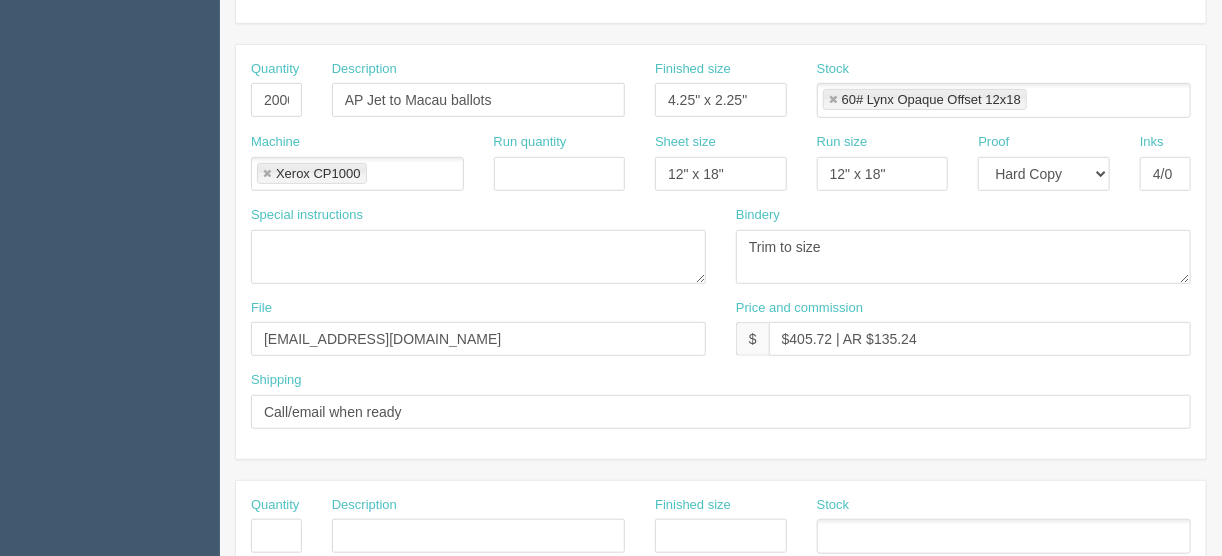 type on "PO  22099" 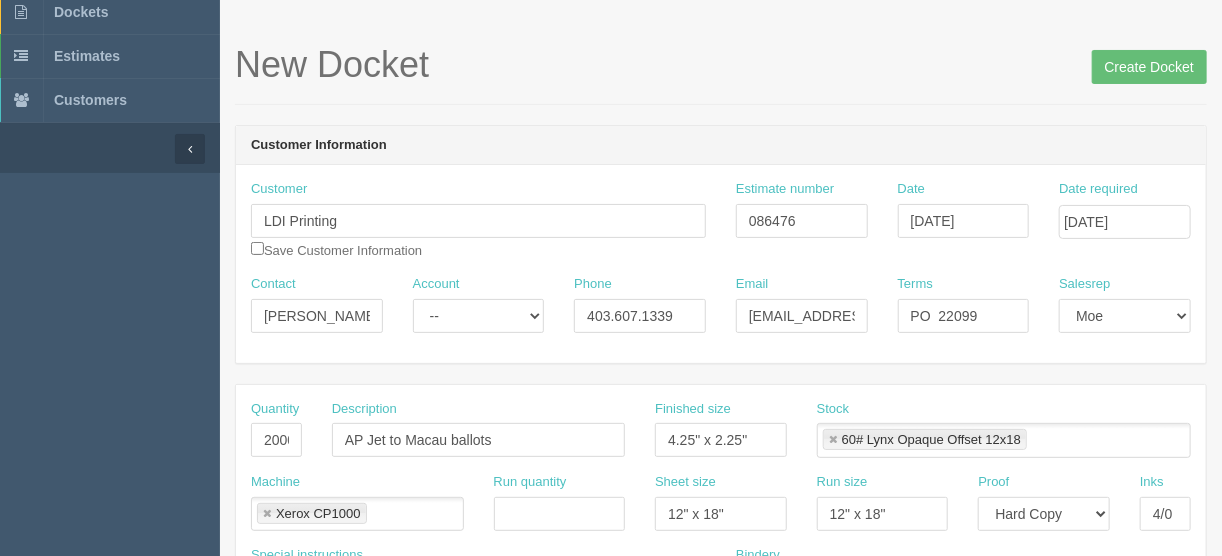 scroll, scrollTop: 0, scrollLeft: 0, axis: both 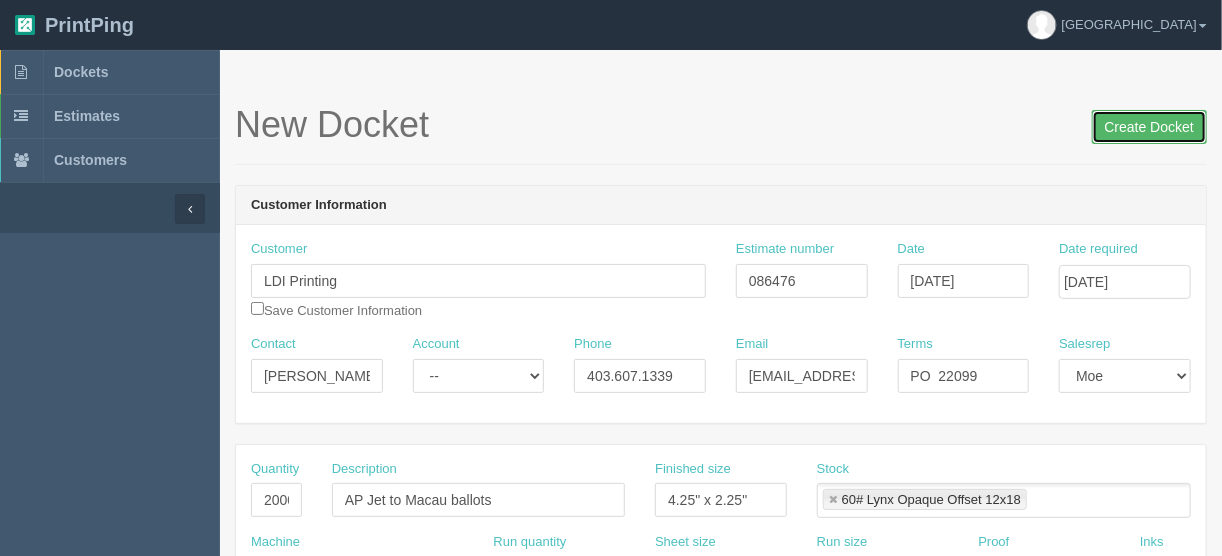 click on "Create Docket" at bounding box center [1149, 127] 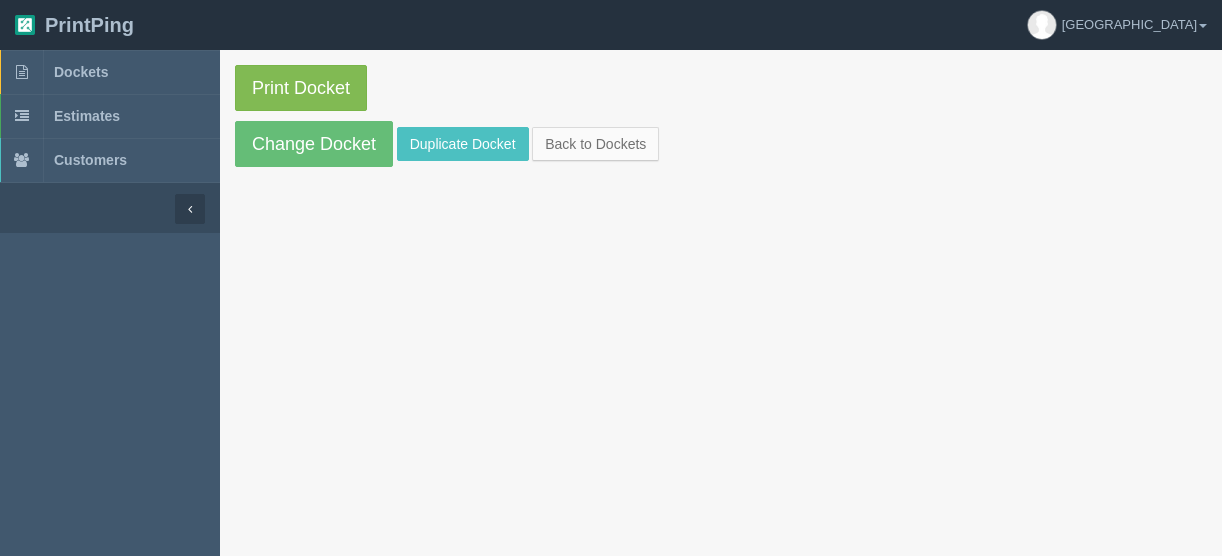 scroll, scrollTop: 0, scrollLeft: 0, axis: both 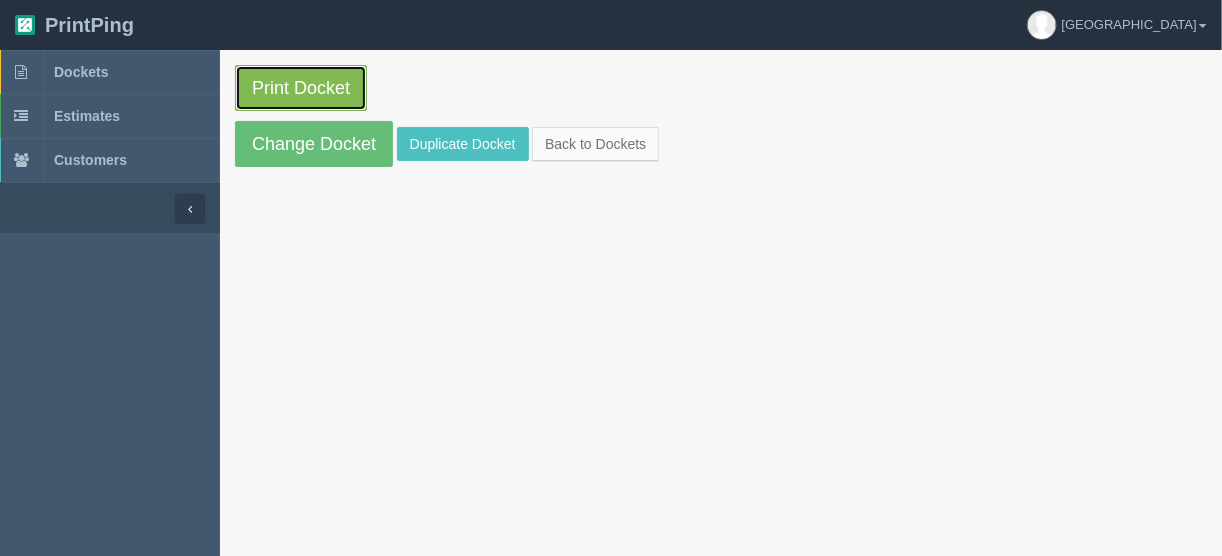 click on "Print Docket" at bounding box center (301, 88) 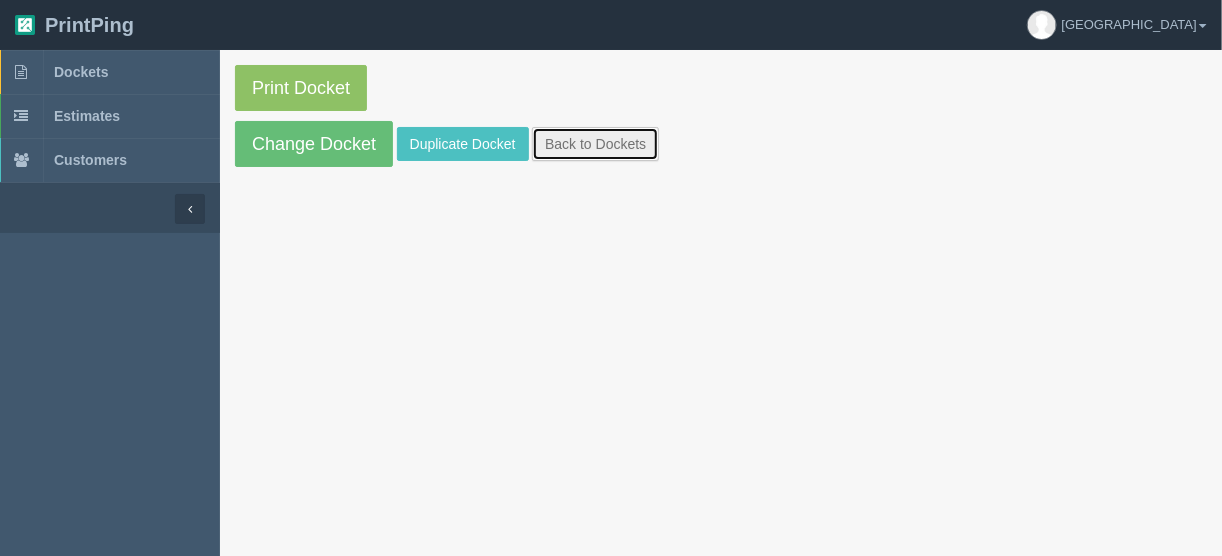click on "Back to Dockets" at bounding box center (595, 144) 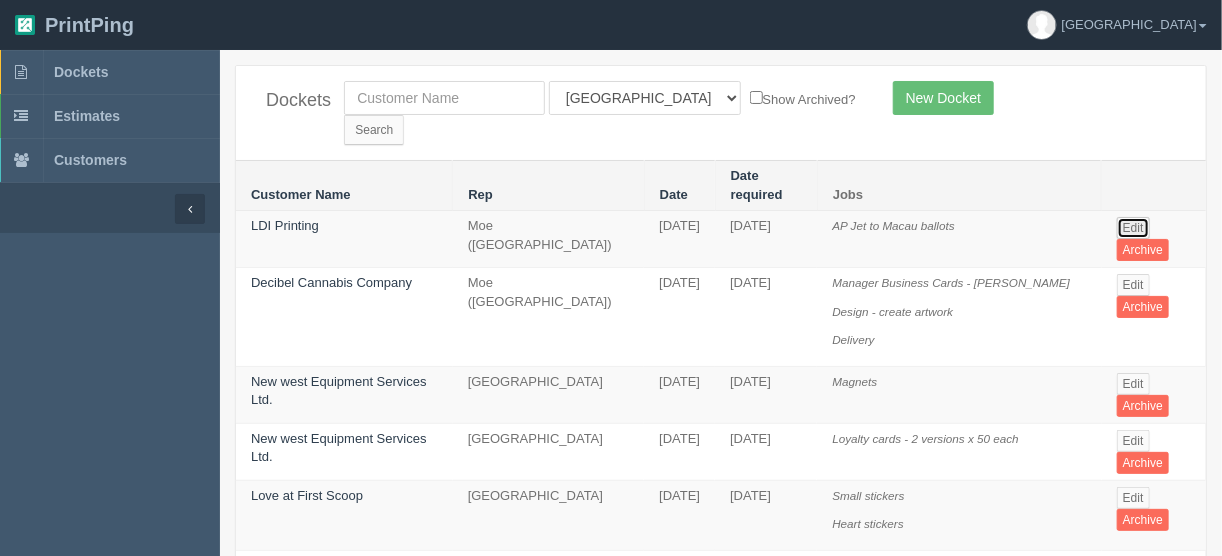click on "Edit" at bounding box center (1133, 228) 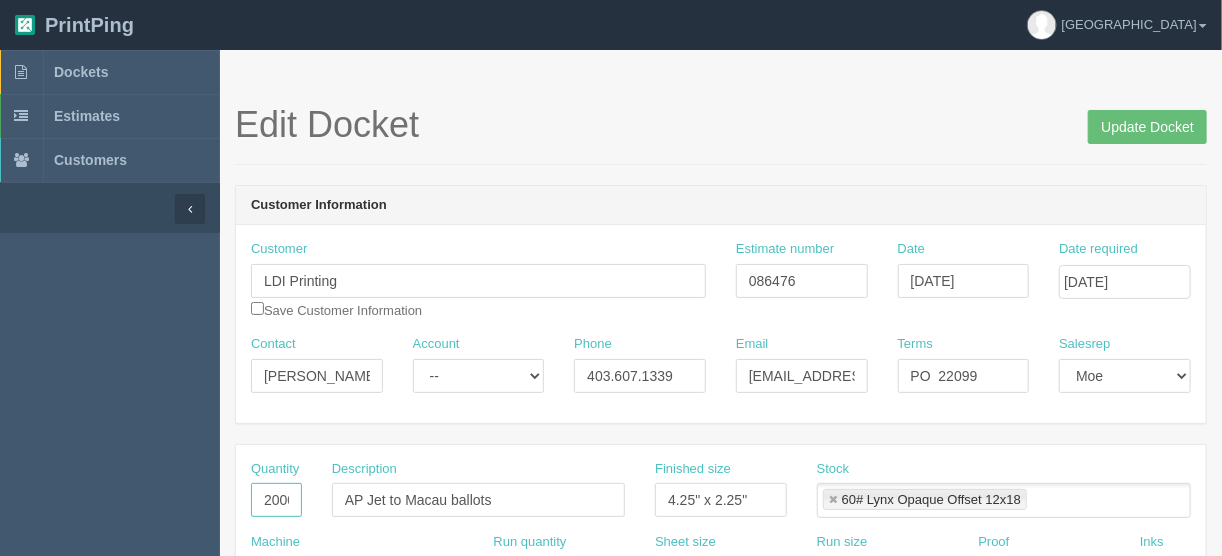 click on "200000" at bounding box center (276, 500) 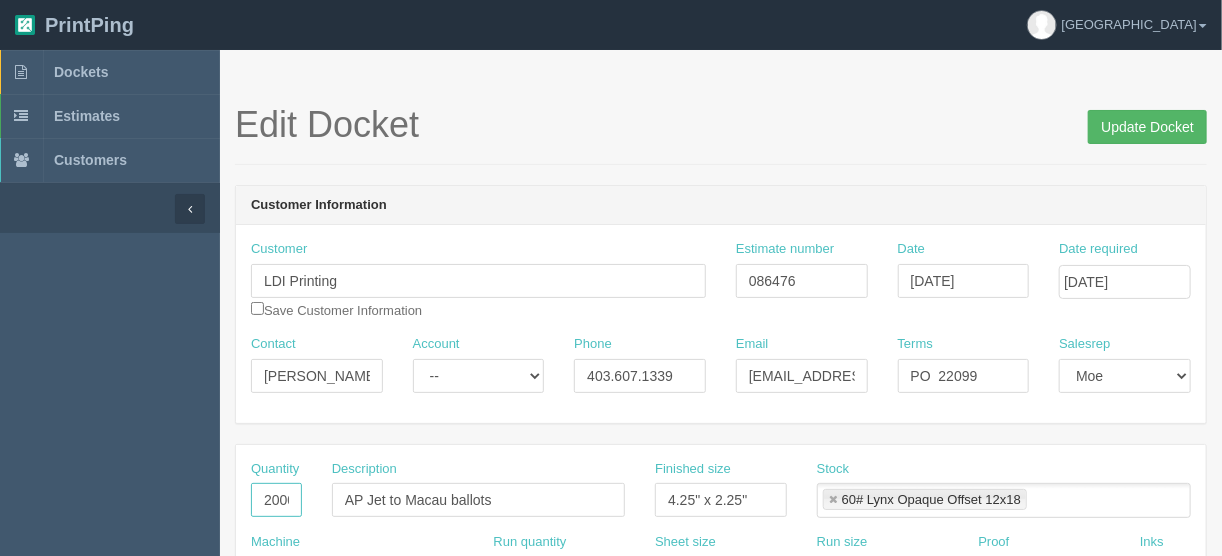 type on "20000" 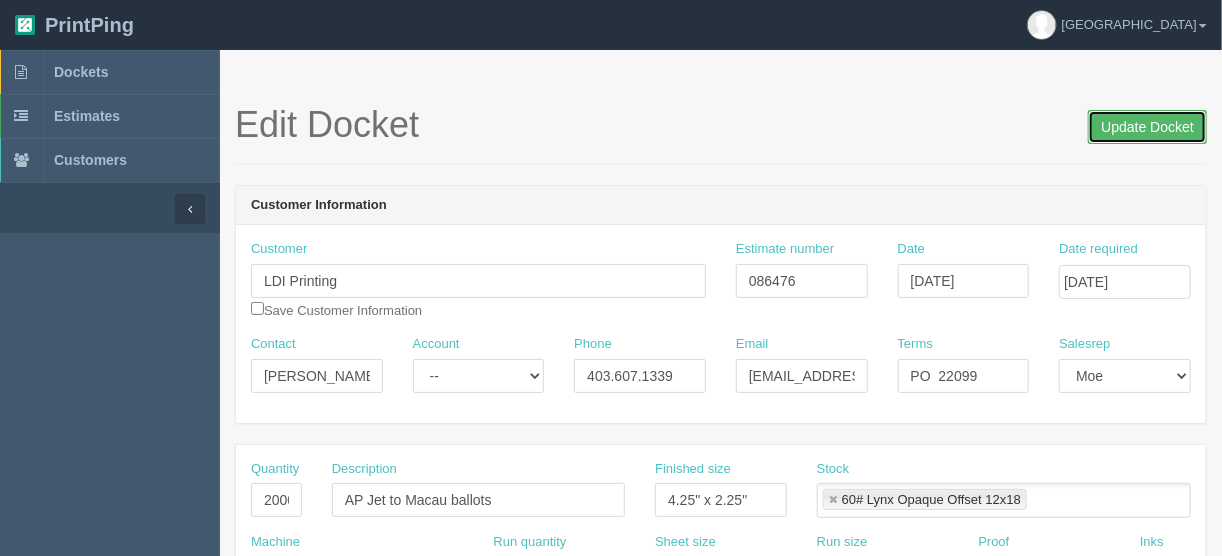 click on "Update Docket" at bounding box center (1147, 127) 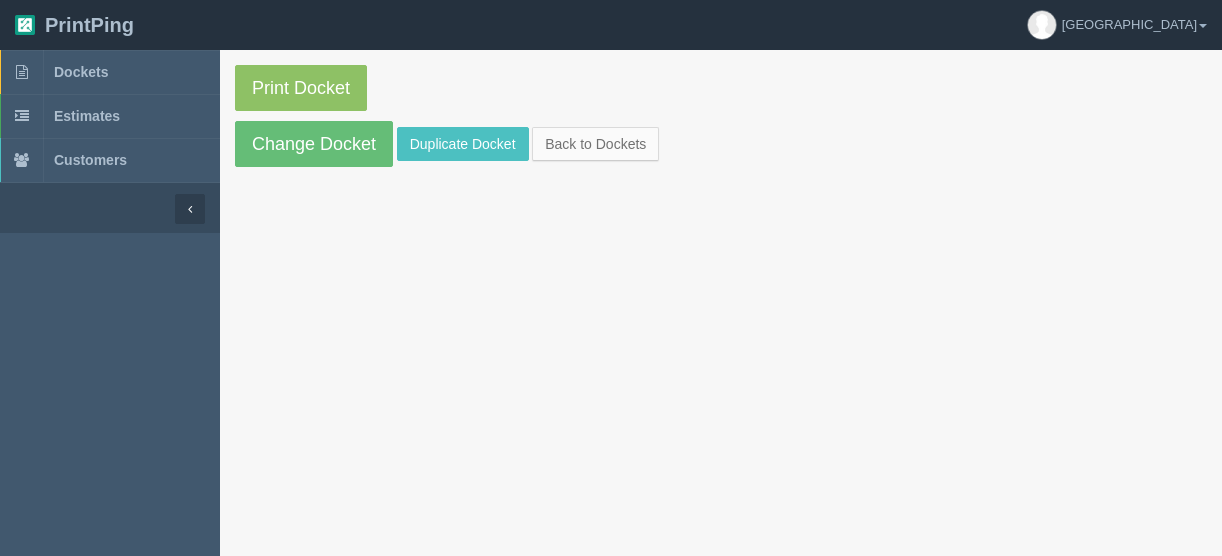 scroll, scrollTop: 0, scrollLeft: 0, axis: both 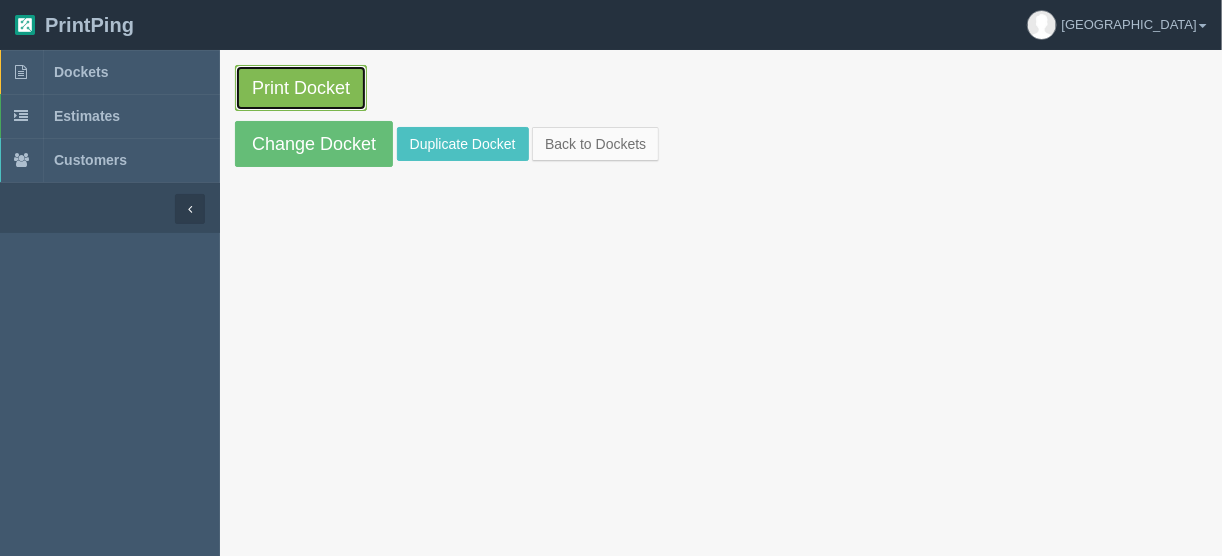 click on "Print Docket" at bounding box center [301, 88] 